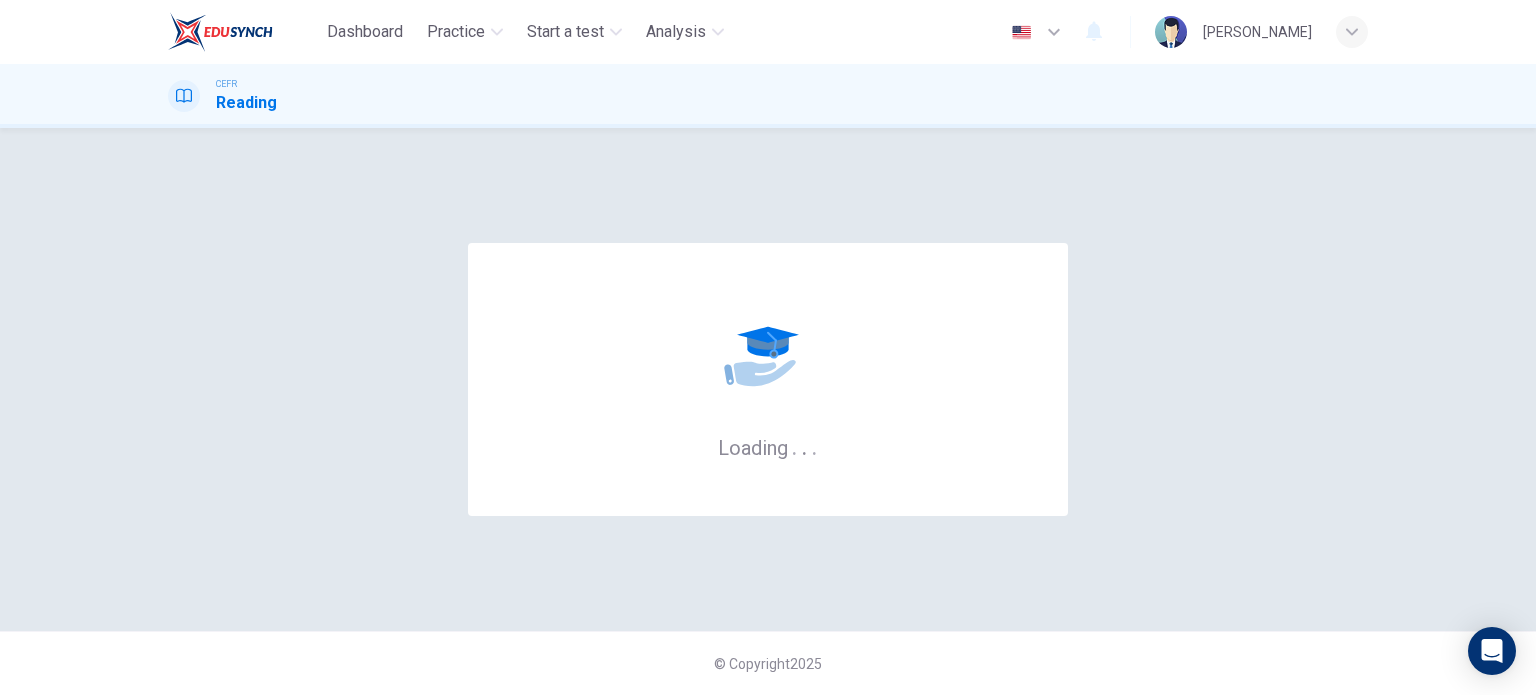 scroll, scrollTop: 0, scrollLeft: 0, axis: both 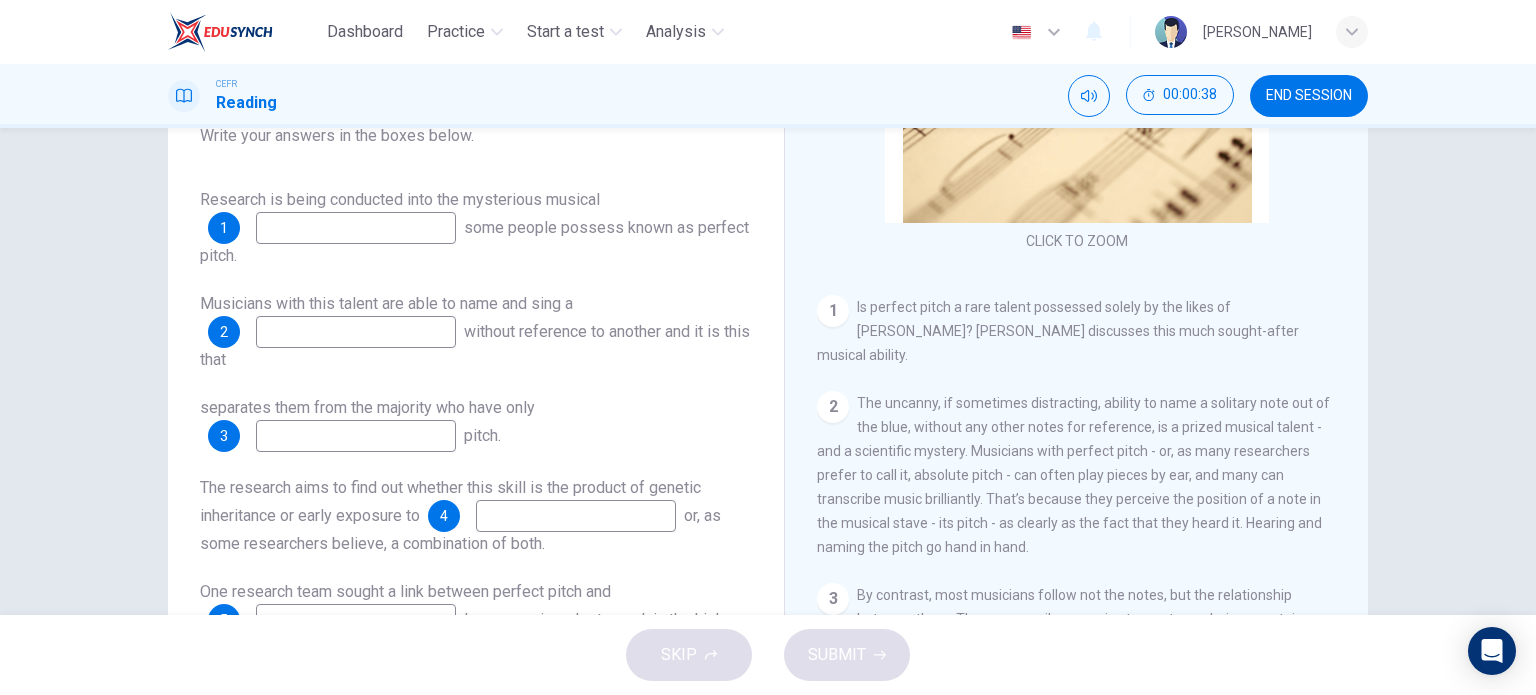 click on "The uncanny, if sometimes distracting, ability to name a solitary note out of the blue, without any other notes for reference, is a prized musical talent - and a scientific mystery. Musicians with perfect pitch - or, as many researchers prefer to call it, absolute pitch - can often play pieces by ear, and many can transcribe music brilliantly. That’s because they perceive the position of a note in the musical stave - its pitch - as clearly as the fact that they heard it.
Hearing and naming the pitch go hand in hand." at bounding box center (1073, 475) 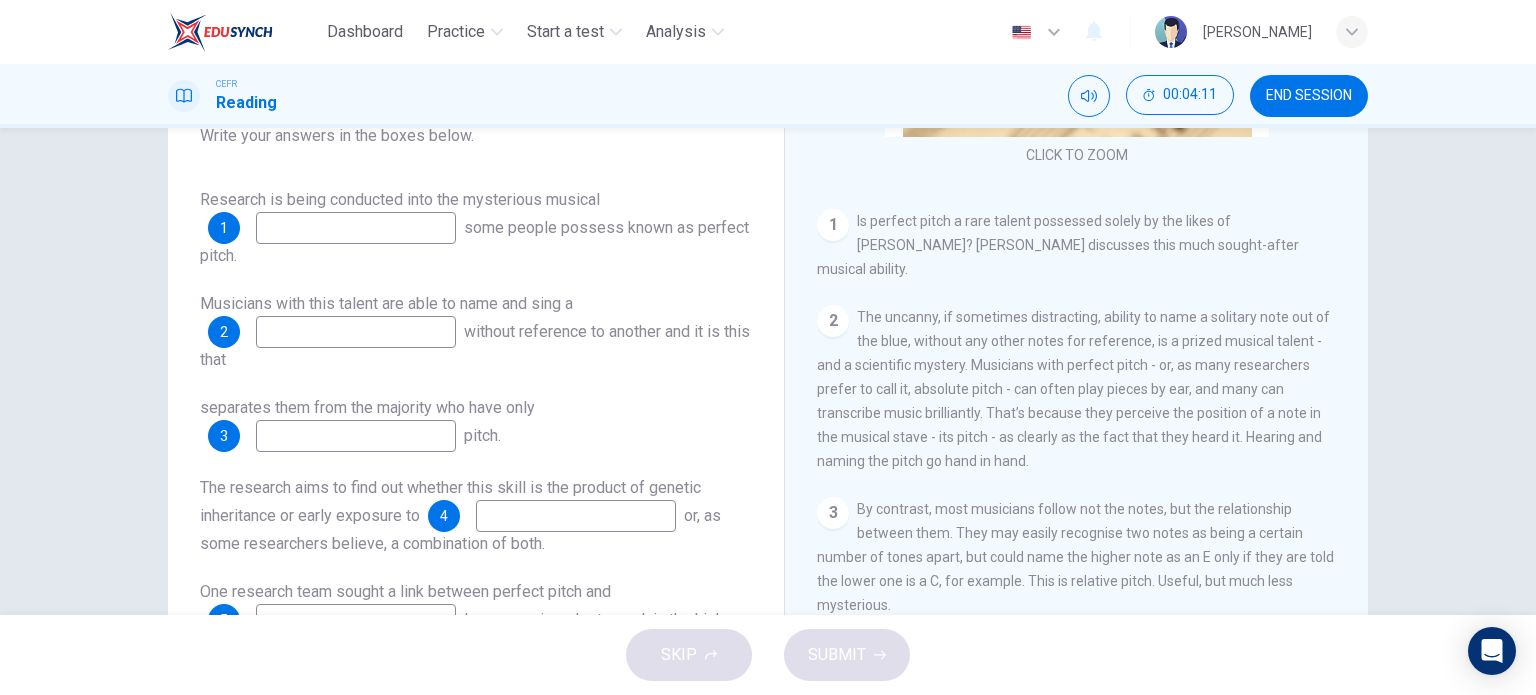 scroll, scrollTop: 315, scrollLeft: 0, axis: vertical 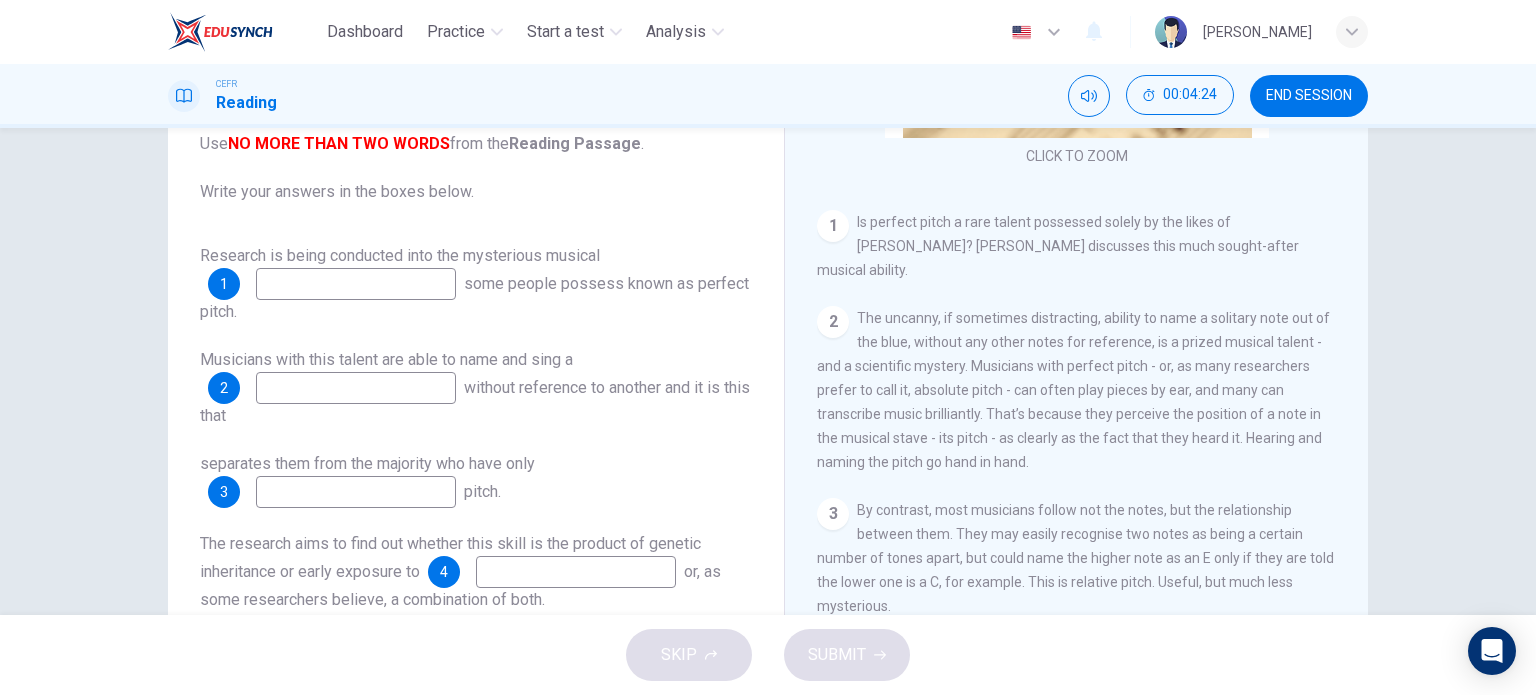 click at bounding box center [356, 284] 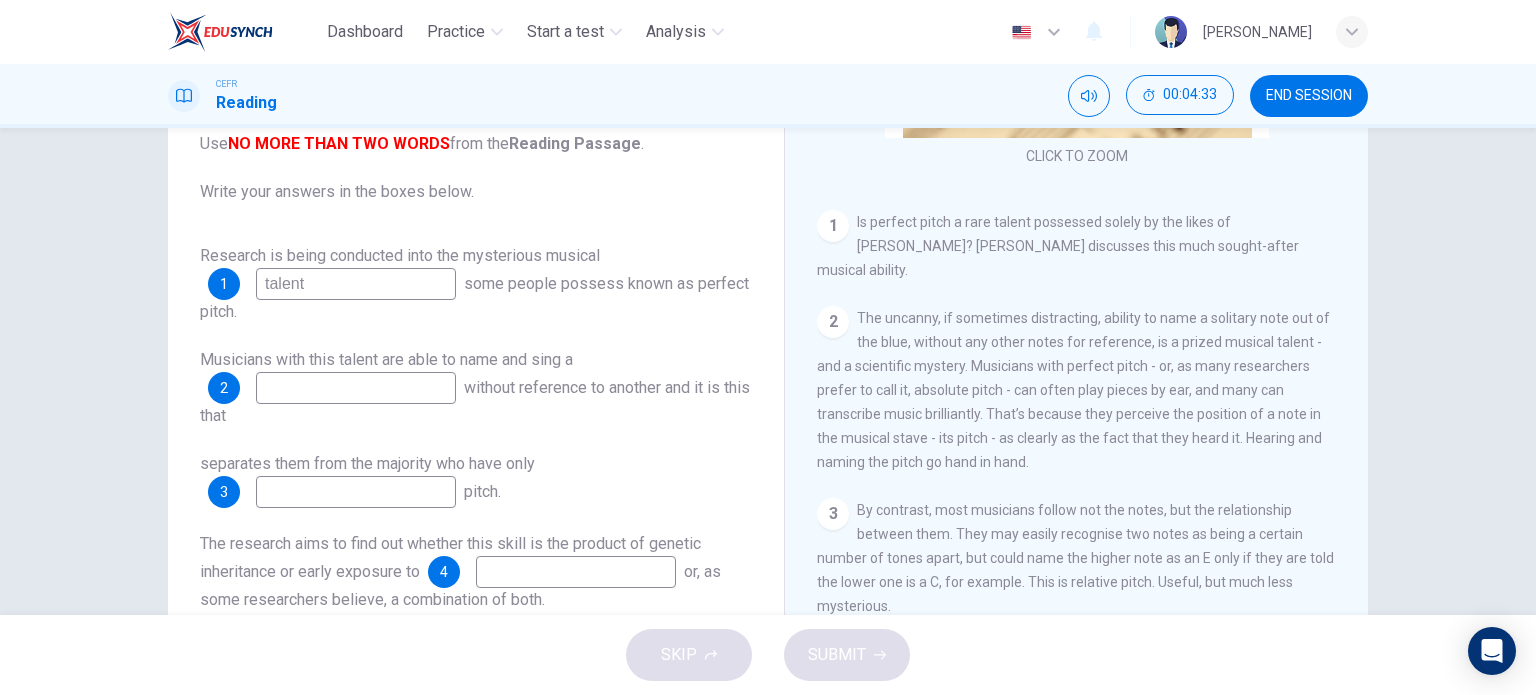 type on "talent" 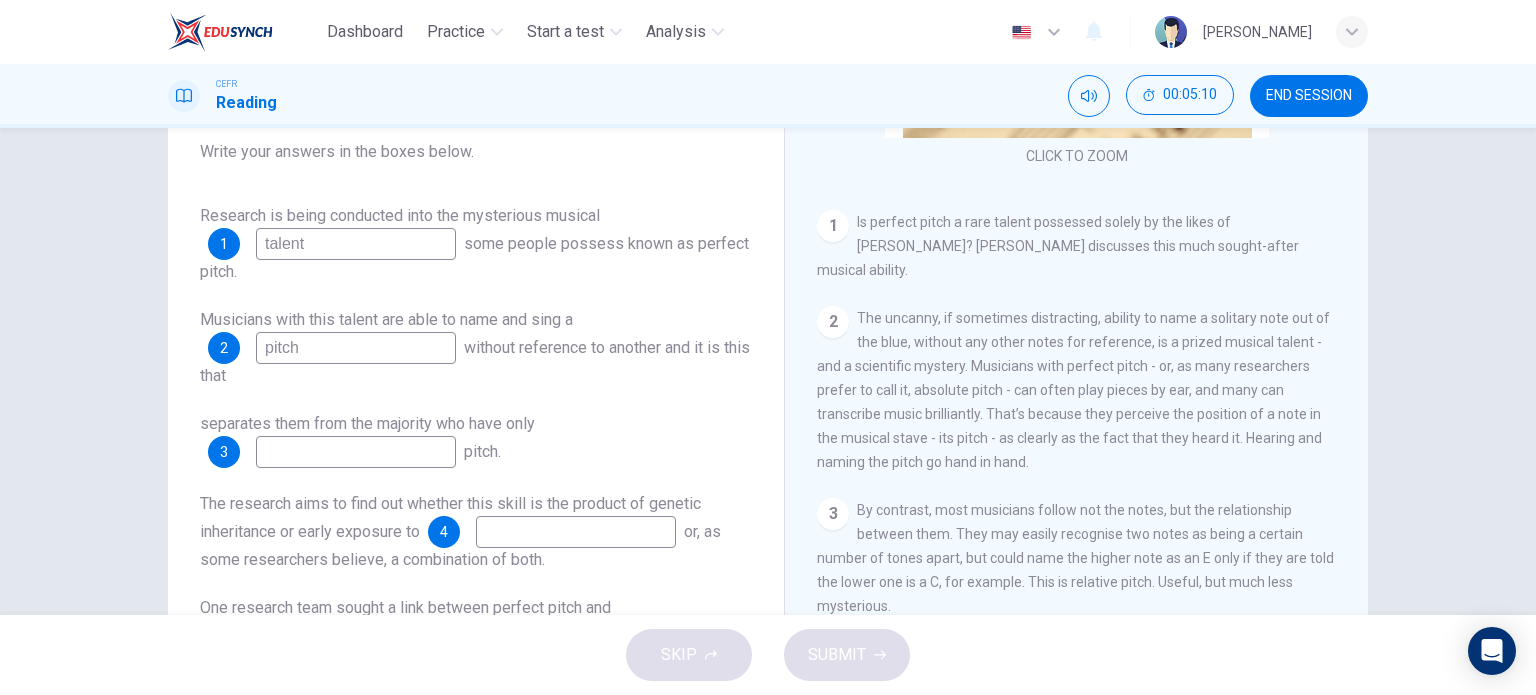scroll, scrollTop: 70, scrollLeft: 0, axis: vertical 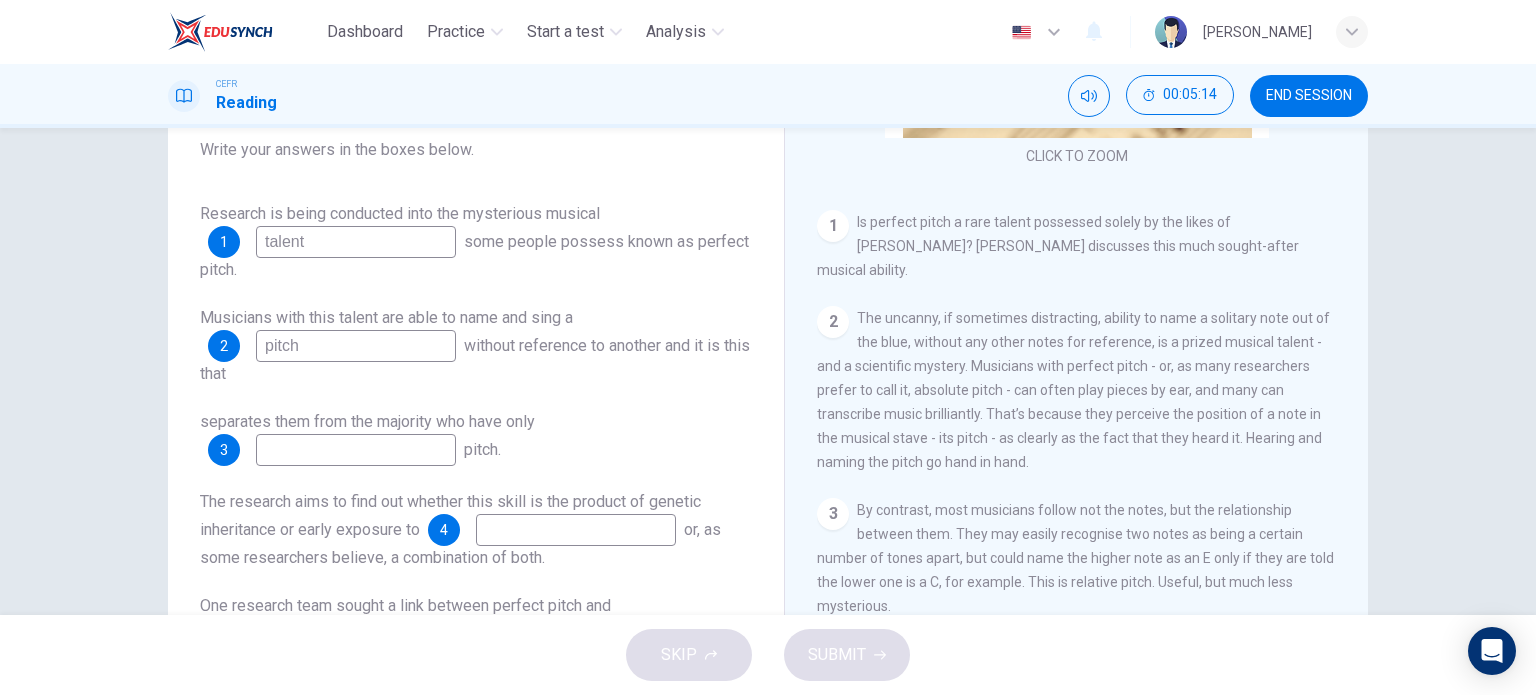 type on "pitch" 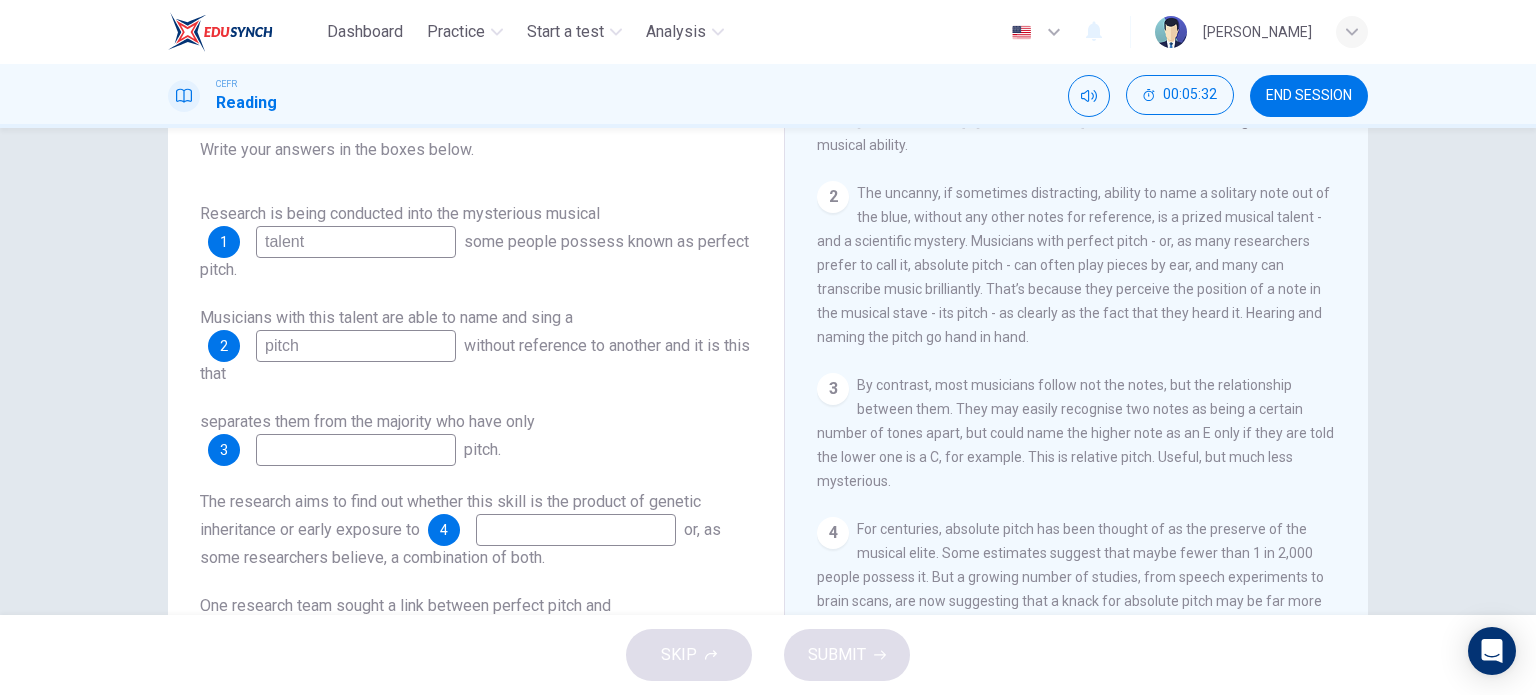 scroll, scrollTop: 426, scrollLeft: 0, axis: vertical 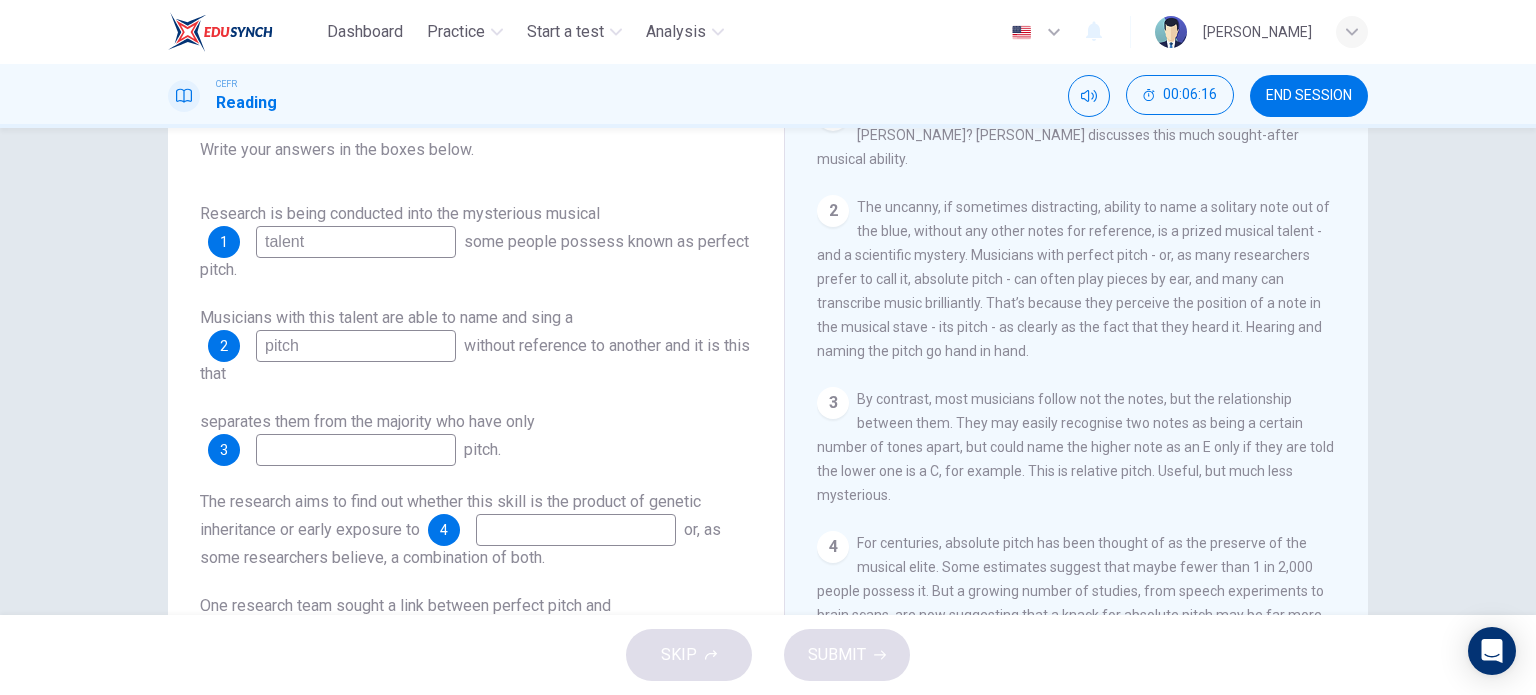 click at bounding box center (356, 450) 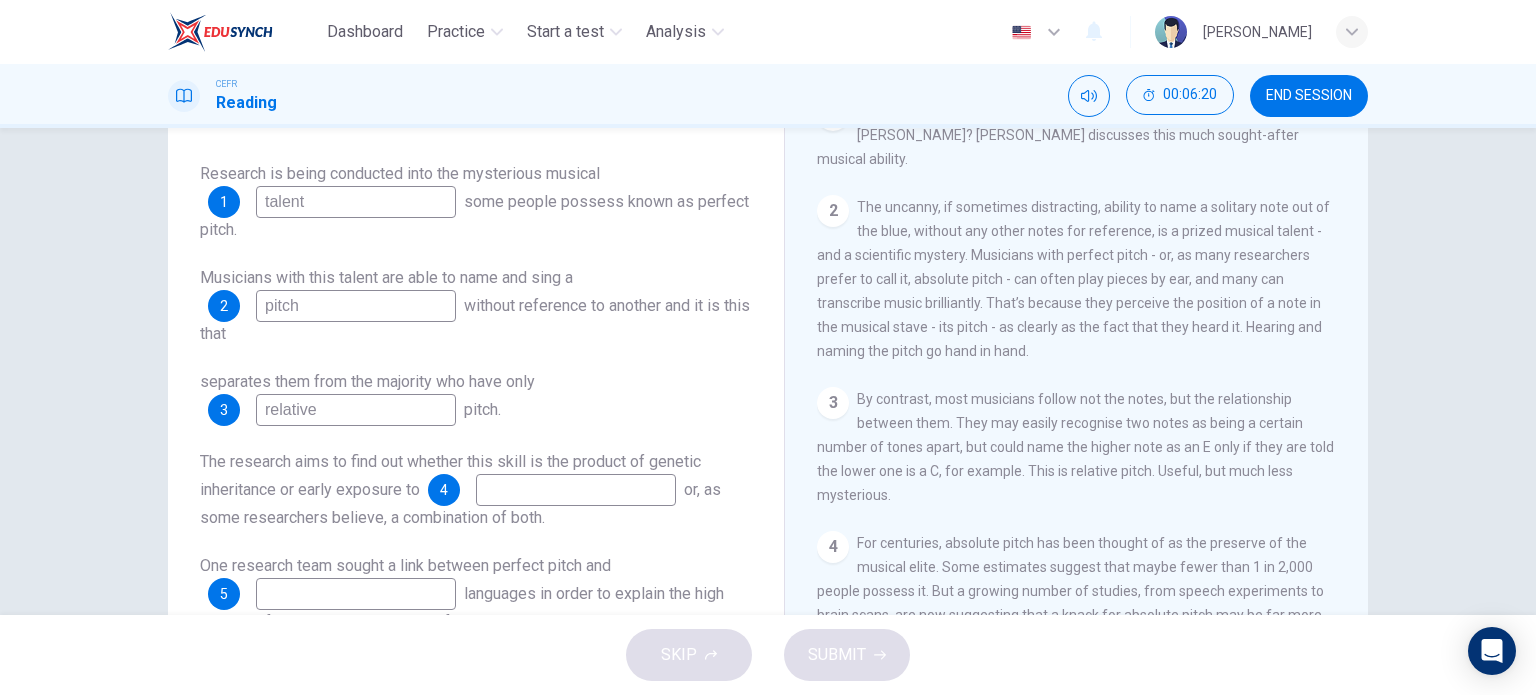 scroll, scrollTop: 111, scrollLeft: 0, axis: vertical 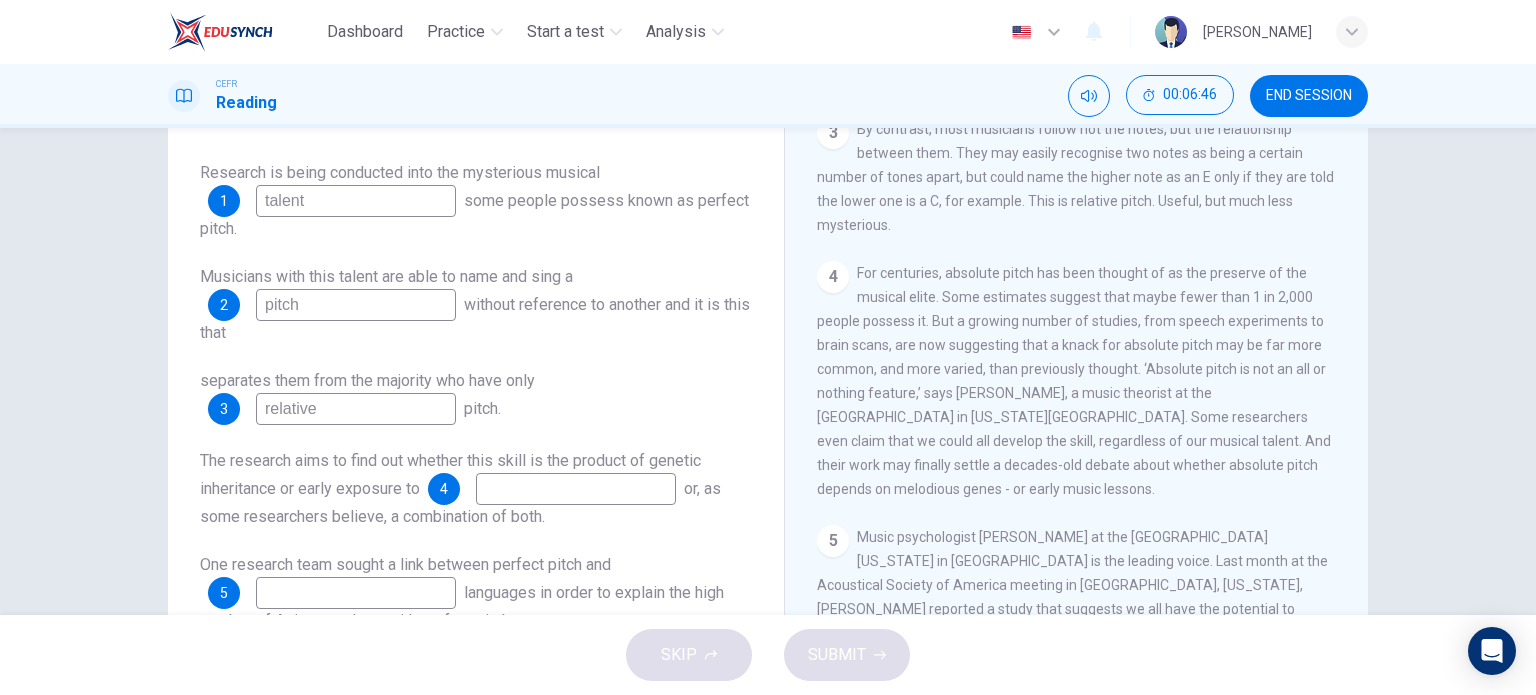 type on "relative" 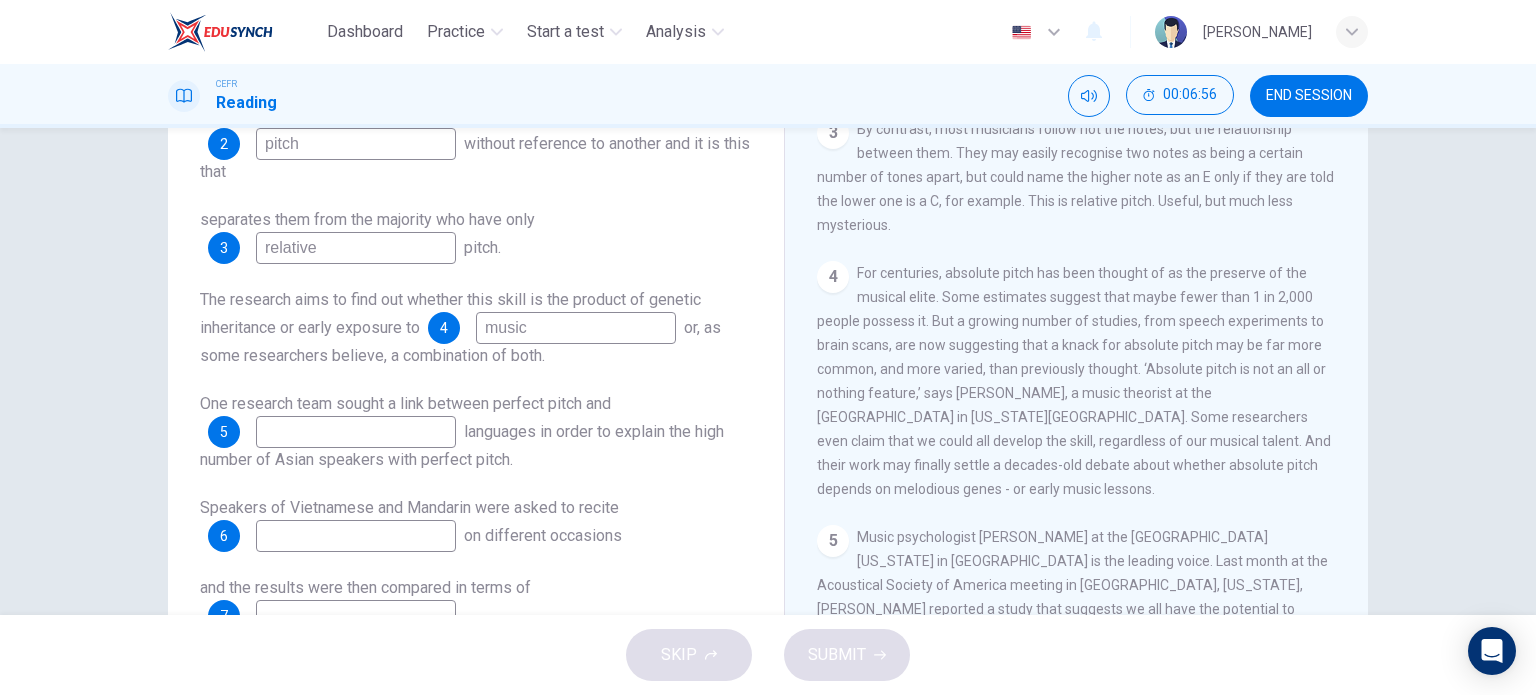 scroll, scrollTop: 275, scrollLeft: 0, axis: vertical 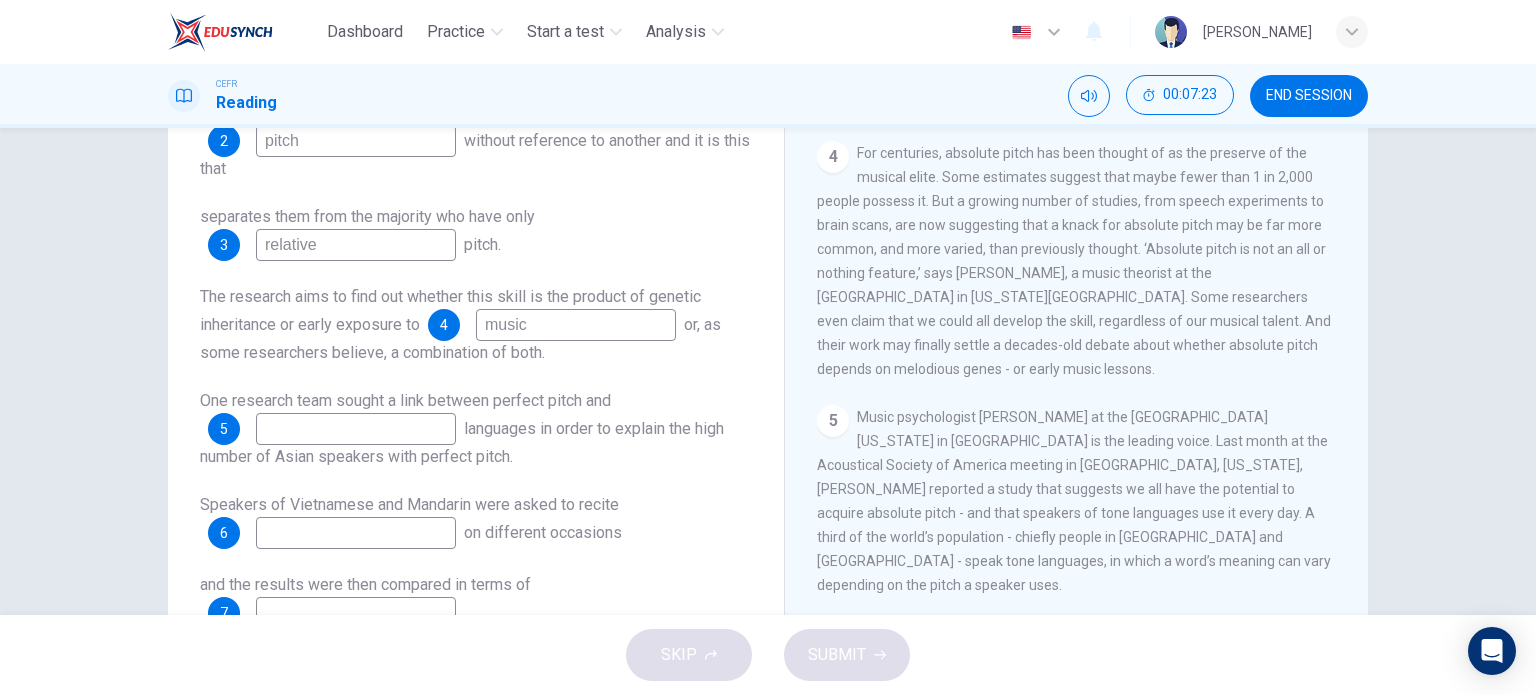 type on "music" 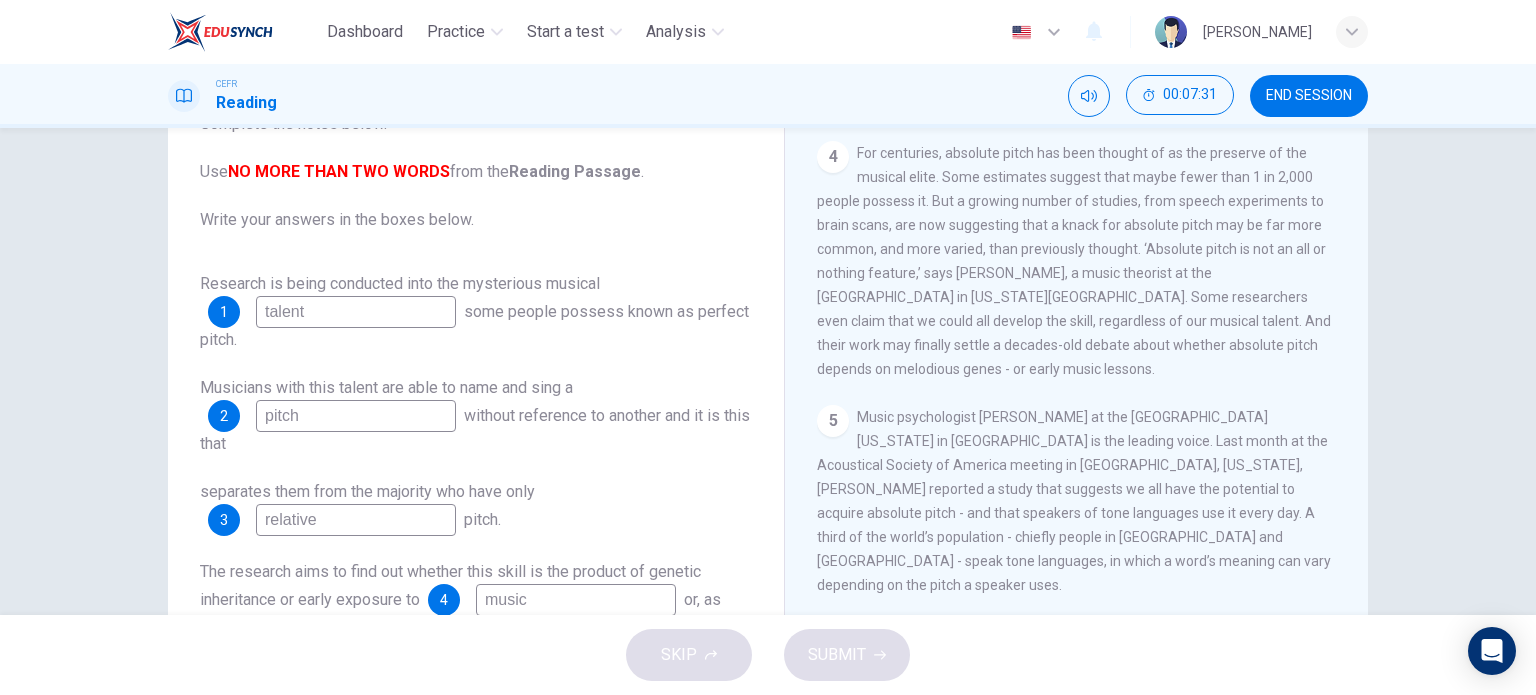 scroll, scrollTop: 336, scrollLeft: 0, axis: vertical 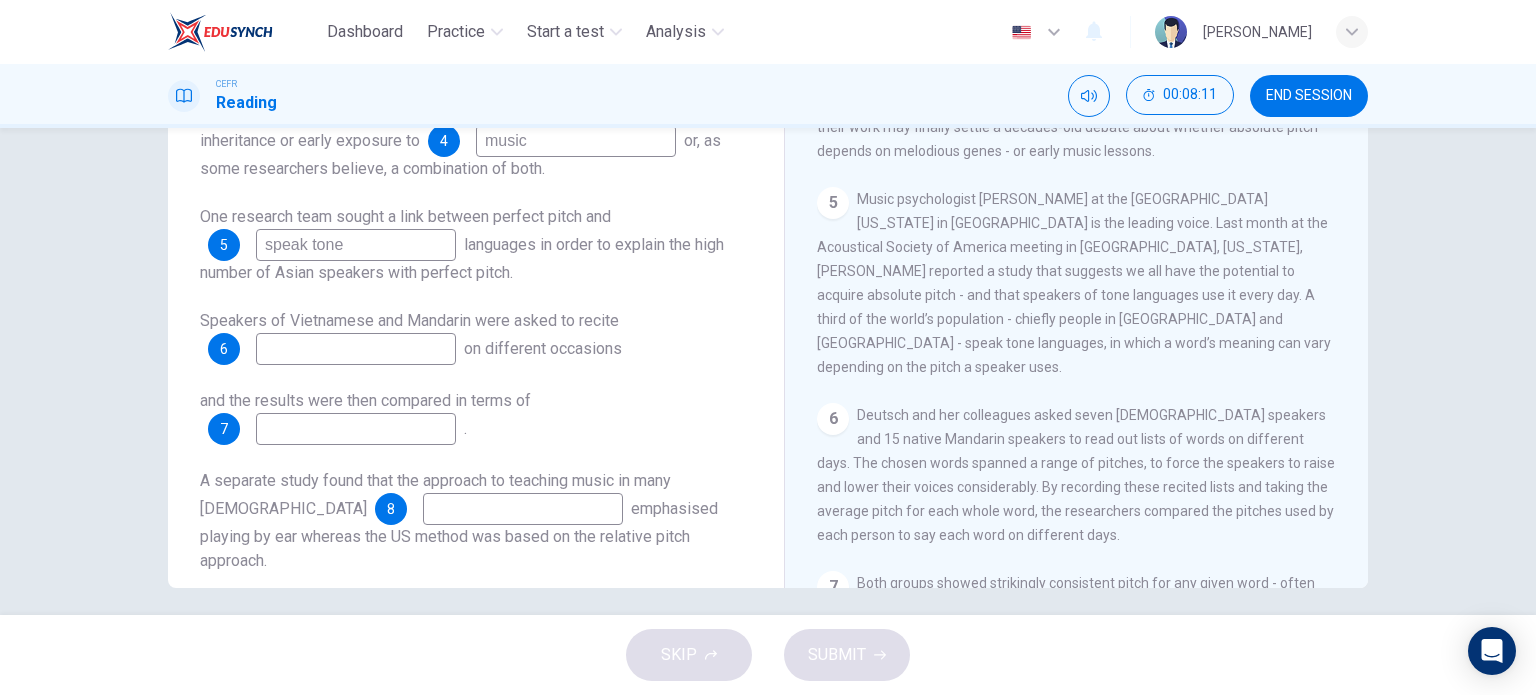 type on "speak tone" 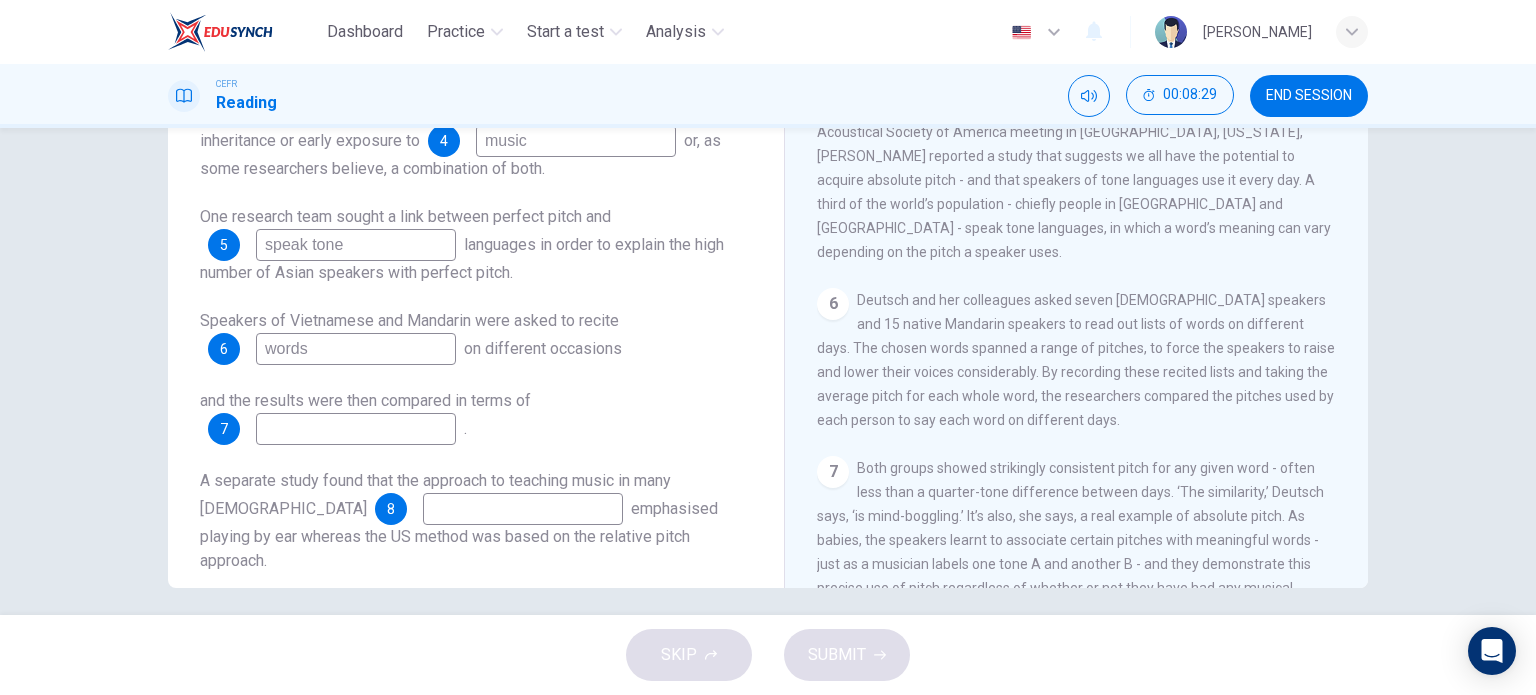 scroll, scrollTop: 1030, scrollLeft: 0, axis: vertical 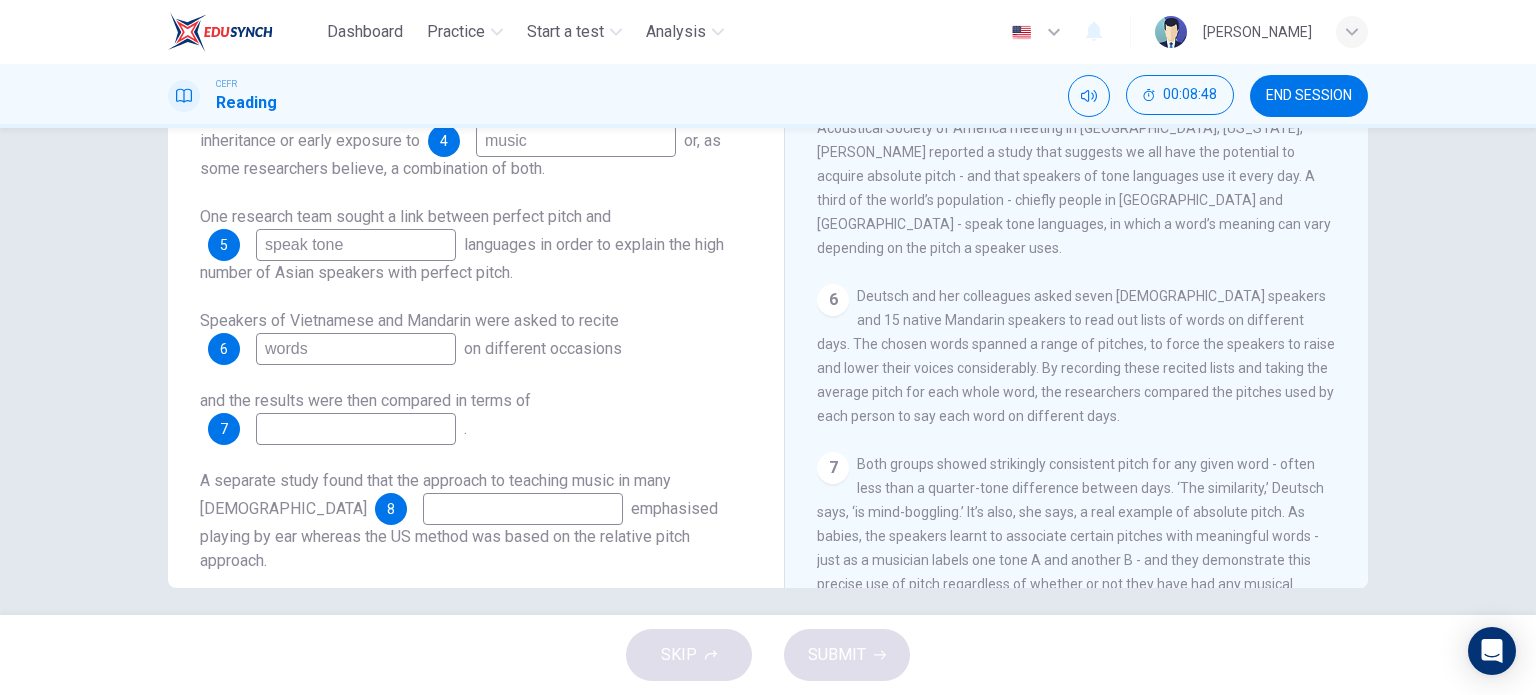 type on "words" 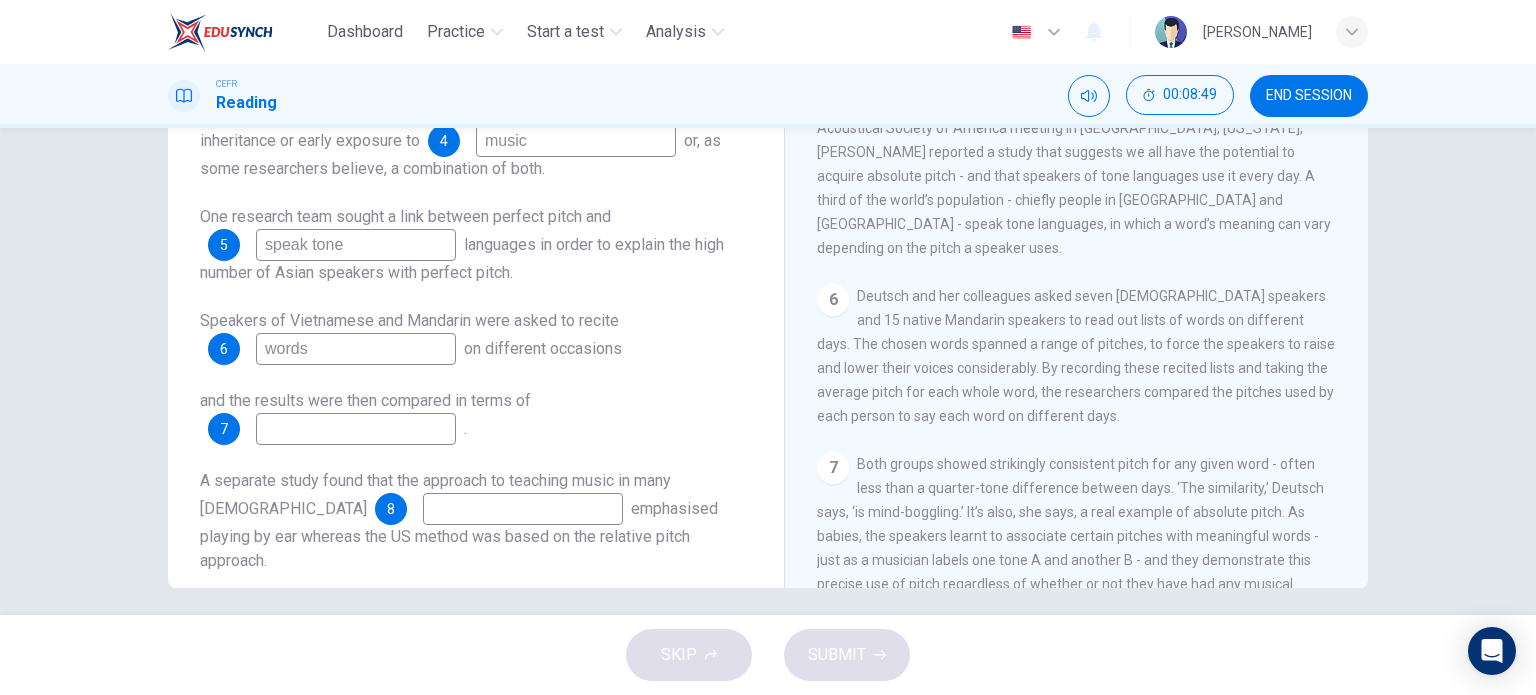 click at bounding box center [356, 429] 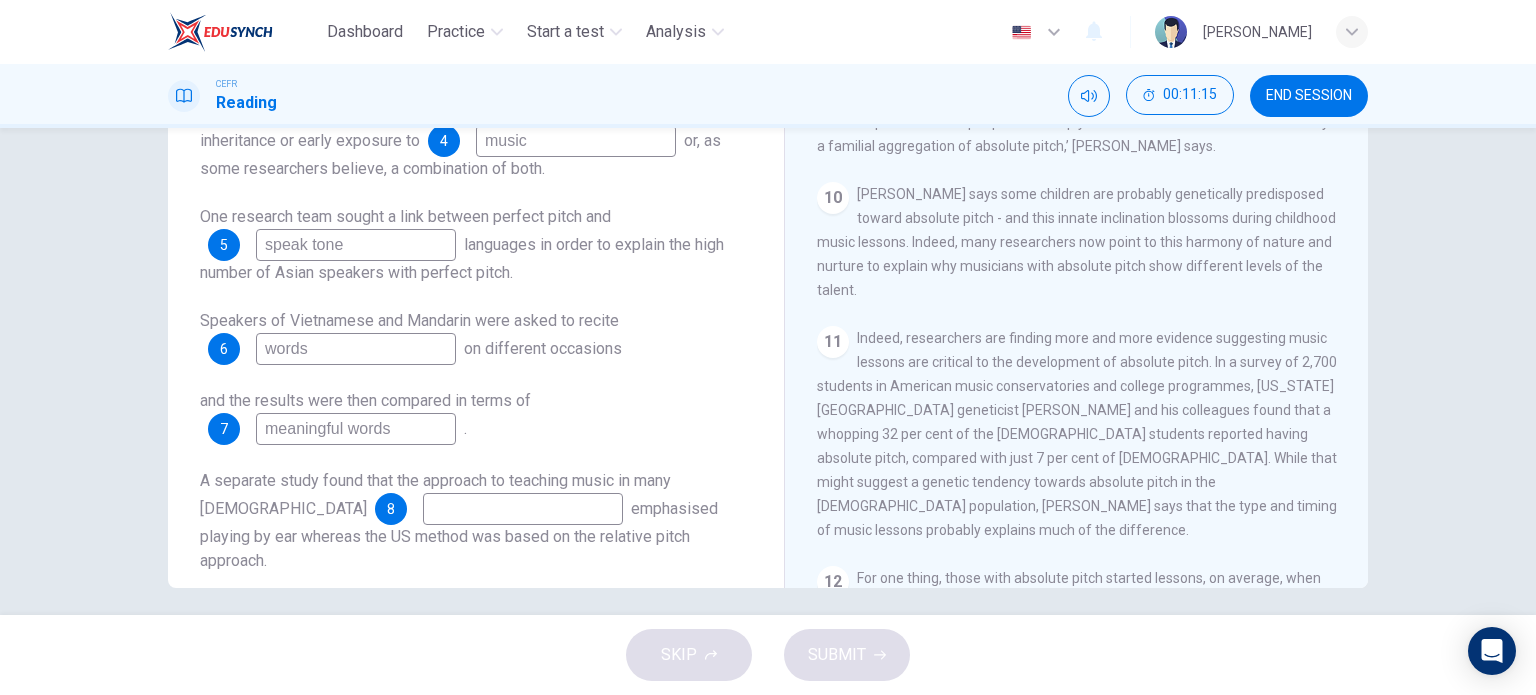 scroll, scrollTop: 1926, scrollLeft: 0, axis: vertical 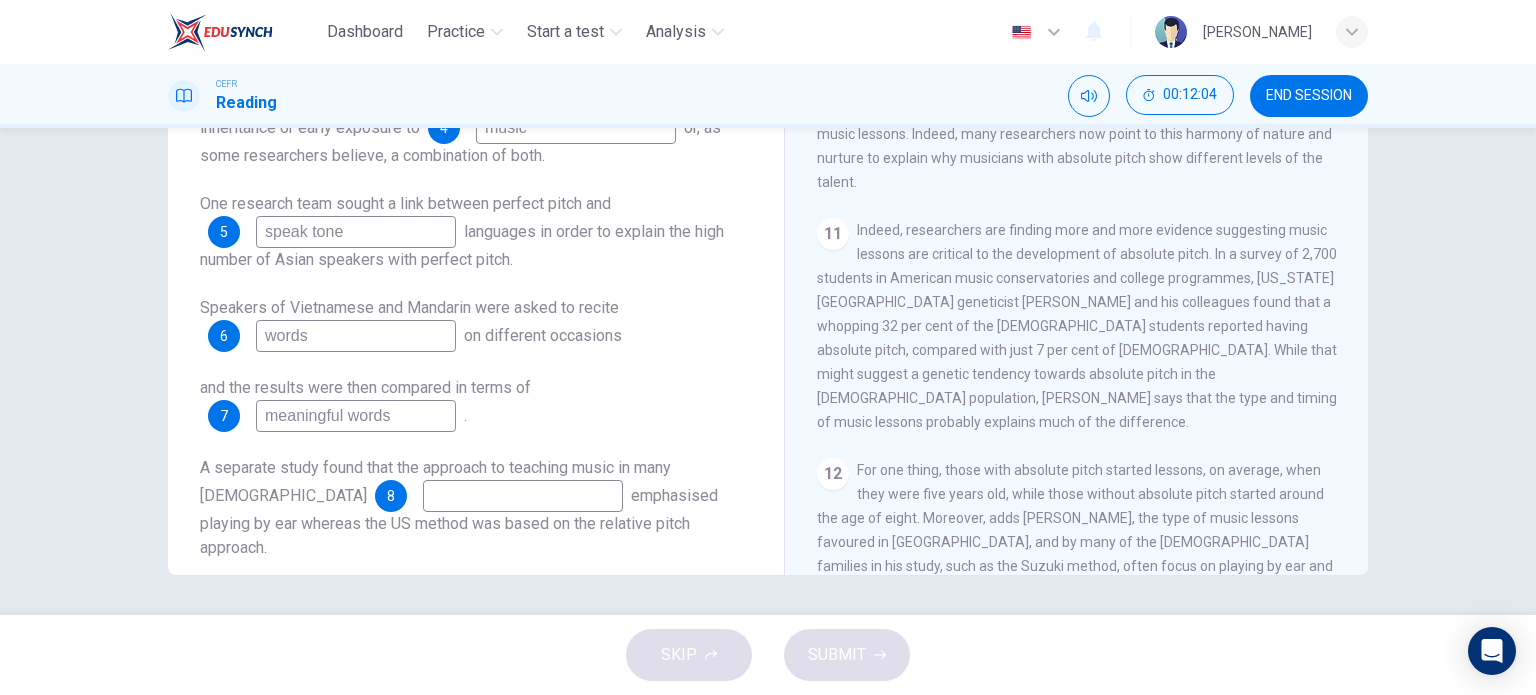 type on "meaningful words" 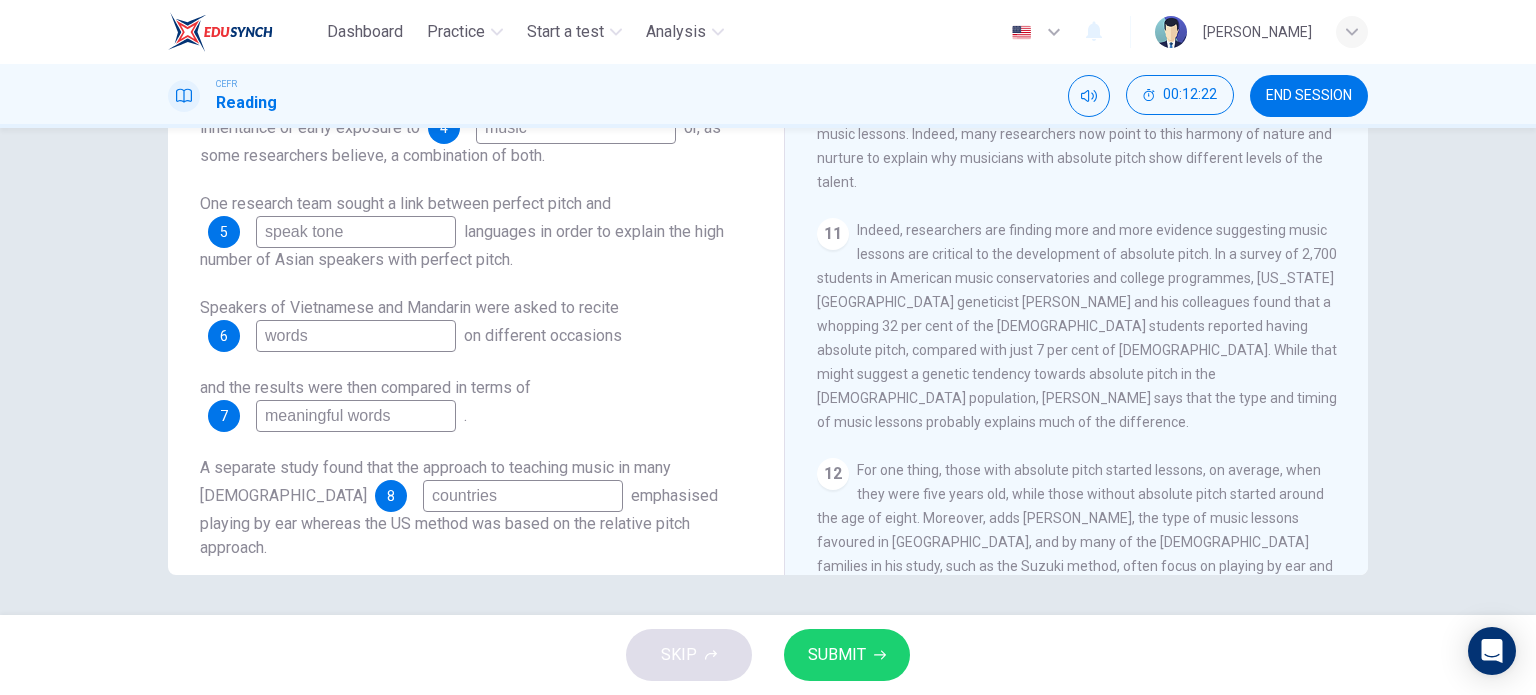 type on "countries" 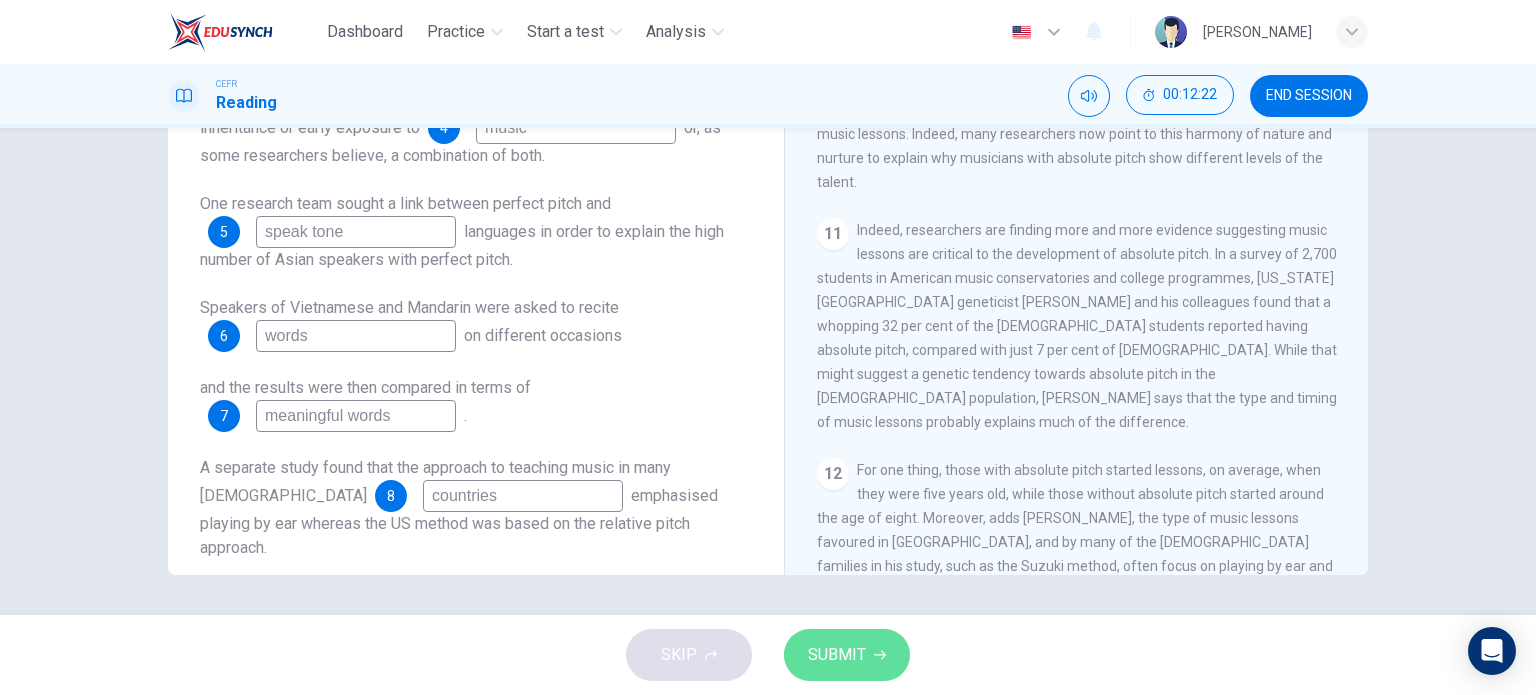 click on "SUBMIT" at bounding box center [837, 655] 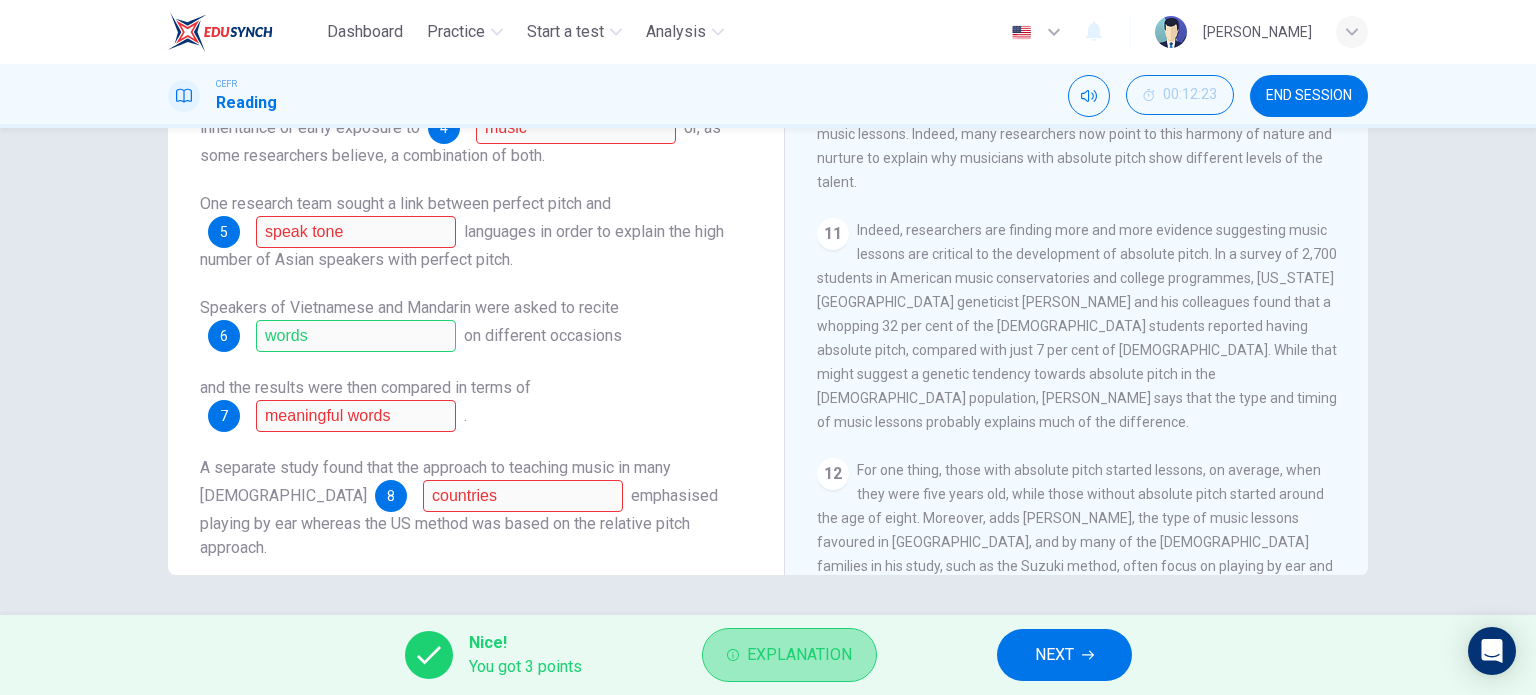 click on "Explanation" at bounding box center (799, 655) 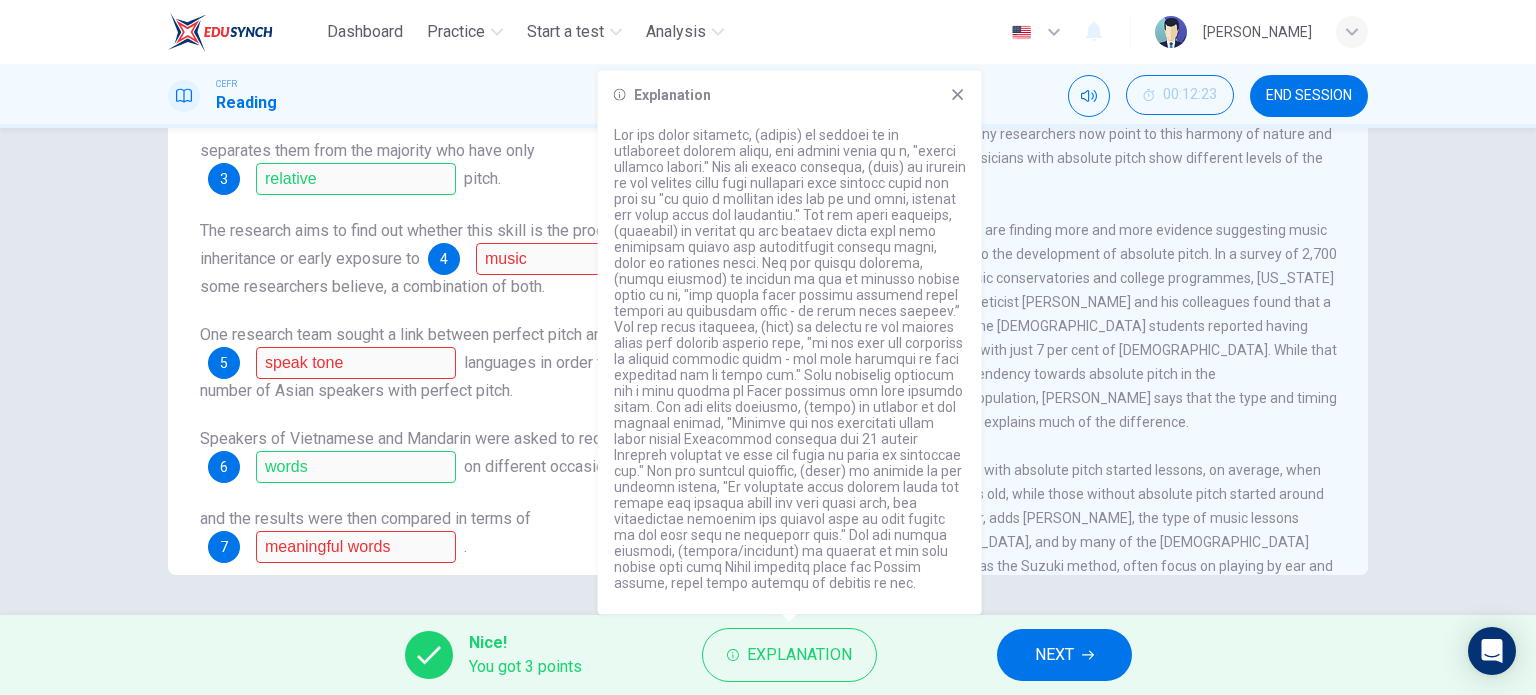 scroll, scrollTop: 200, scrollLeft: 0, axis: vertical 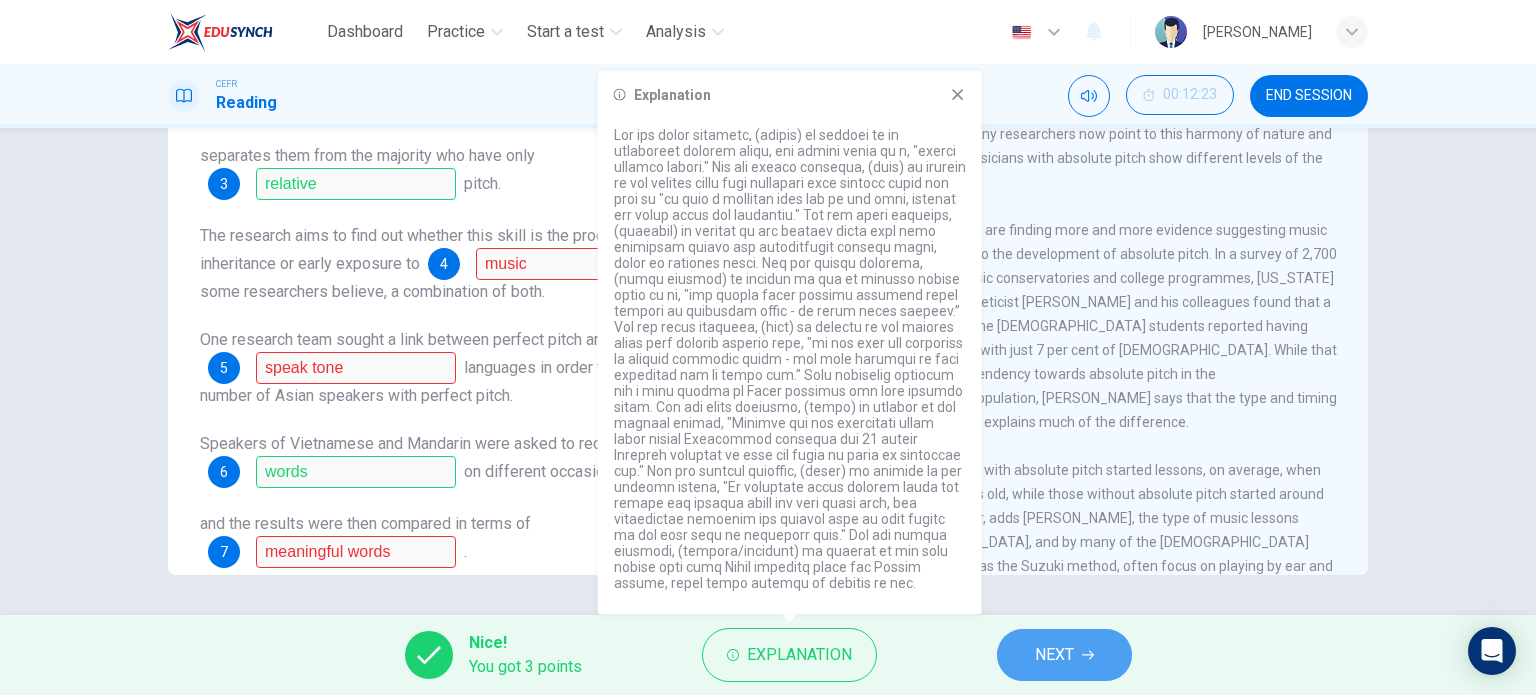 click on "NEXT" at bounding box center [1064, 655] 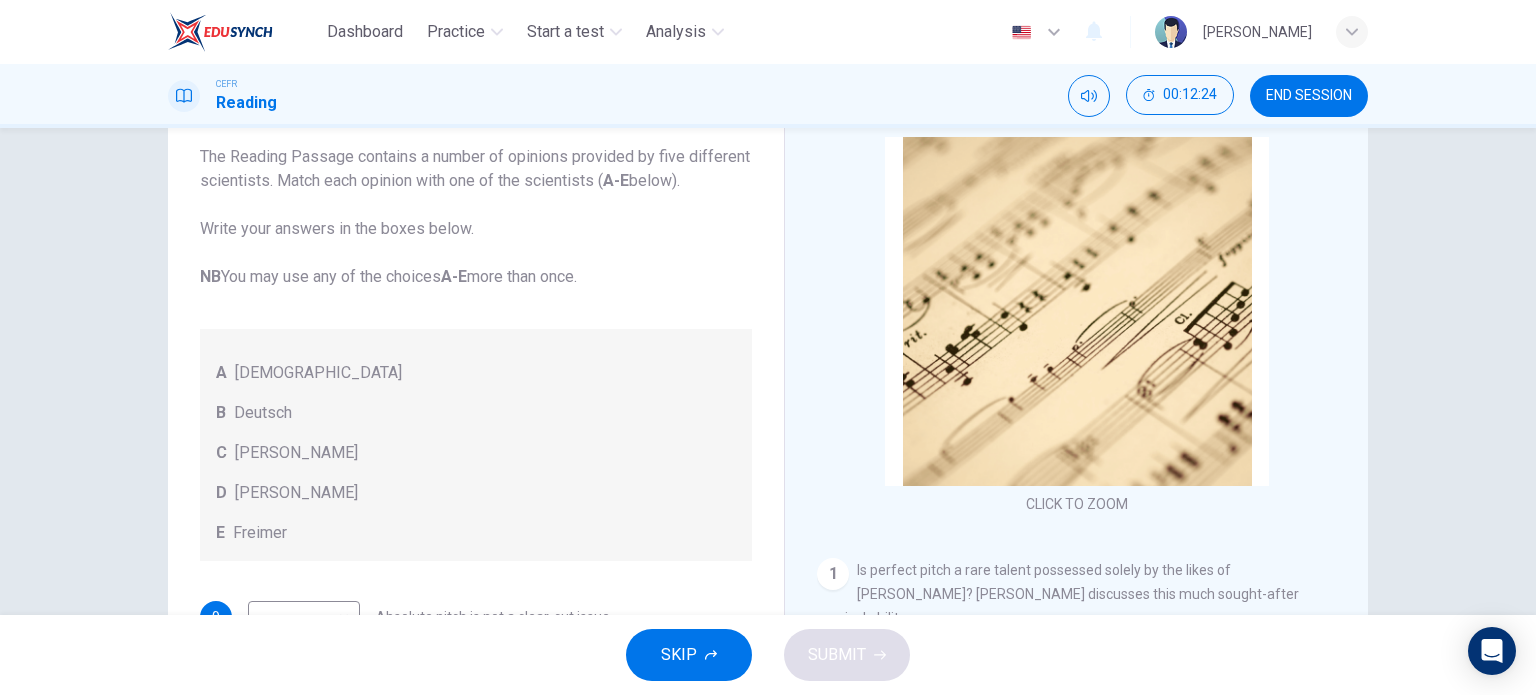 scroll, scrollTop: 118, scrollLeft: 0, axis: vertical 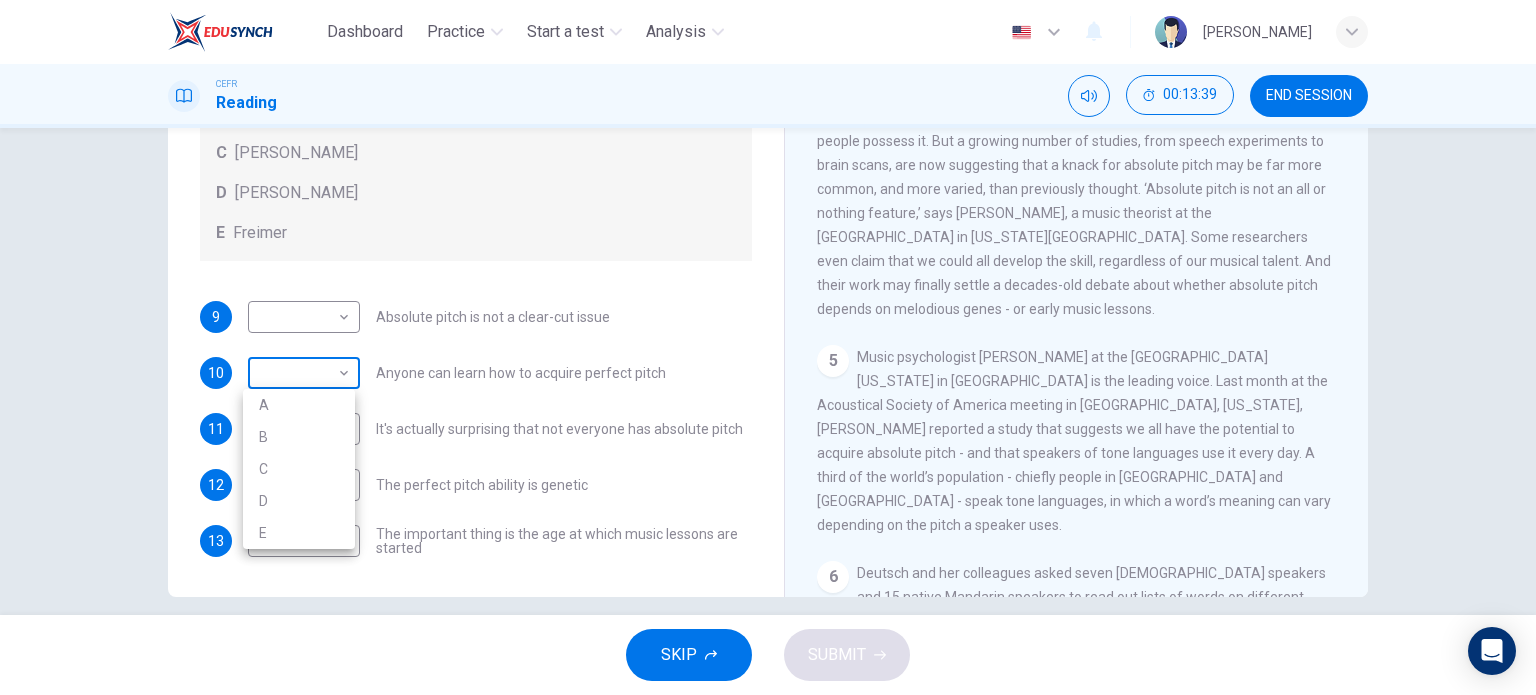 click on "Dashboard Practice Start a test Analysis English en ​ [PERSON_NAME] Reading 00:13:39 END SESSION Questions 9 - 13 The Reading Passage contains a number of opinions provided by five different scientists. Match each opinion with one of the scientists ( A-E  below).
Write your answers in the boxes below.
NB  You may use any of the choices  A-E  more than once. A Levitin B Deutsch C [PERSON_NAME] D [PERSON_NAME] 9 ​ ​ Absolute pitch is not a clear-cut issue 10 ​ ​ Anyone can learn how to acquire perfect pitch 11 ​ ​ It's actually surprising that not everyone has absolute pitch 12 ​ ​ The perfect pitch ability is genetic 13 ​ ​ The important thing is the age at which music lessons are started Striking the Right Note CLICK TO ZOOM Click to Zoom 1 Is perfect pitch a rare talent possessed solely by the likes of
[PERSON_NAME]? [PERSON_NAME] discusses this much sought-after musical ability. 2 3 4 5 6 7 8 9 10 11 12 13 SKIP SUBMIT EduSynch - Online Language Proficiency Testing" at bounding box center [768, 347] 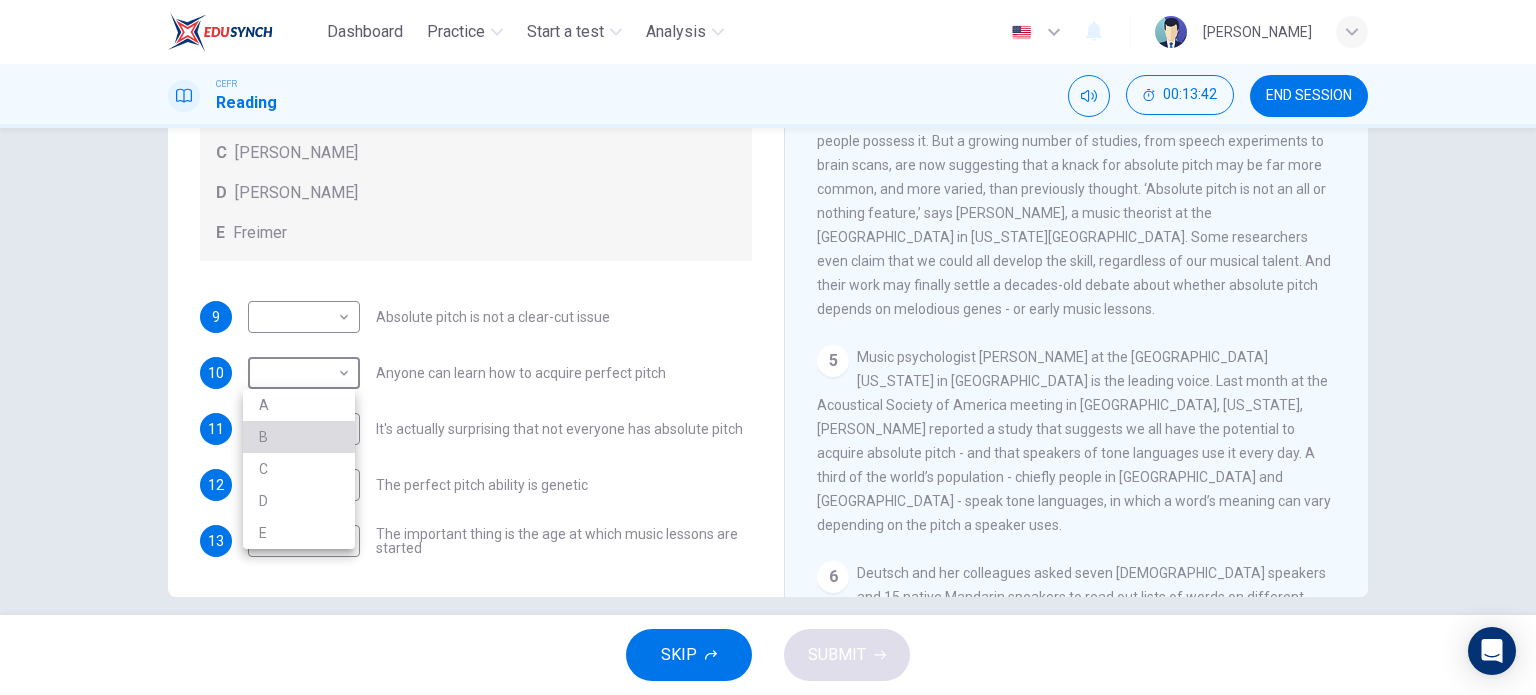 click on "B" at bounding box center (299, 437) 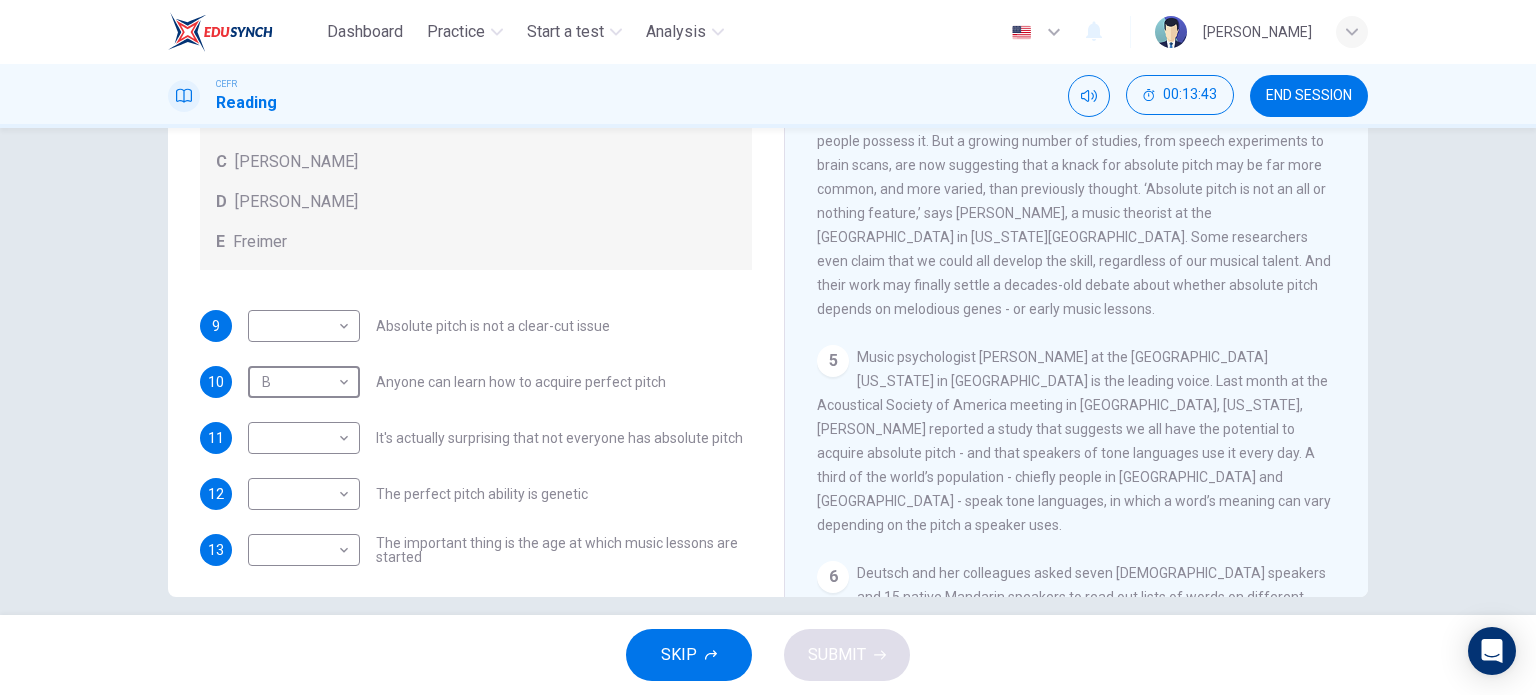 scroll, scrollTop: 135, scrollLeft: 0, axis: vertical 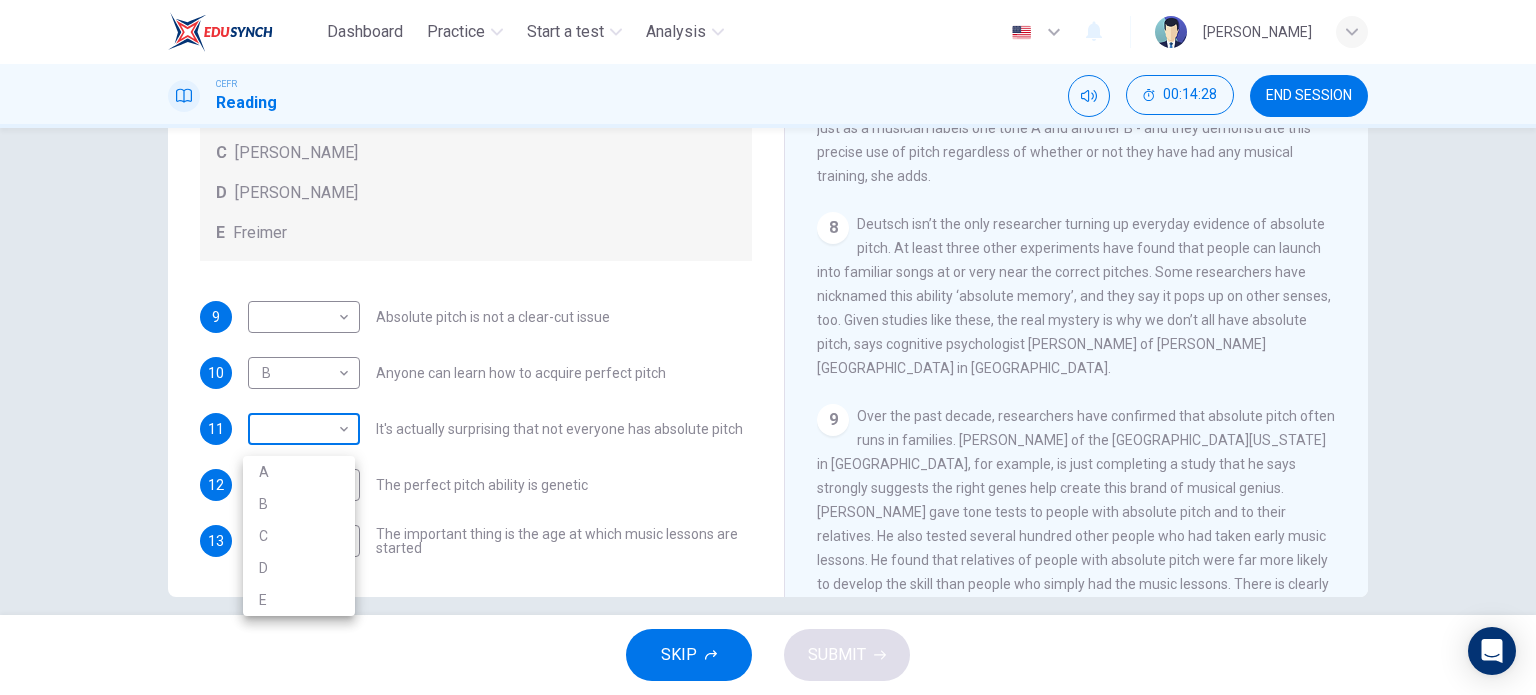 click on "Dashboard Practice Start a test Analysis English en ​ [PERSON_NAME] Reading 00:14:28 END SESSION Questions 9 - 13 The Reading Passage contains a number of opinions provided by five different scientists. Match each opinion with one of the scientists ( A-E  below).
Write your answers in the boxes below.
NB  You may use any of the choices  A-E  more than once. A Levitin B Deutsch C [PERSON_NAME] D [PERSON_NAME] 9 ​ ​ Absolute pitch is not a clear-cut issue 10 B B ​ Anyone can learn how to acquire perfect pitch 11 ​ ​ It's actually surprising that not everyone has absolute pitch 12 ​ ​ The perfect pitch ability is genetic 13 ​ ​ The important thing is the age at which music lessons are started Striking the Right Note CLICK TO ZOOM Click to Zoom 1 Is perfect pitch a rare talent possessed solely by the likes of
[PERSON_NAME]? [PERSON_NAME] discusses this much sought-after musical ability. 2 3 4 5 6 7 8 9 10 11 12 13 SKIP SUBMIT EduSynch - Online Language Proficiency Testing" at bounding box center (768, 347) 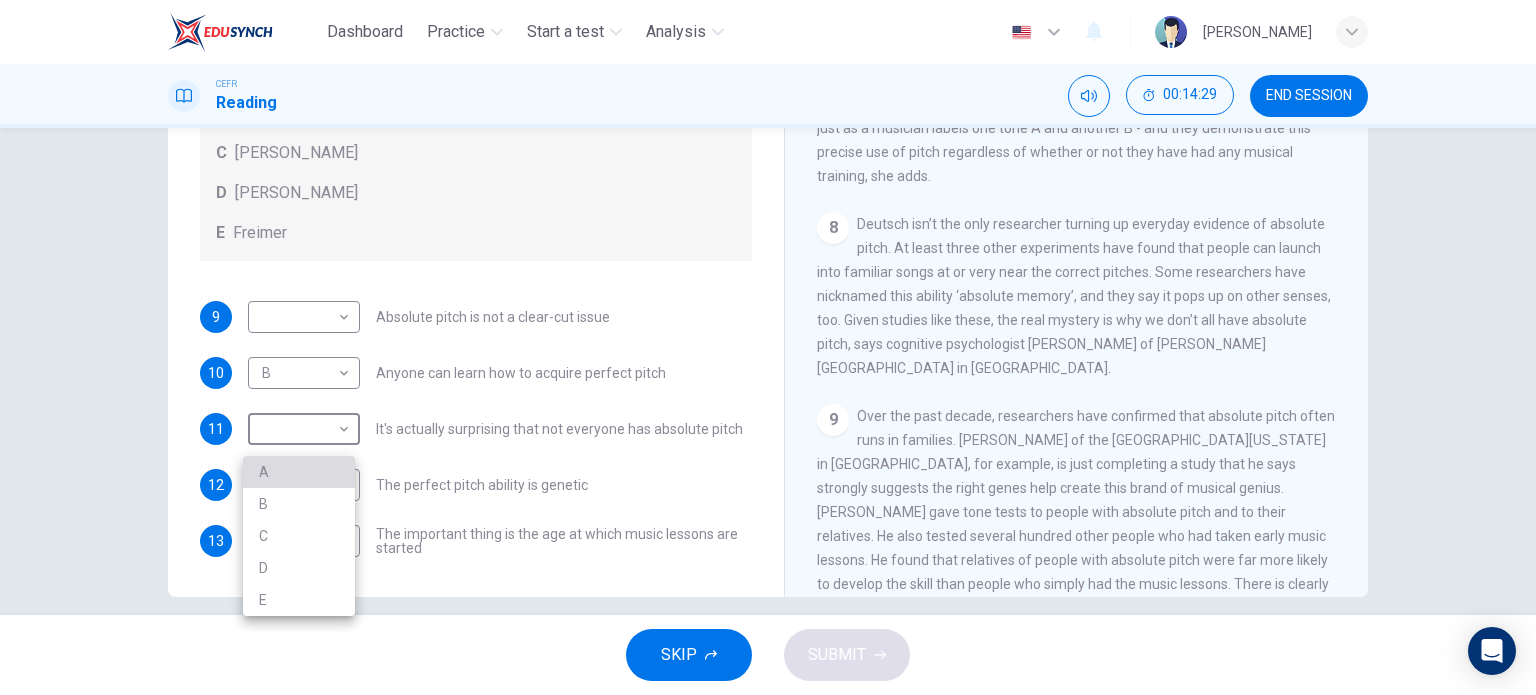 click on "A" at bounding box center (299, 472) 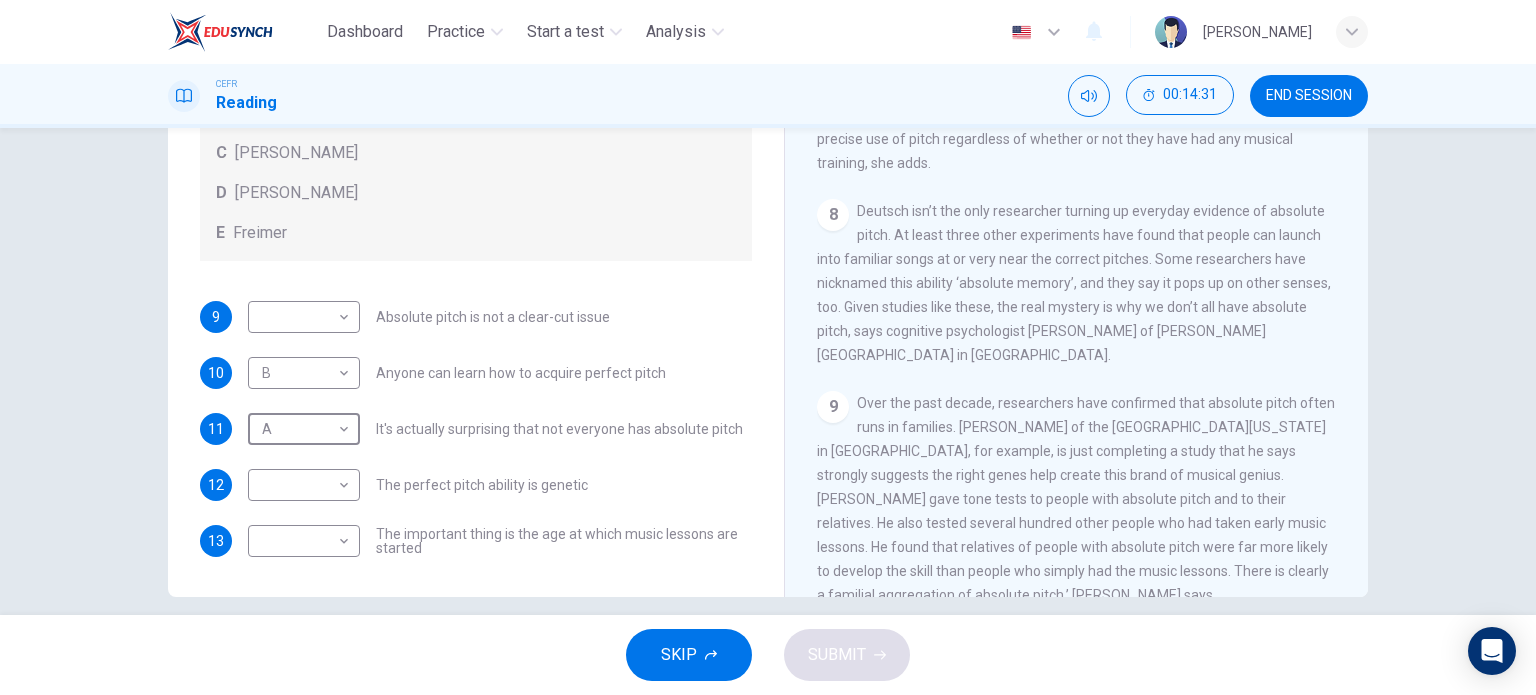 scroll, scrollTop: 1486, scrollLeft: 0, axis: vertical 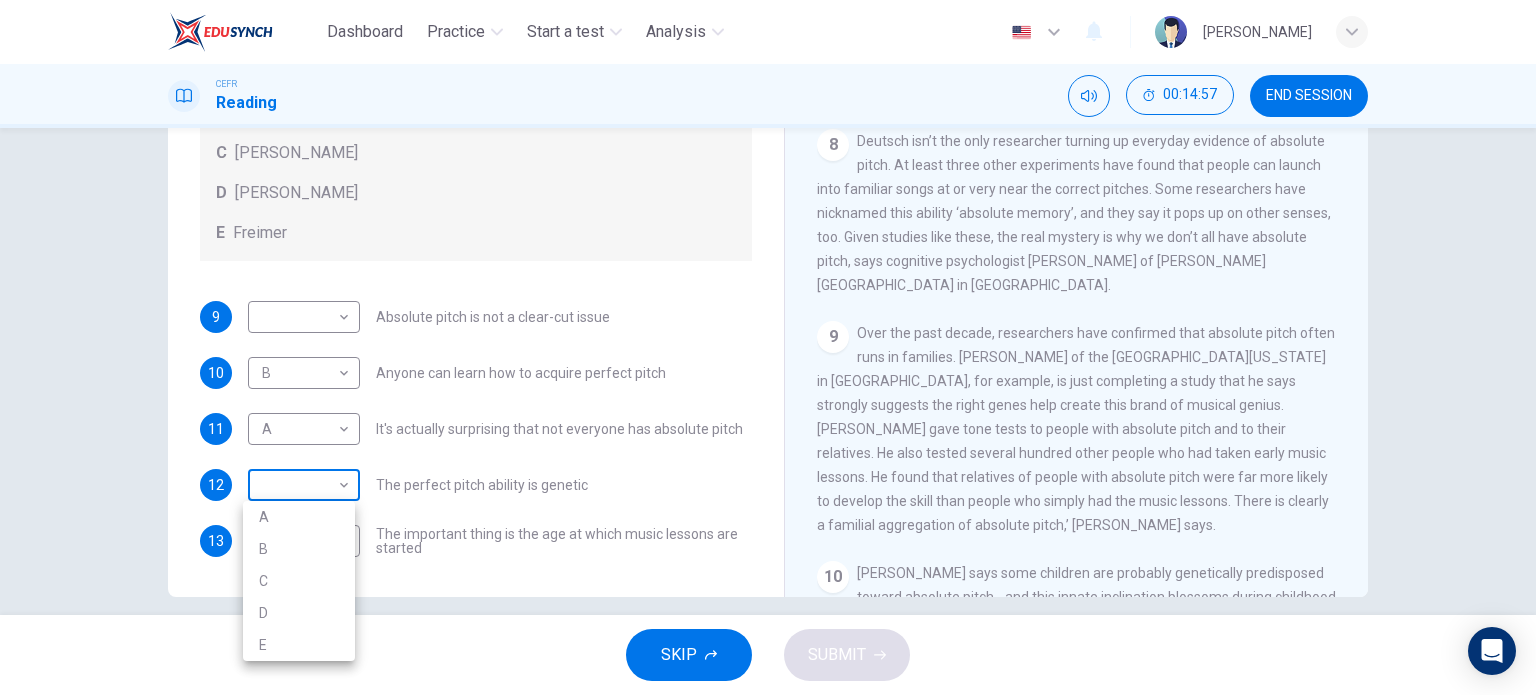 click on "Dashboard Practice Start a test Analysis English en ​ [PERSON_NAME] Reading 00:14:57 END SESSION Questions 9 - 13 The Reading Passage contains a number of opinions provided by five different scientists. Match each opinion with one of the scientists ( A-E  below).
Write your answers in the boxes below.
NB  You may use any of the choices  A-E  more than once. A Levitin B Deutsch C [PERSON_NAME] D [PERSON_NAME] 9 ​ ​ Absolute pitch is not a clear-cut issue 10 B B ​ Anyone can learn how to acquire perfect pitch 11 A A ​ It's actually surprising that not everyone has absolute pitch 12 ​ ​ The perfect pitch ability is genetic 13 ​ ​ The important thing is the age at which music lessons are started Striking the Right Note CLICK TO ZOOM Click to Zoom 1 Is perfect pitch a rare talent possessed solely by the likes of
[PERSON_NAME]? [PERSON_NAME] discusses this much sought-after musical ability. 2 3 4 5 6 7 8 9 10 11 12 13 SKIP SUBMIT EduSynch - Online Language Proficiency Testing" at bounding box center [768, 347] 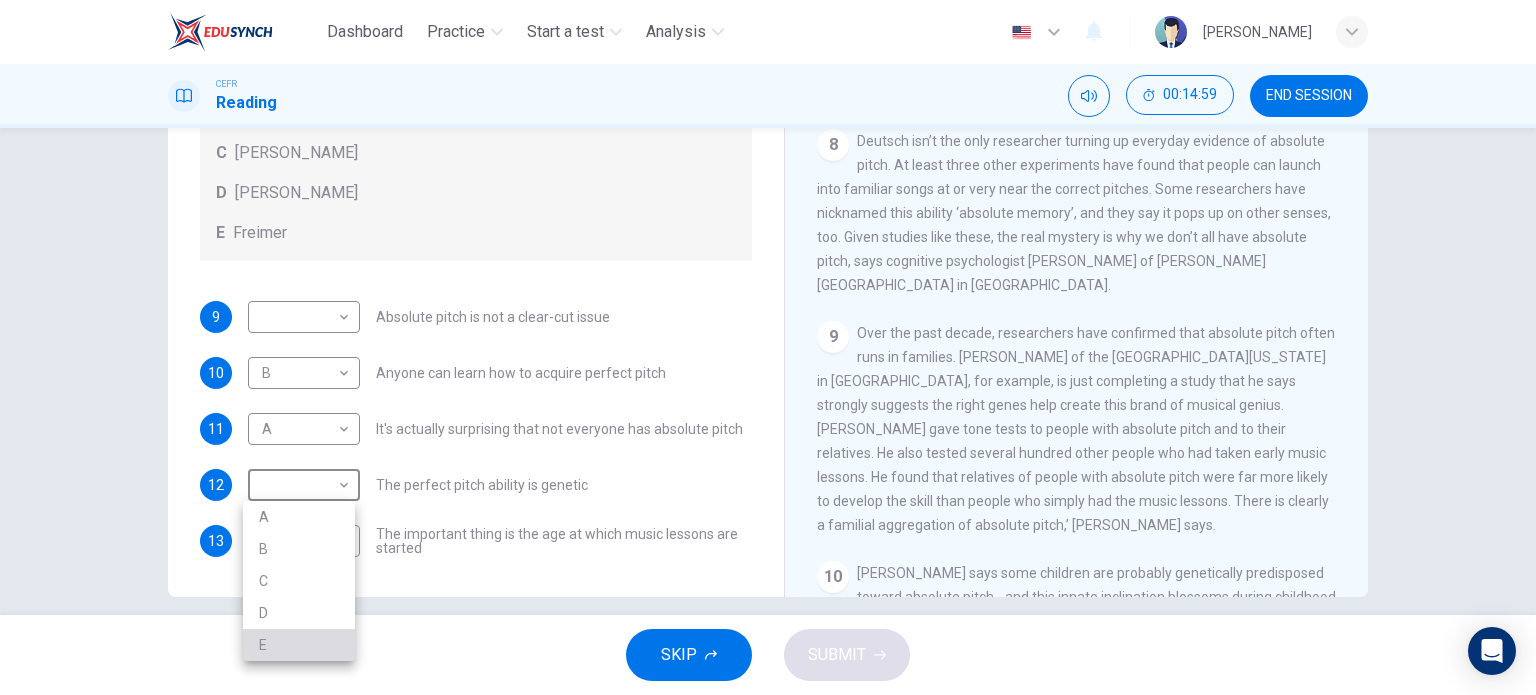 click on "E" at bounding box center [299, 645] 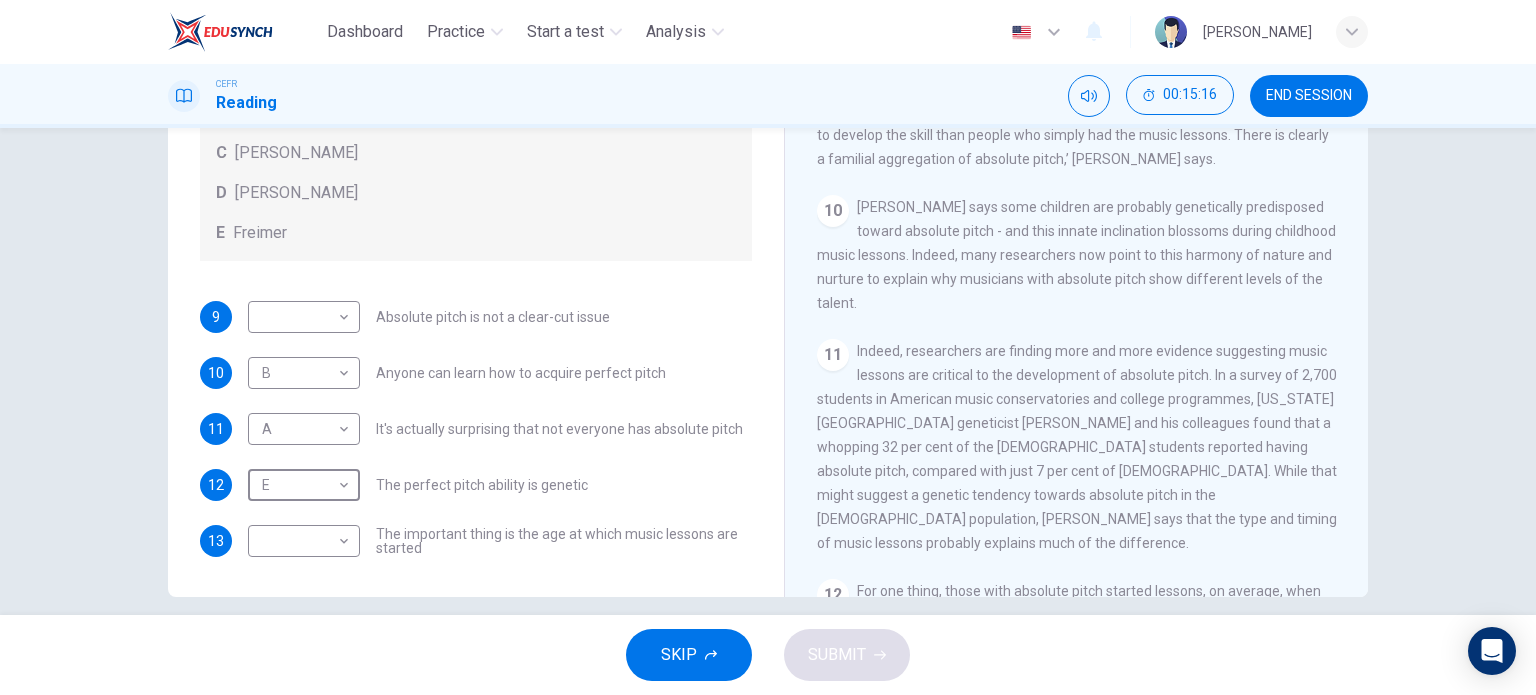 scroll, scrollTop: 1920, scrollLeft: 0, axis: vertical 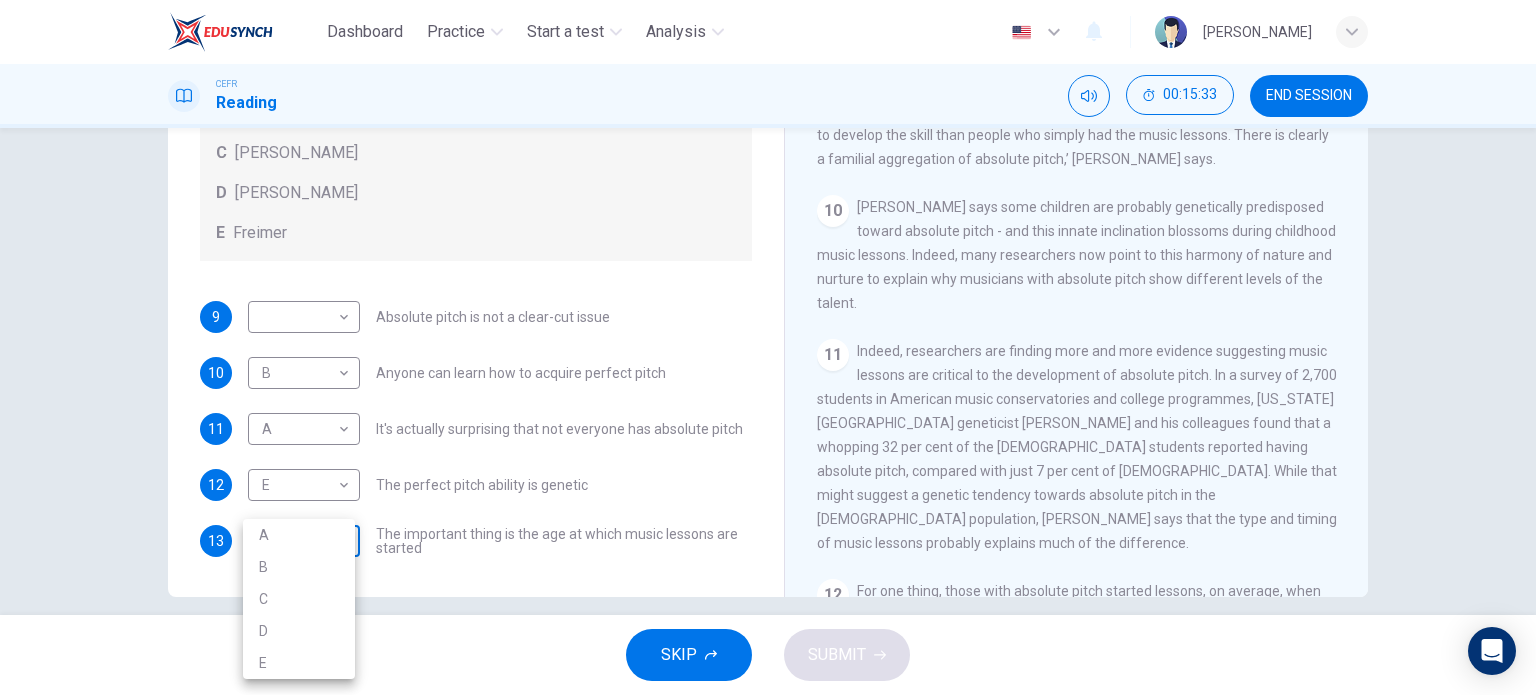 click on "Dashboard Practice Start a test Analysis English en ​ [PERSON_NAME] Reading 00:15:33 END SESSION Questions 9 - 13 The Reading Passage contains a number of opinions provided by five different scientists. Match each opinion with one of the scientists ( A-E  below).
Write your answers in the boxes below.
NB  You may use any of the choices  A-E  more than once. A Levitin B Deutsch C [PERSON_NAME] D [PERSON_NAME] 9 ​ ​ Absolute pitch is not a clear-cut issue 10 B B ​ Anyone can learn how to acquire perfect pitch 11 A A ​ It's actually surprising that not everyone has absolute pitch 12 E E ​ The perfect pitch ability is genetic 13 ​ ​ The important thing is the age at which music lessons are started Striking the Right Note CLICK TO ZOOM Click to Zoom 1 Is perfect pitch a rare talent possessed solely by the likes of
[PERSON_NAME]? [PERSON_NAME] discusses this much sought-after musical ability. 2 3 4 5 6 7 8 9 10 11 12 13 SKIP SUBMIT EduSynch - Online Language Proficiency Testing" at bounding box center (768, 347) 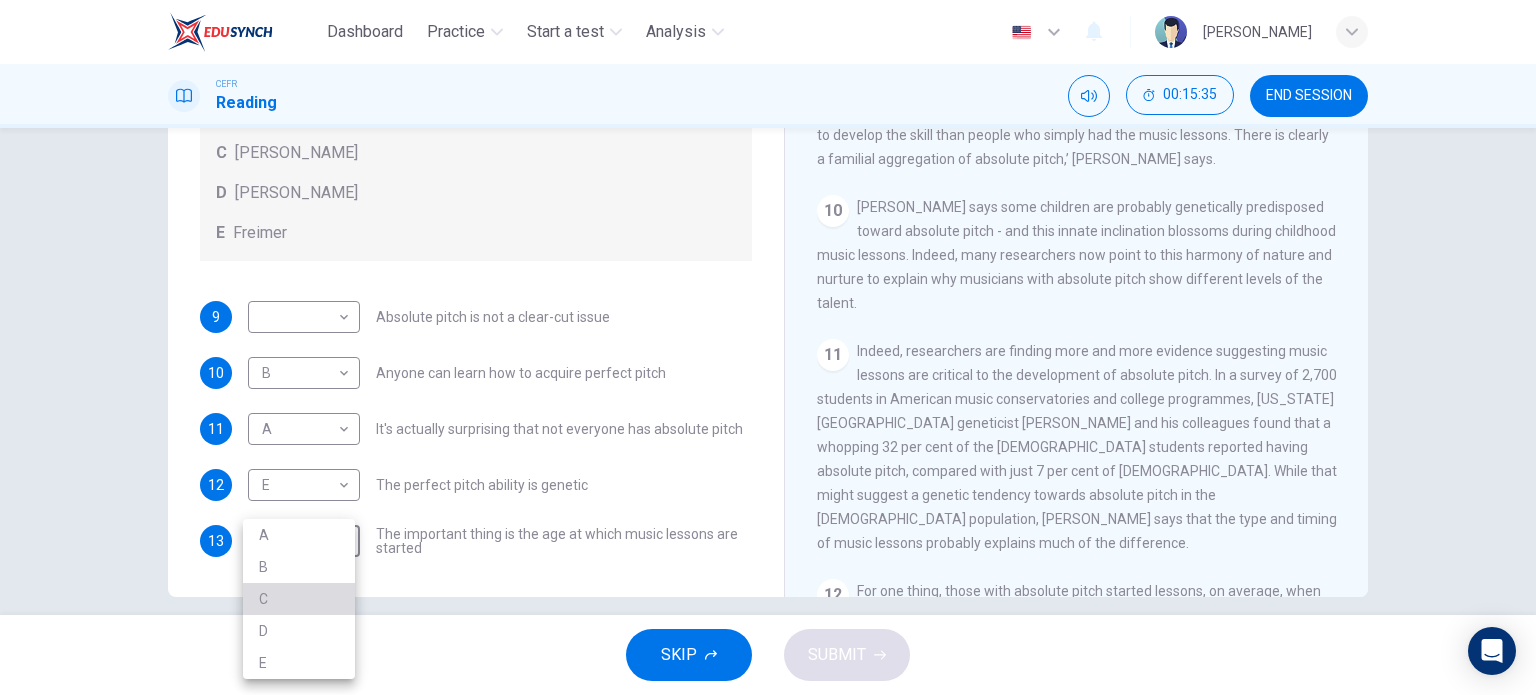 click on "C" at bounding box center [299, 599] 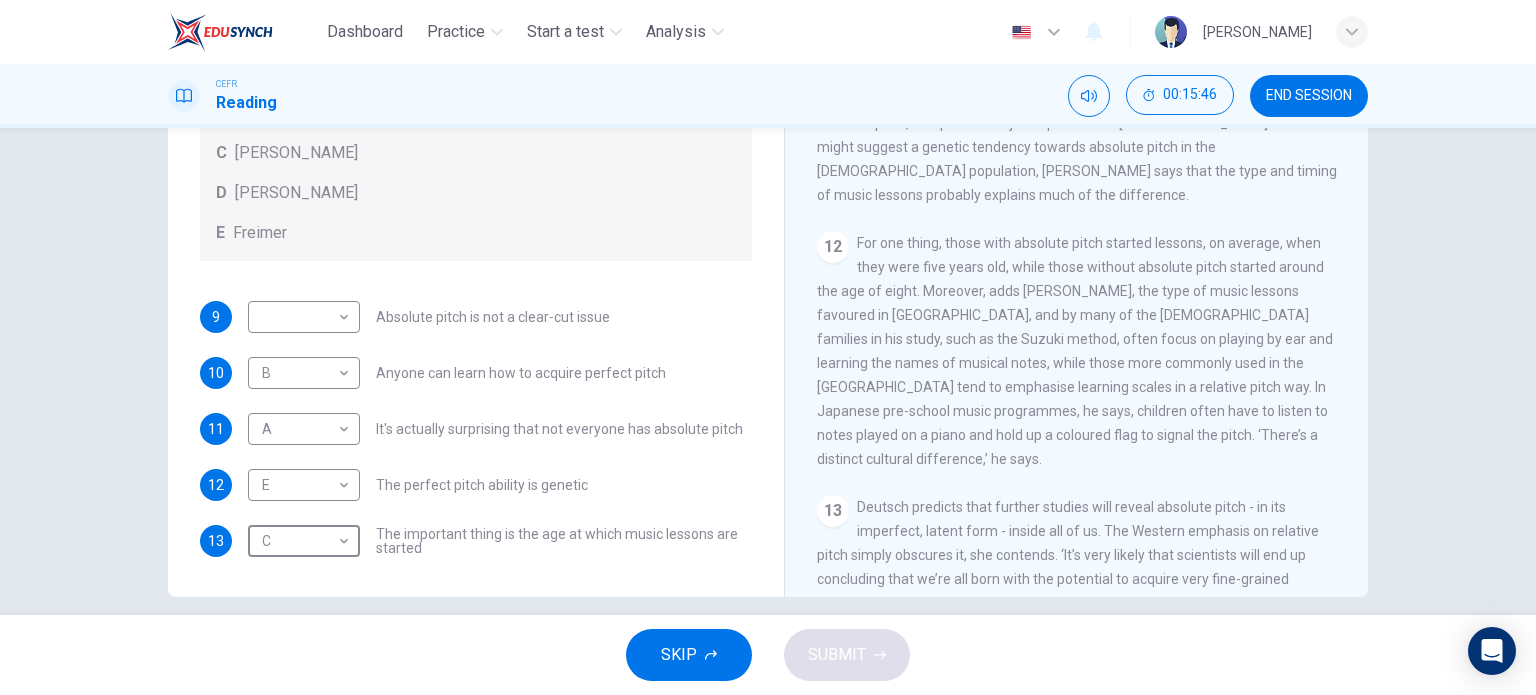 scroll, scrollTop: 2283, scrollLeft: 0, axis: vertical 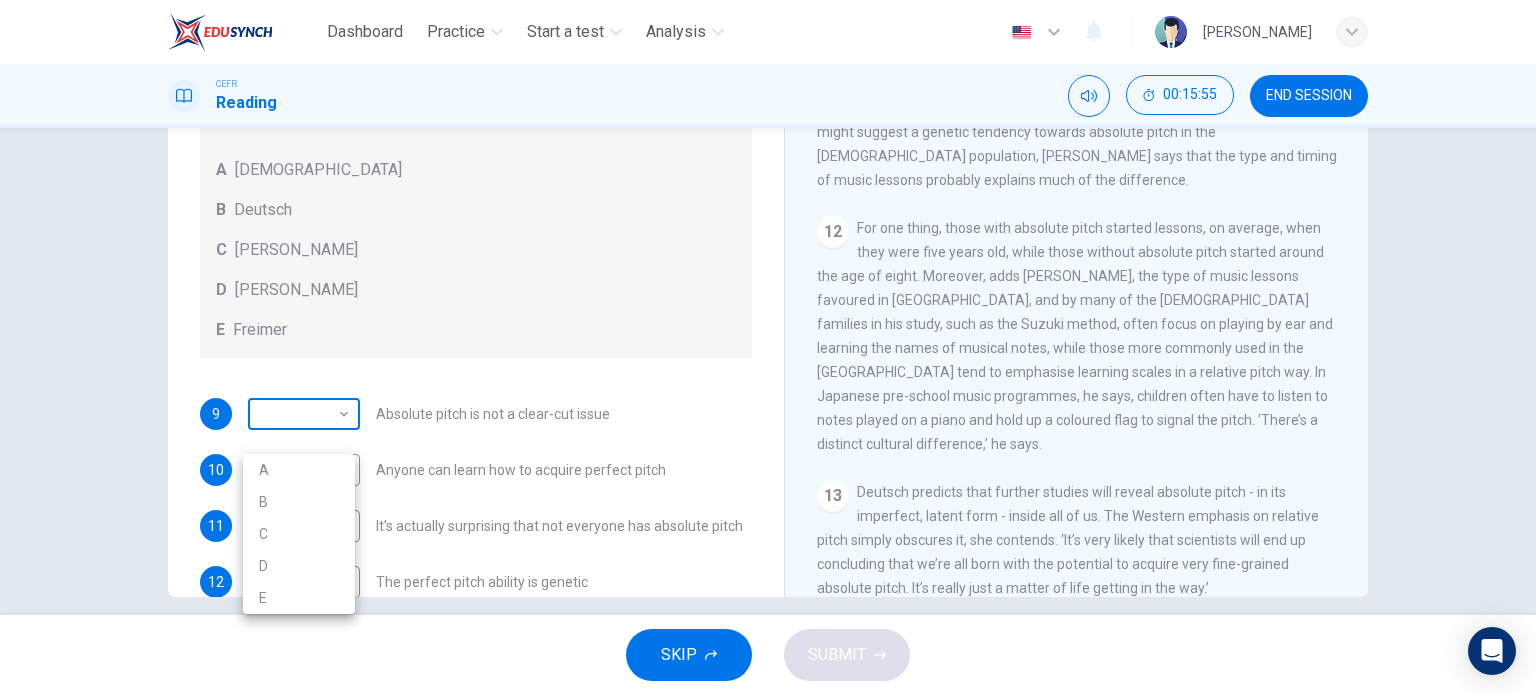 click on "Dashboard Practice Start a test Analysis English en ​ [PERSON_NAME] Reading 00:15:55 END SESSION Questions 9 - 13 The Reading Passage contains a number of opinions provided by five different scientists. Match each opinion with one of the scientists ( A-E  below).
Write your answers in the boxes below.
NB  You may use any of the choices  A-E  more than once. A Levitin B Deutsch C [PERSON_NAME] D [PERSON_NAME] 9 ​ ​ Absolute pitch is not a clear-cut issue 10 B B ​ Anyone can learn how to acquire perfect pitch 11 A A ​ It's actually surprising that not everyone has absolute pitch 12 E E ​ The perfect pitch ability is genetic 13 C C ​ The important thing is the age at which music lessons are started Striking the Right Note CLICK TO ZOOM Click to Zoom 1 Is perfect pitch a rare talent possessed solely by the likes of
[PERSON_NAME]? [PERSON_NAME] discusses this much sought-after musical ability. 2 3 4 5 6 7 8 9 10 11 12 13 SKIP SUBMIT EduSynch - Online Language Proficiency Testing" at bounding box center [768, 347] 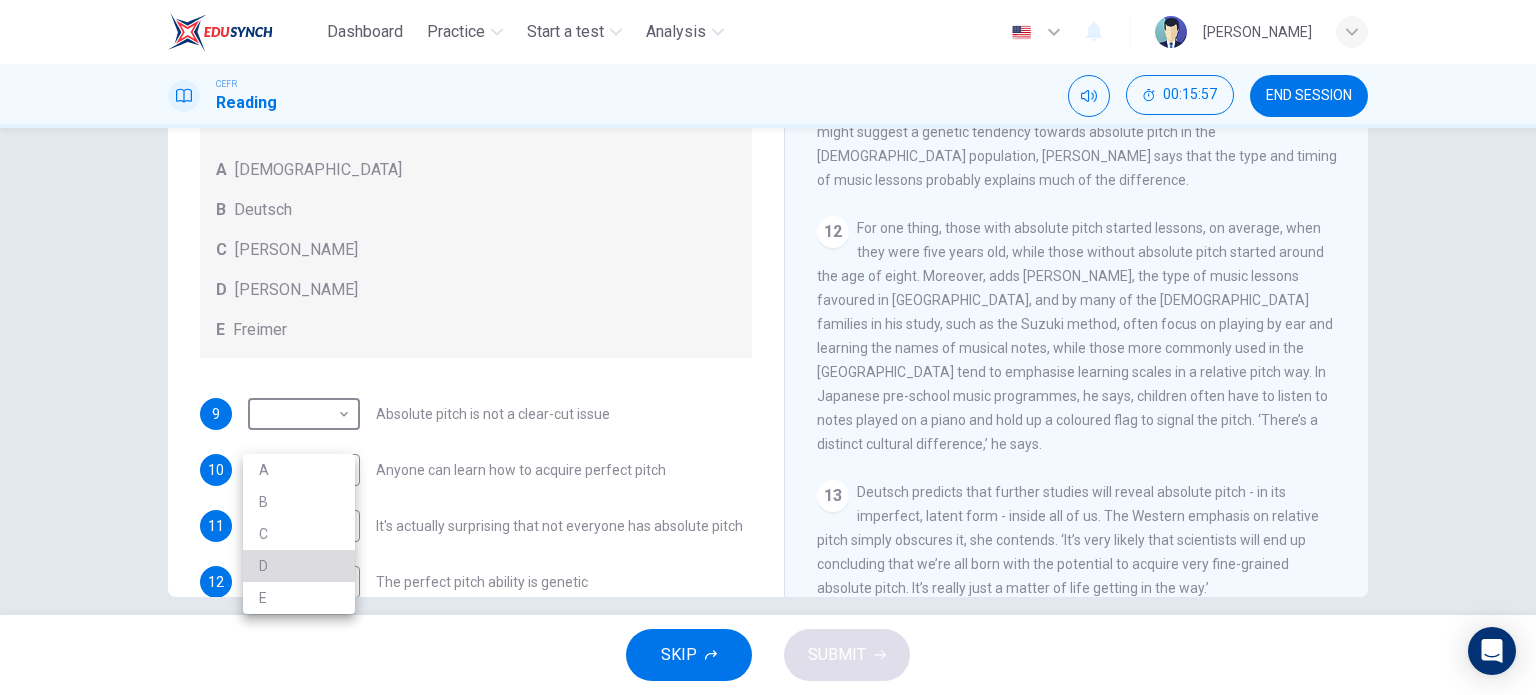 click on "D" at bounding box center (299, 566) 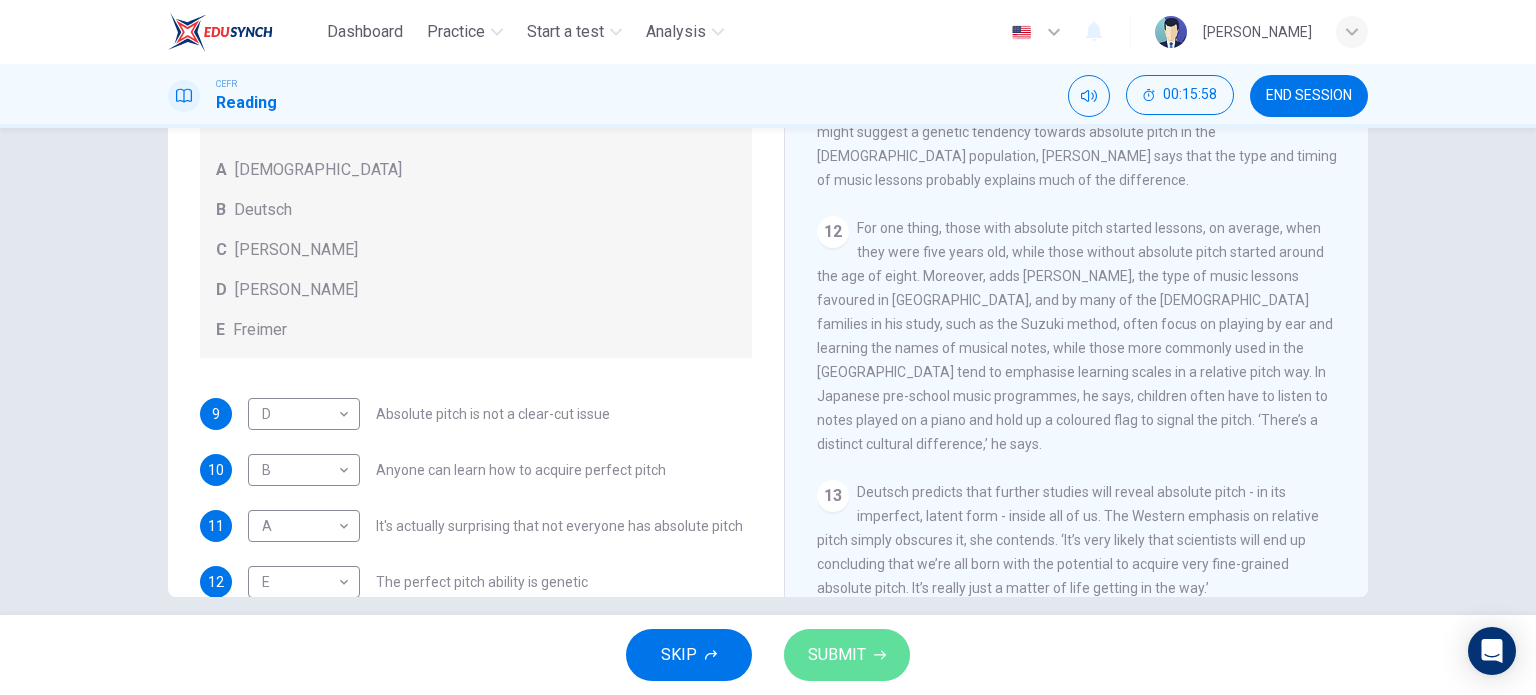click on "SUBMIT" at bounding box center [847, 655] 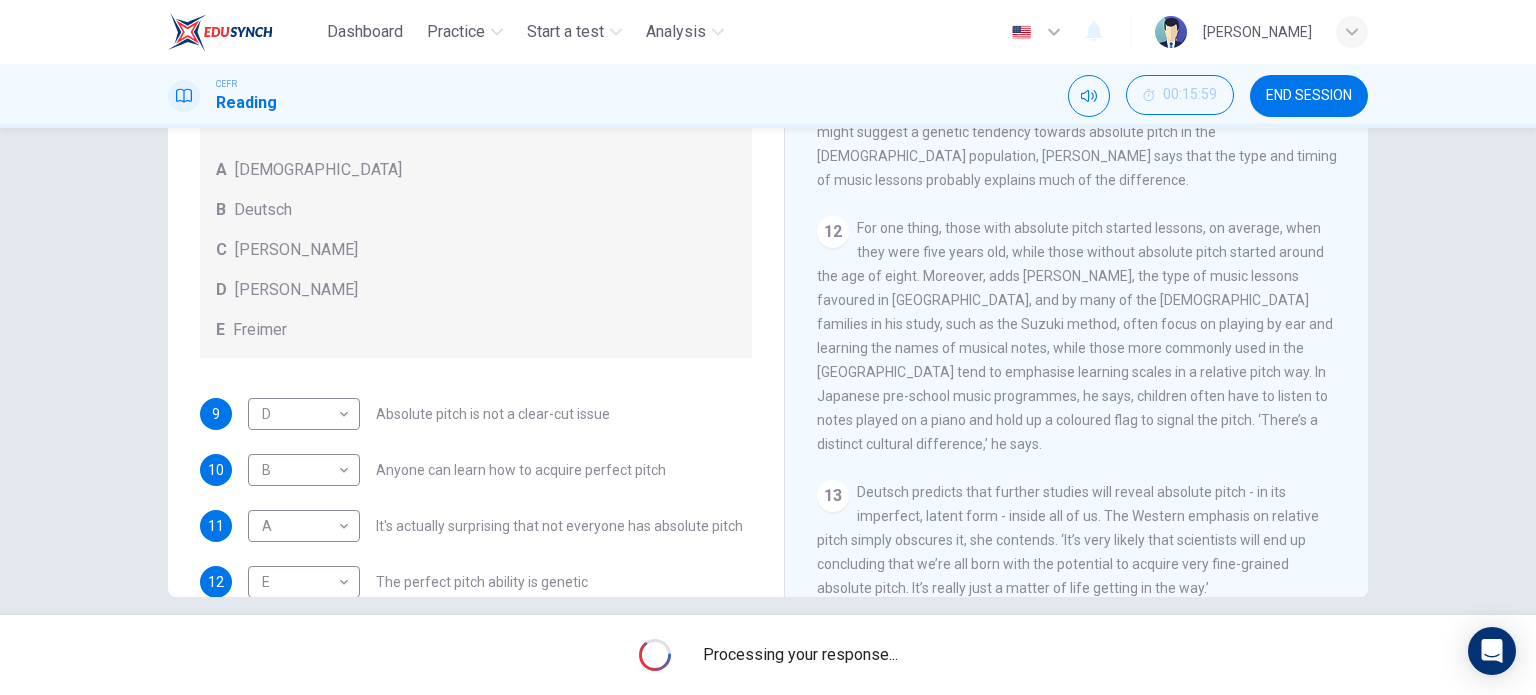 scroll, scrollTop: 176, scrollLeft: 0, axis: vertical 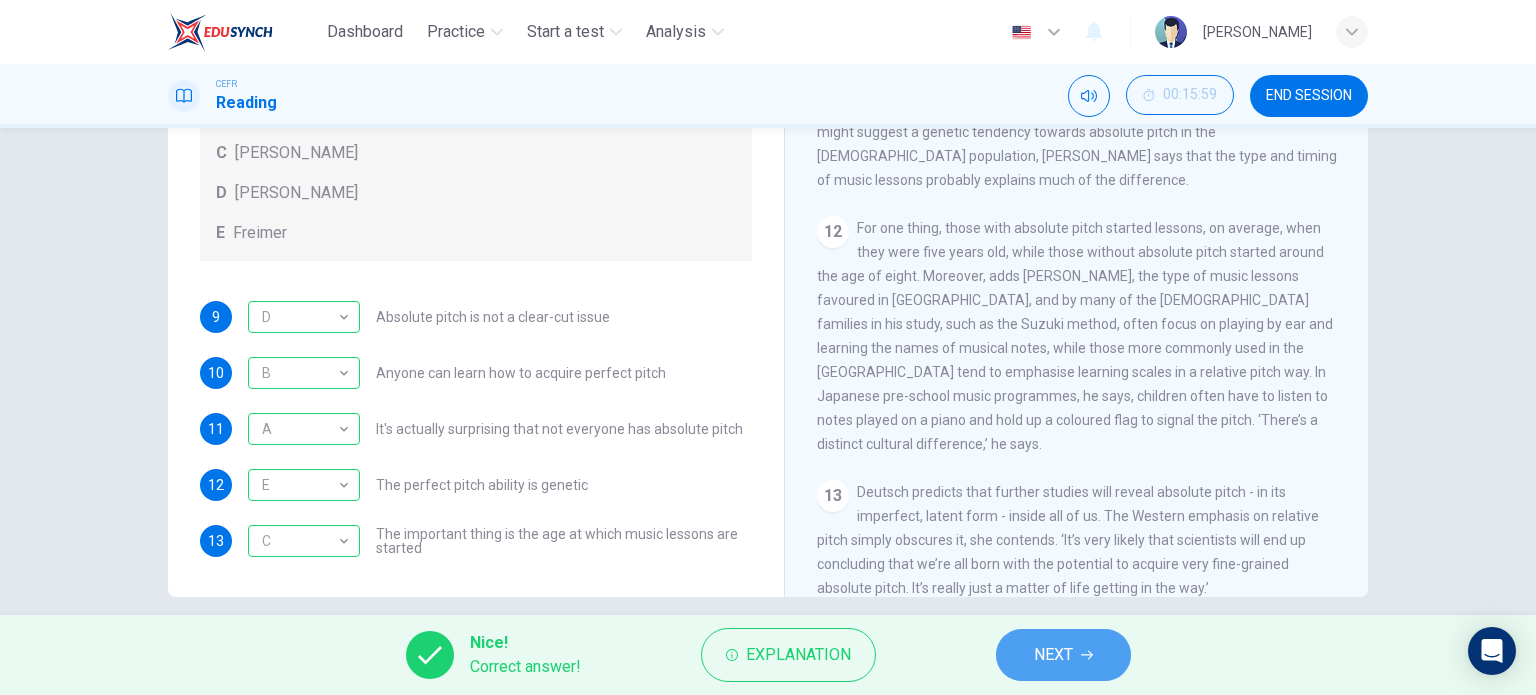 click on "NEXT" at bounding box center [1063, 655] 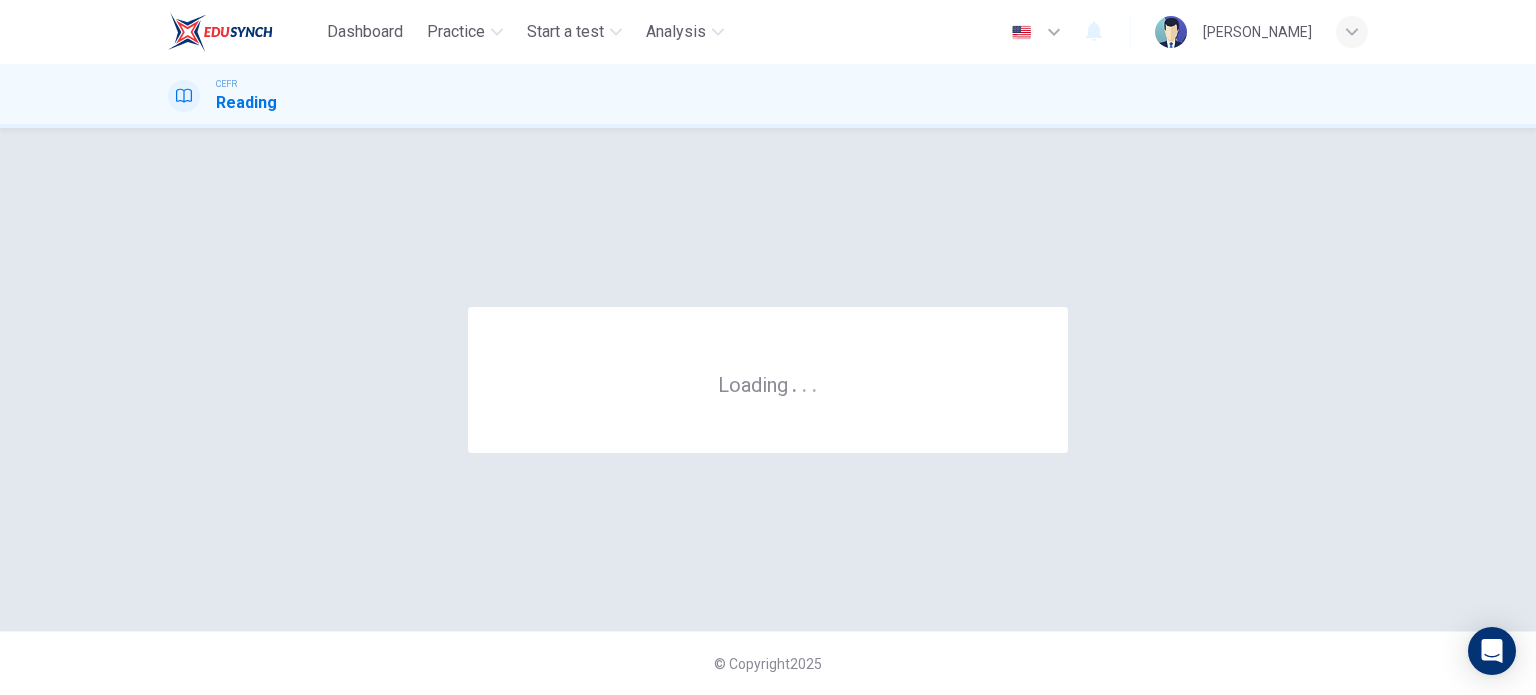 scroll, scrollTop: 0, scrollLeft: 0, axis: both 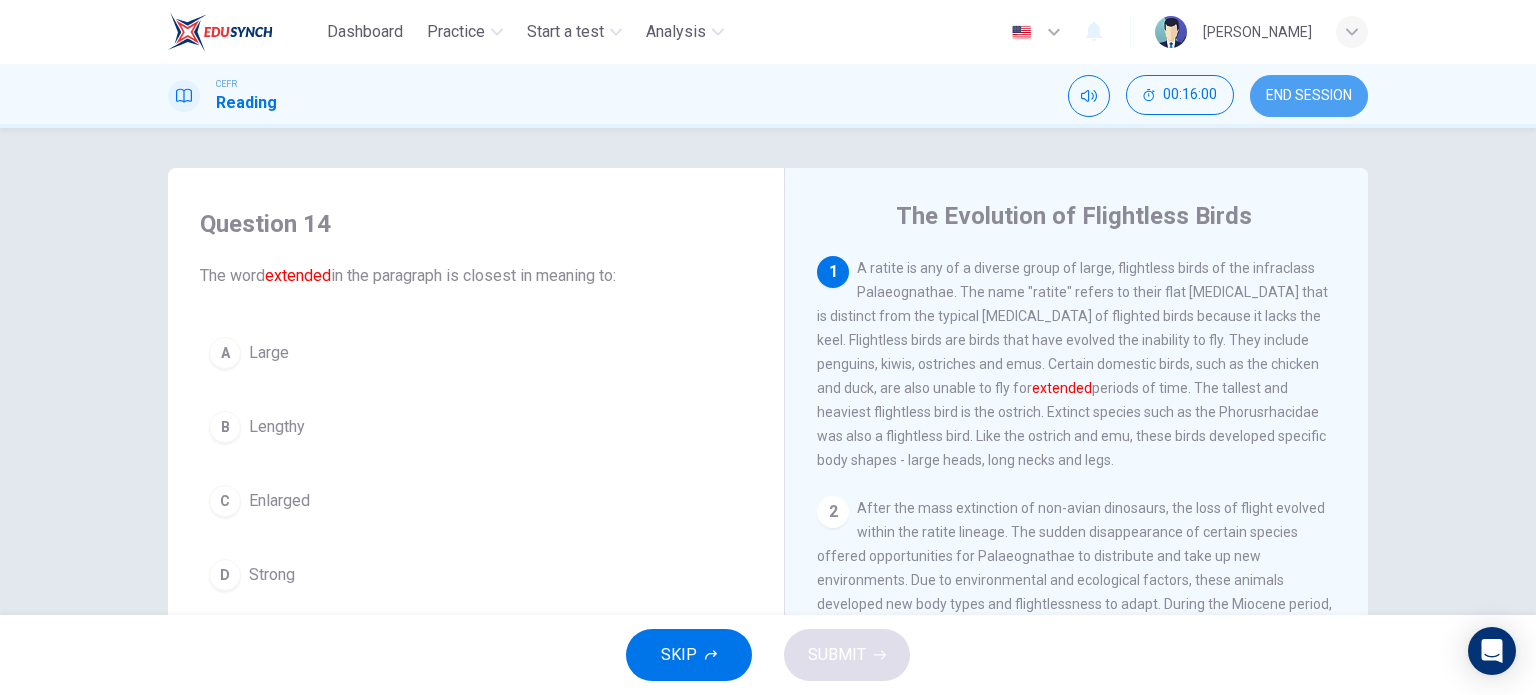 click on "END SESSION" at bounding box center (1309, 96) 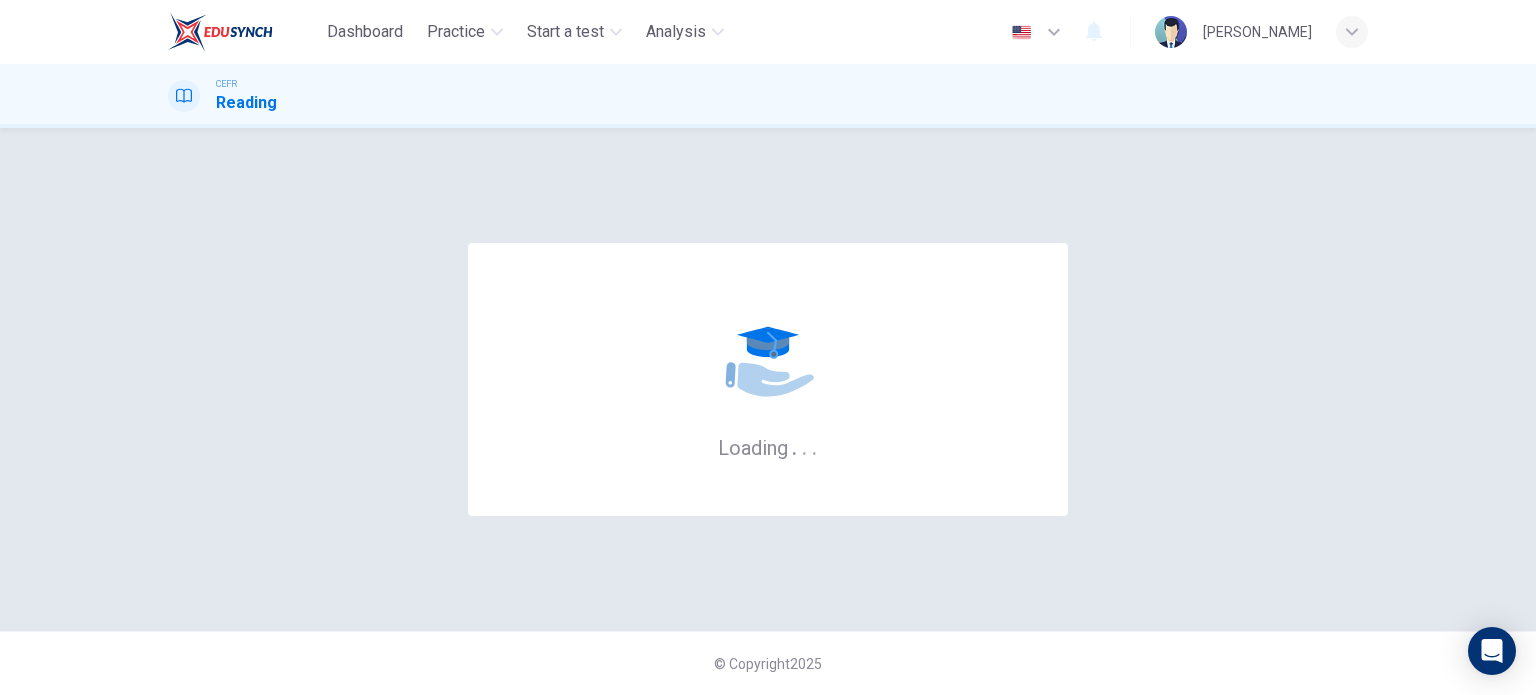 scroll, scrollTop: 0, scrollLeft: 0, axis: both 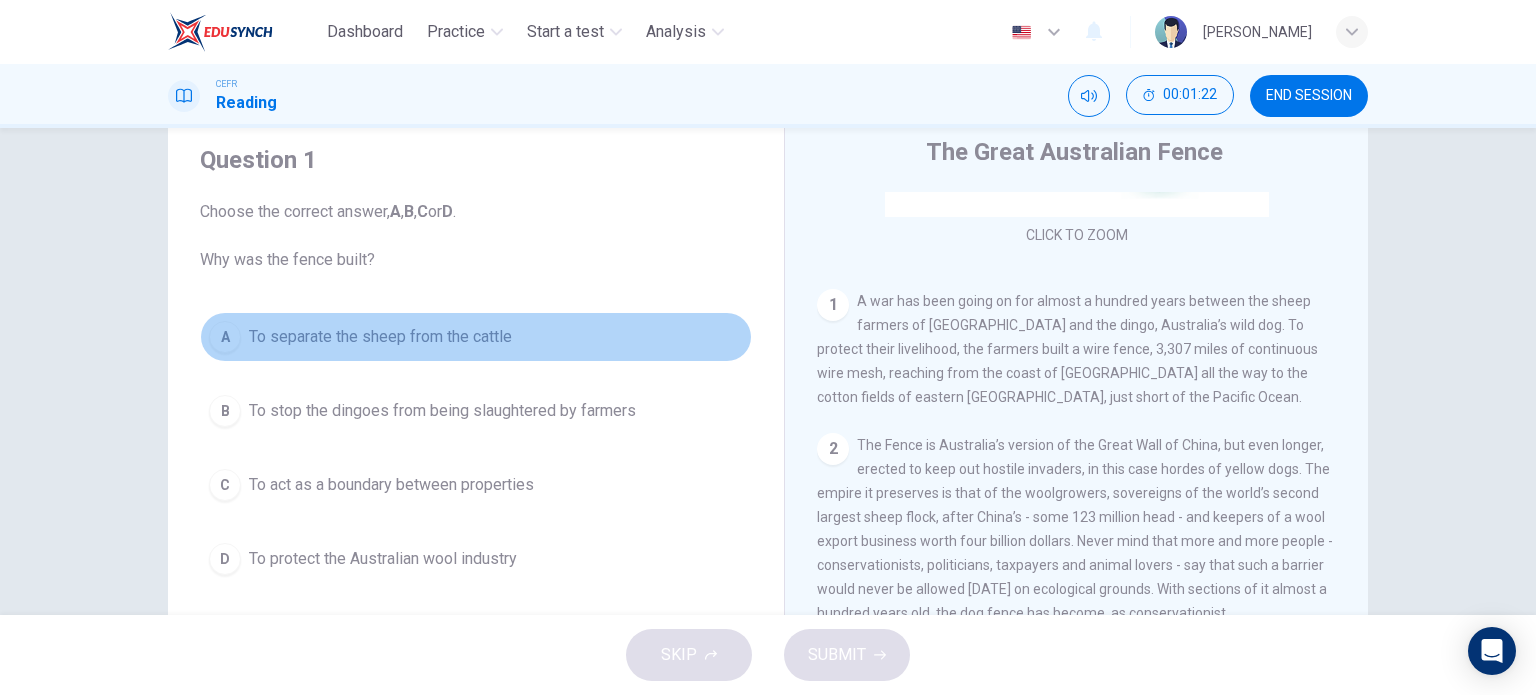 click on "To separate the sheep from the cattle" at bounding box center [380, 337] 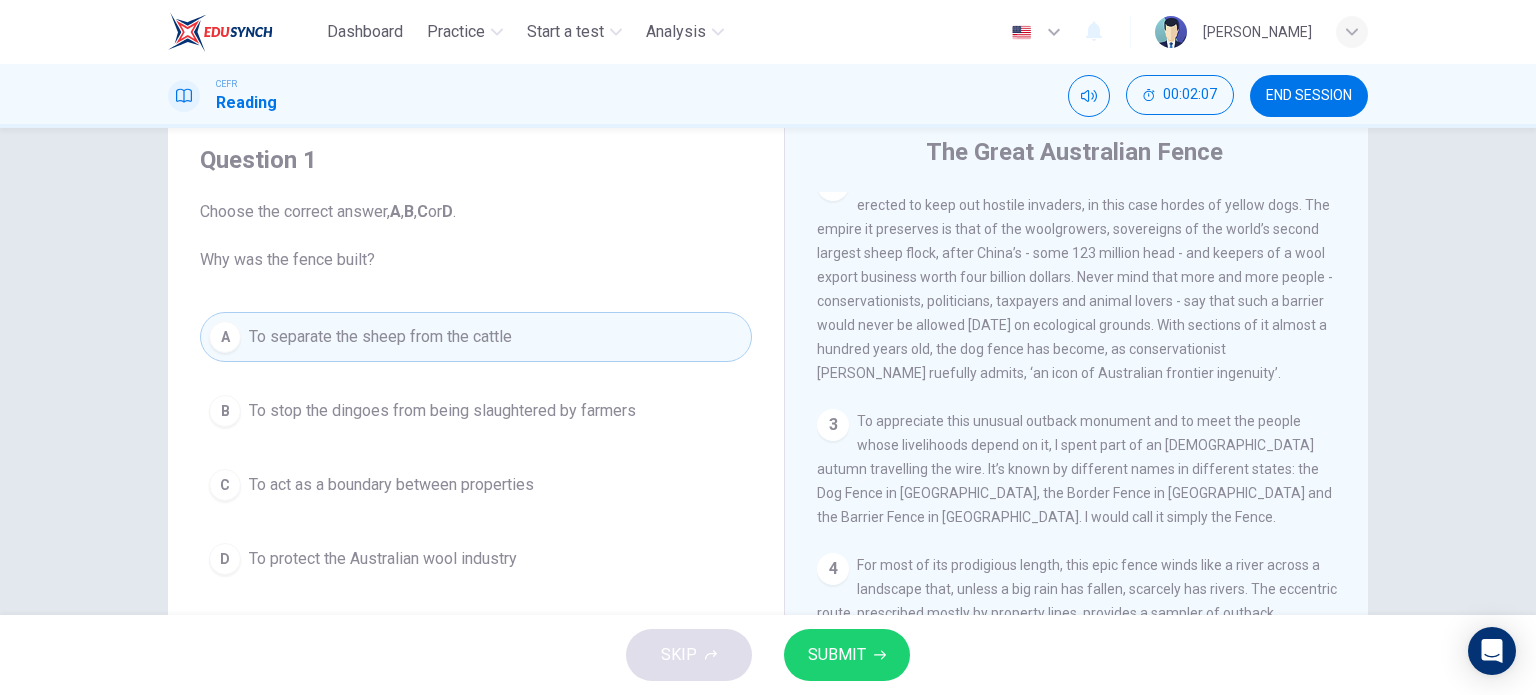 scroll, scrollTop: 590, scrollLeft: 0, axis: vertical 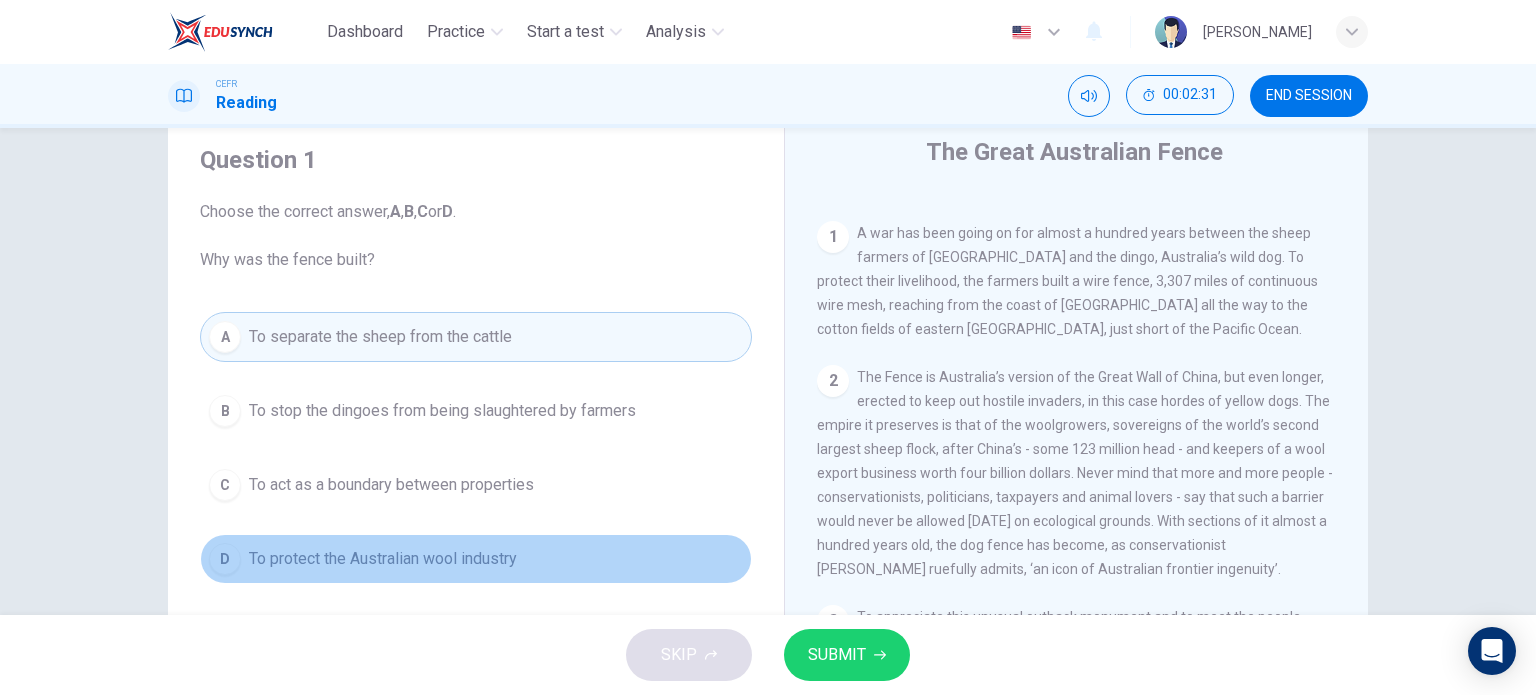 click on "To protect the Australian wool industry" at bounding box center (383, 559) 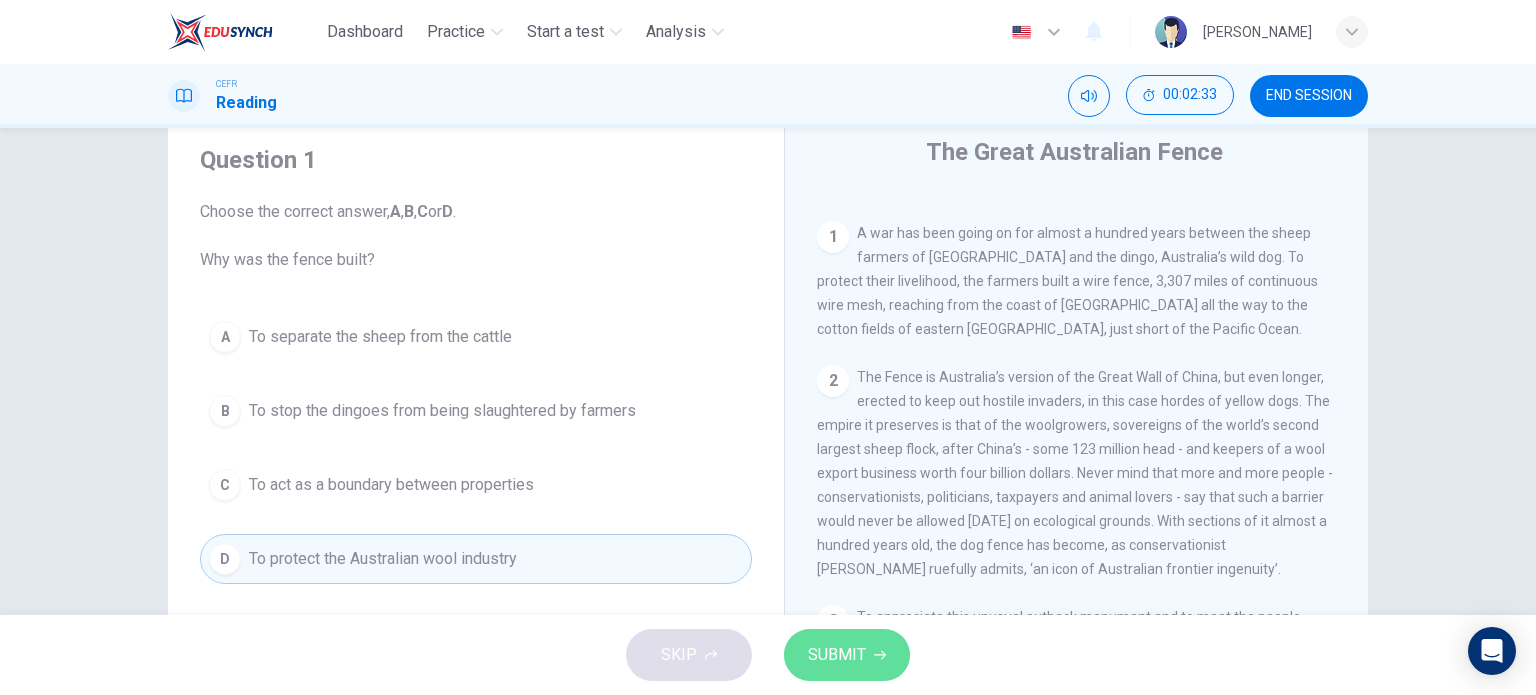 click on "SUBMIT" at bounding box center (837, 655) 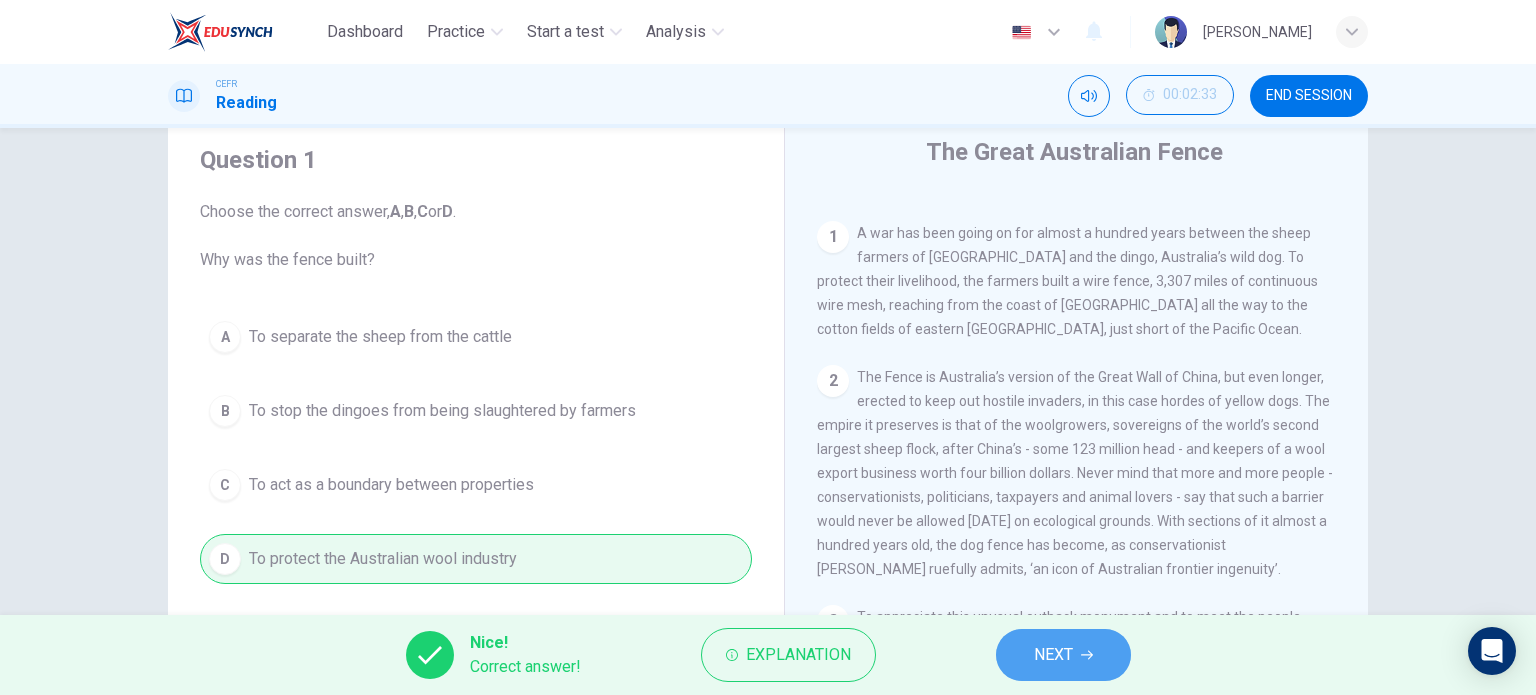 click on "NEXT" at bounding box center (1053, 655) 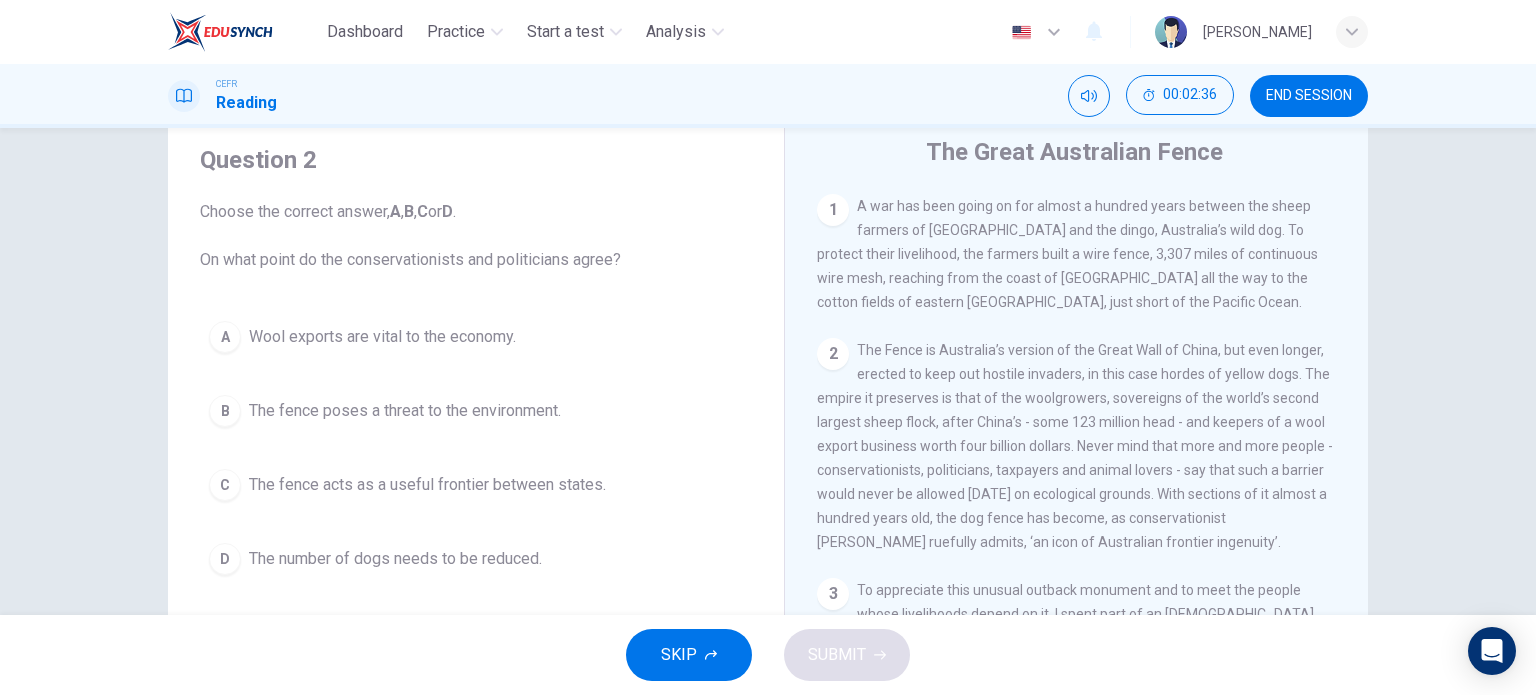 scroll, scrollTop: 420, scrollLeft: 0, axis: vertical 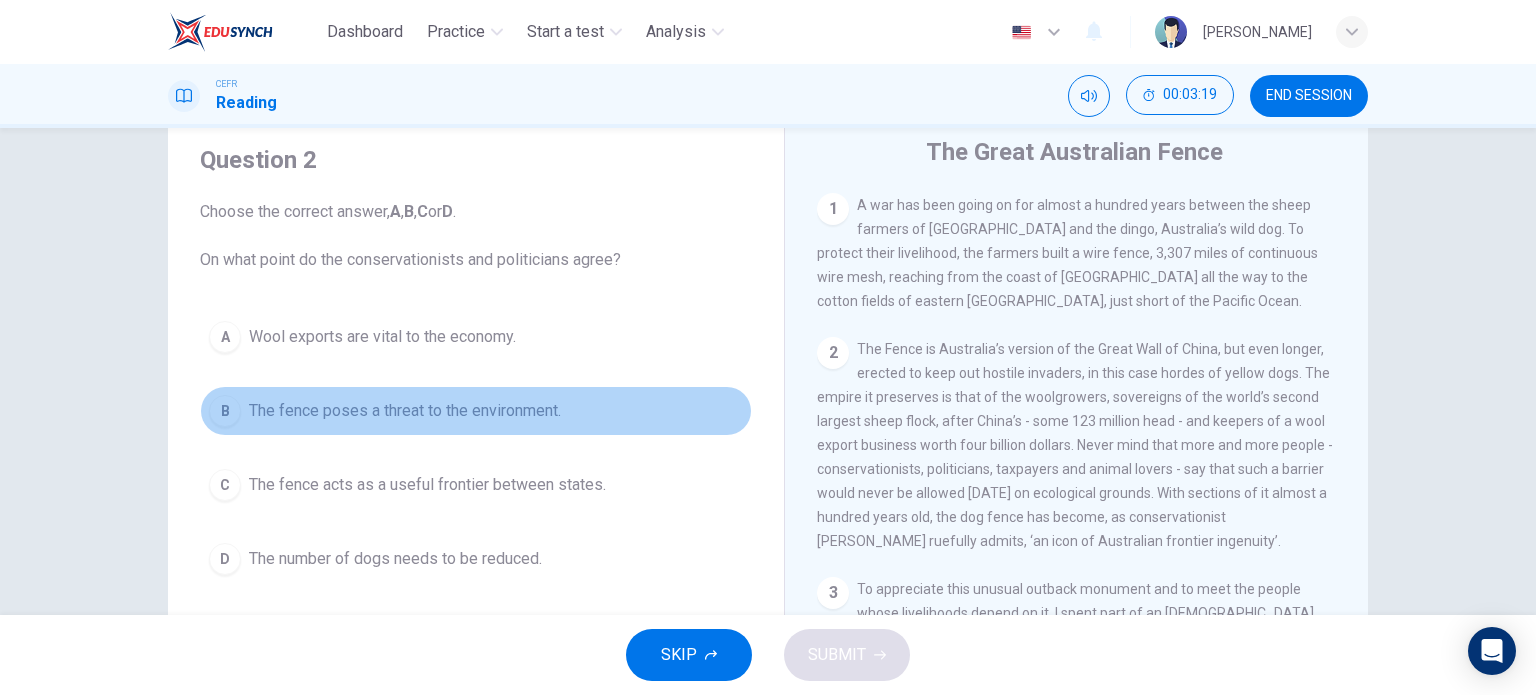 click on "B The fence poses a threat to the environment." at bounding box center (476, 411) 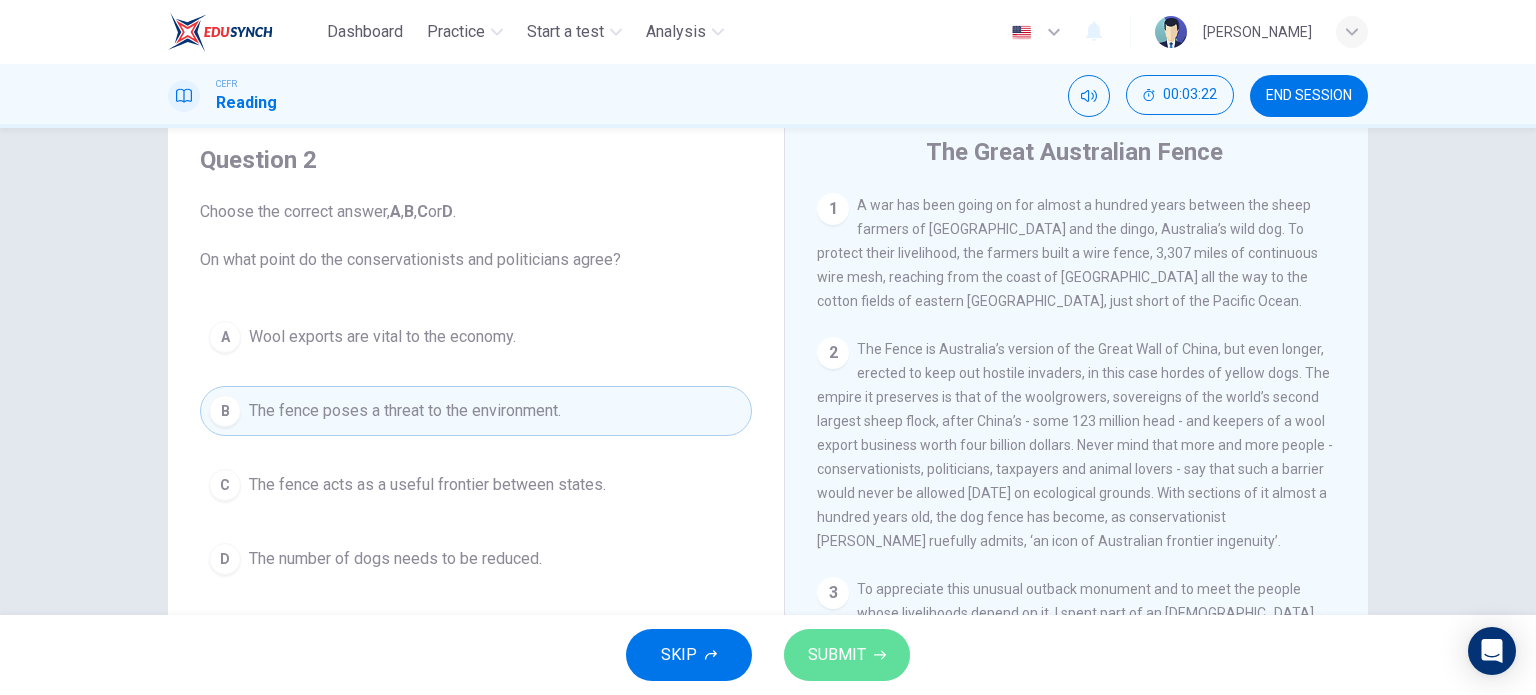 click on "SUBMIT" at bounding box center (847, 655) 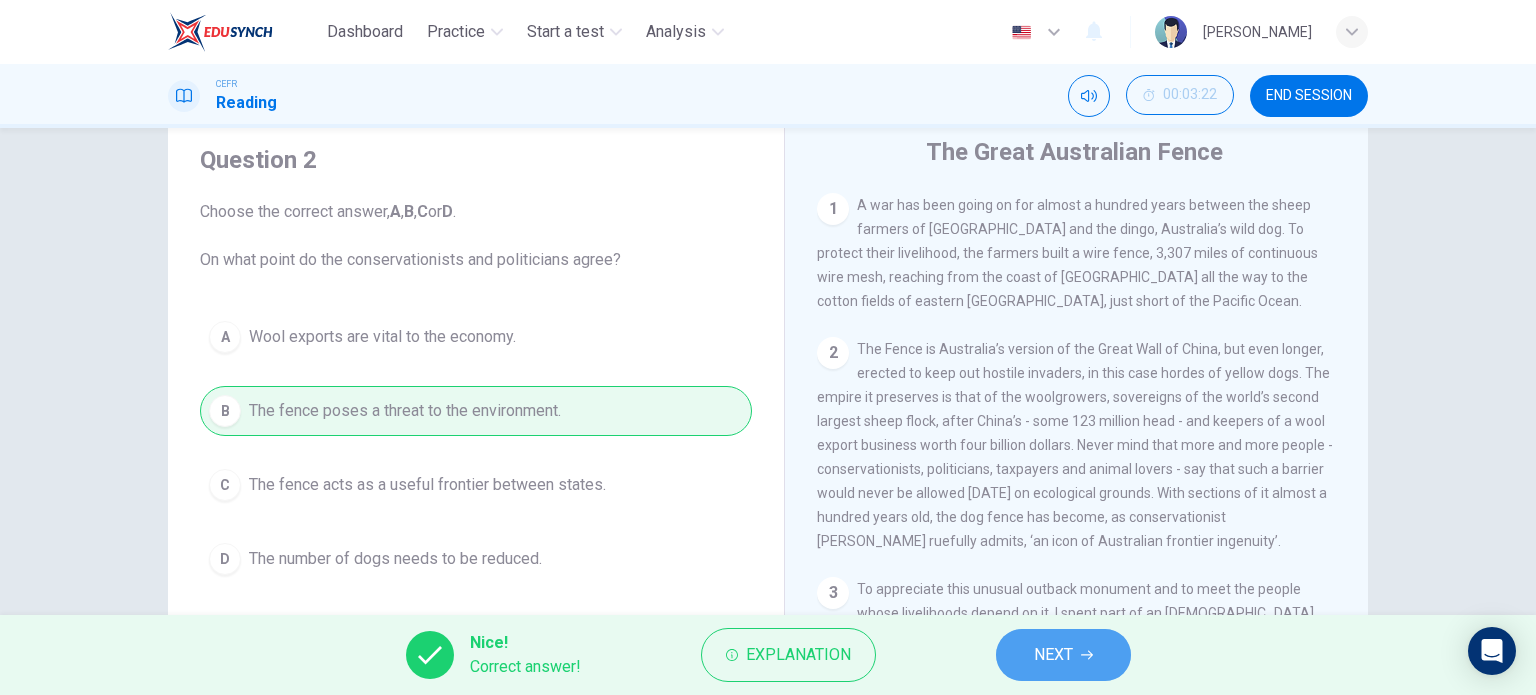 click on "NEXT" at bounding box center [1063, 655] 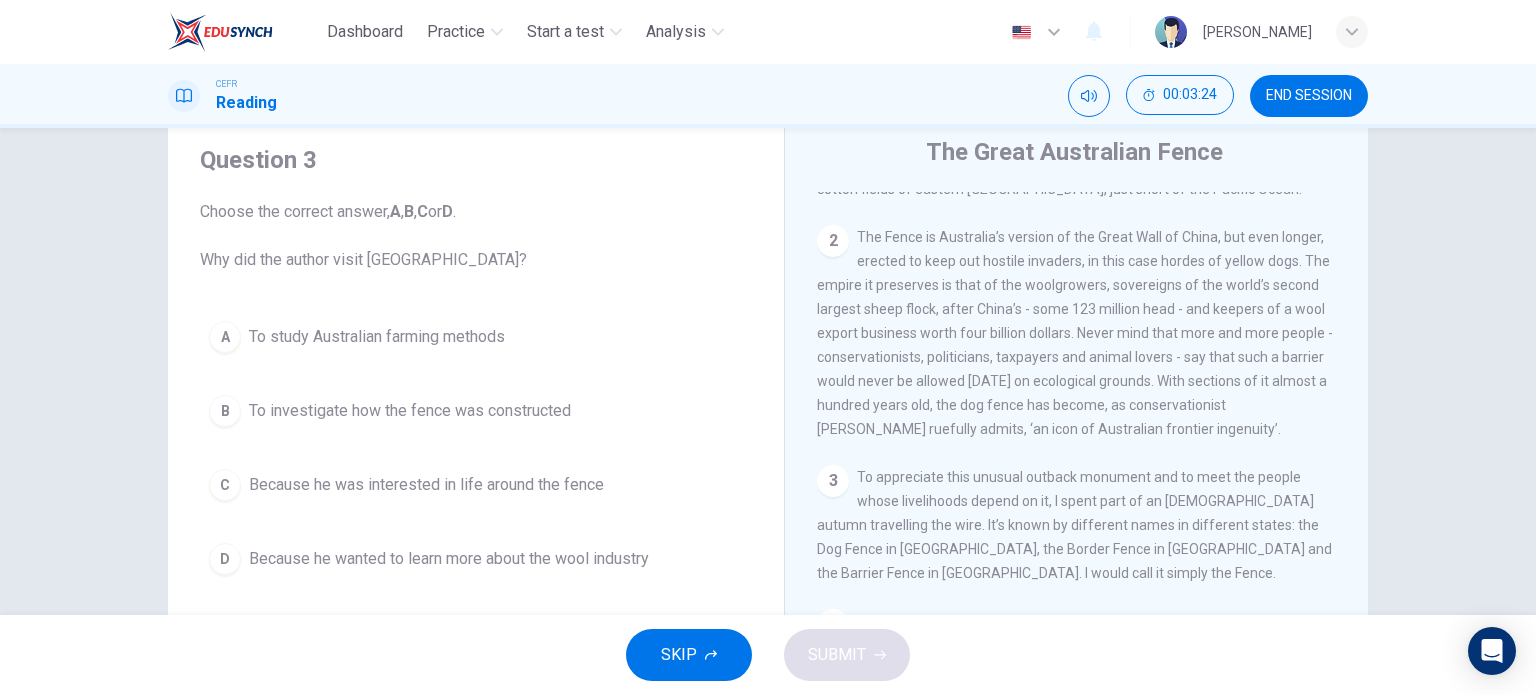 scroll, scrollTop: 535, scrollLeft: 0, axis: vertical 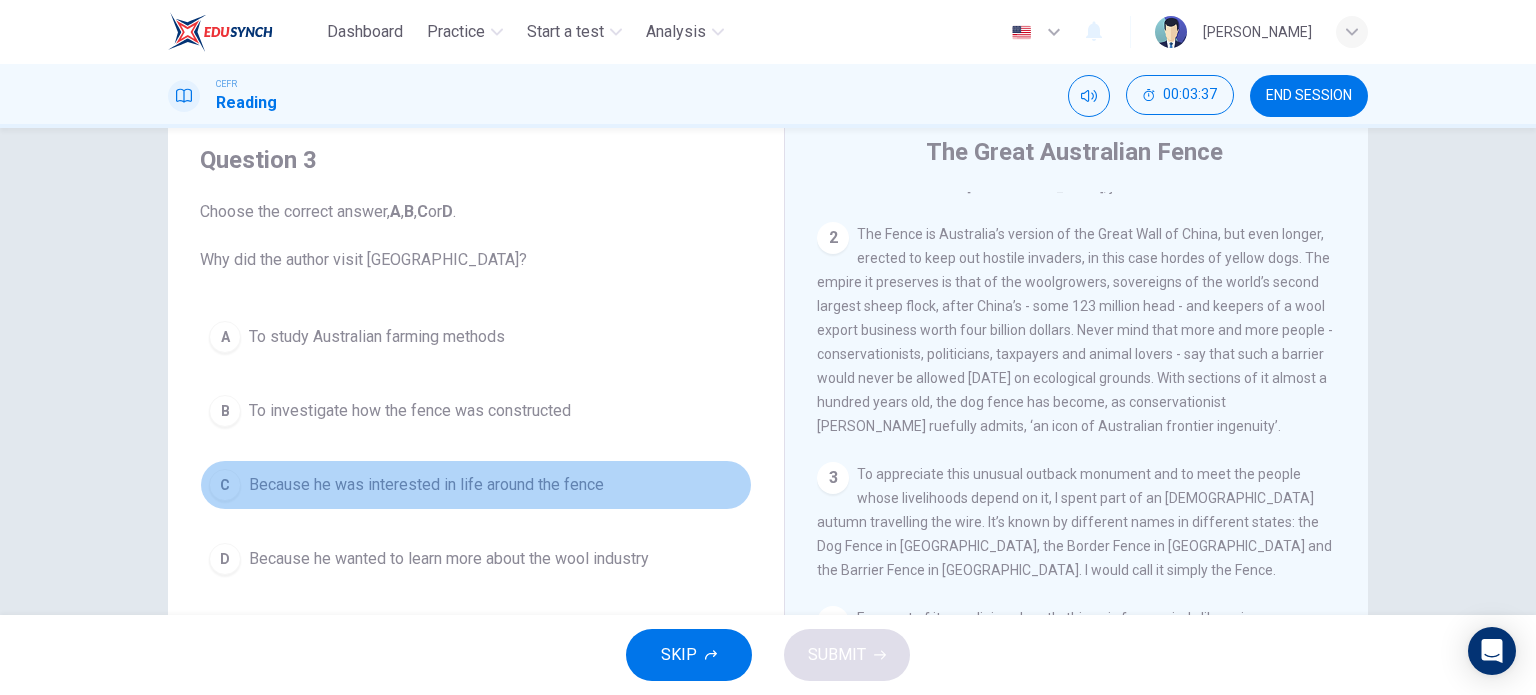 click on "Because he was interested in life around the fence" at bounding box center [426, 485] 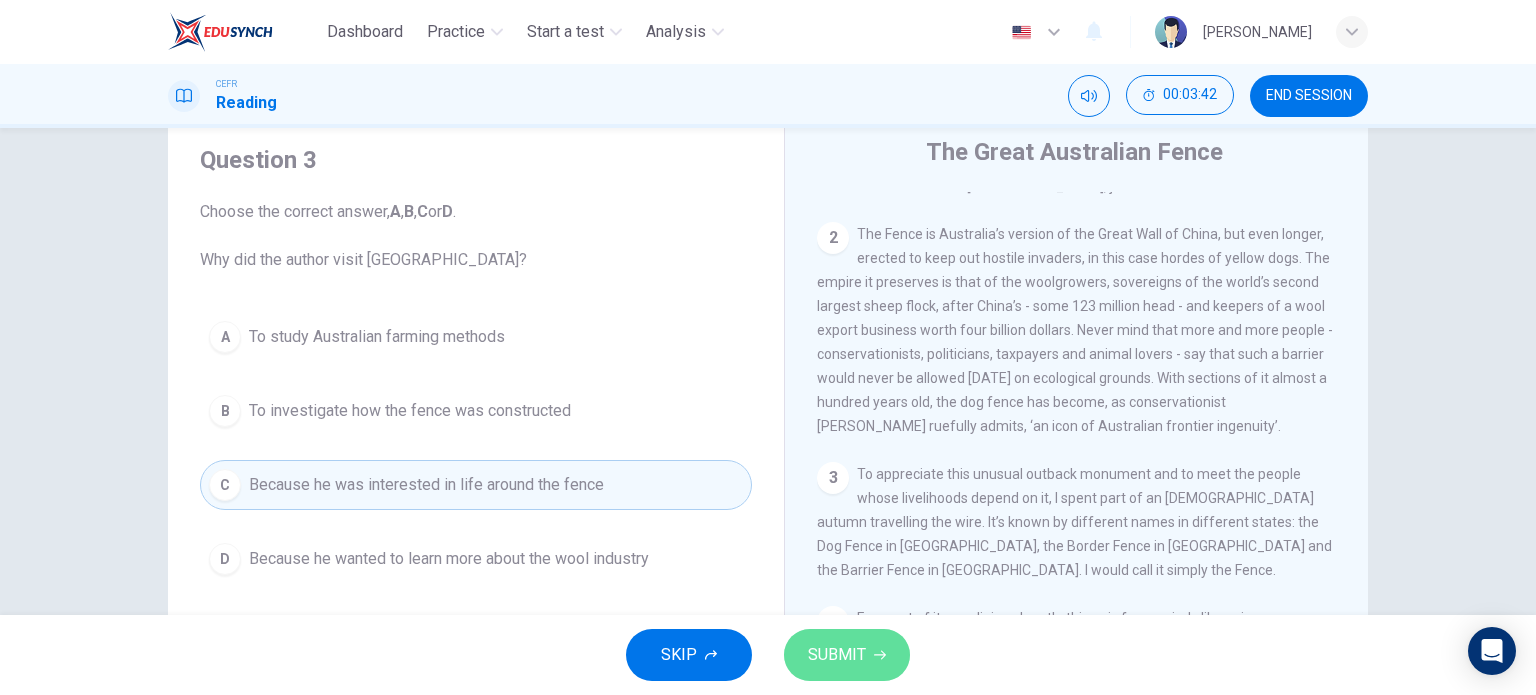 click on "SUBMIT" at bounding box center (847, 655) 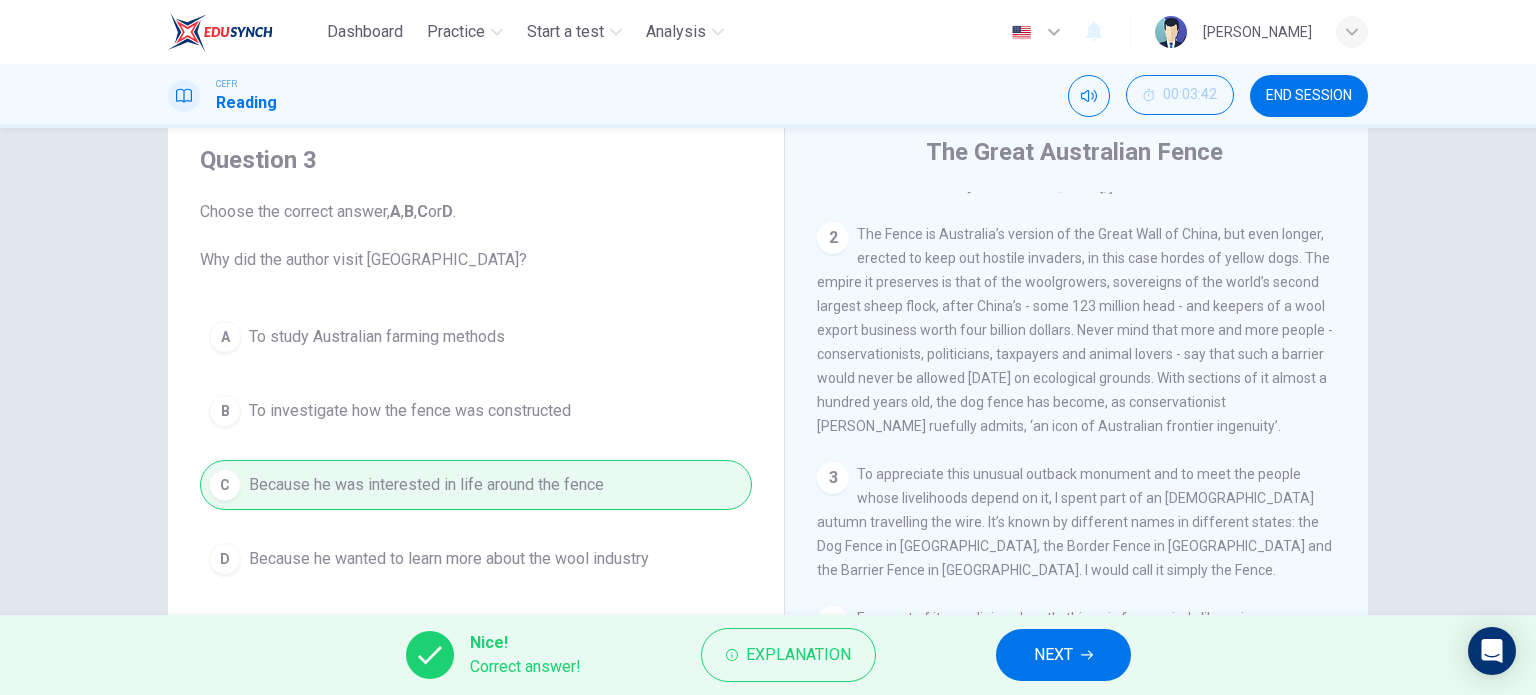 click 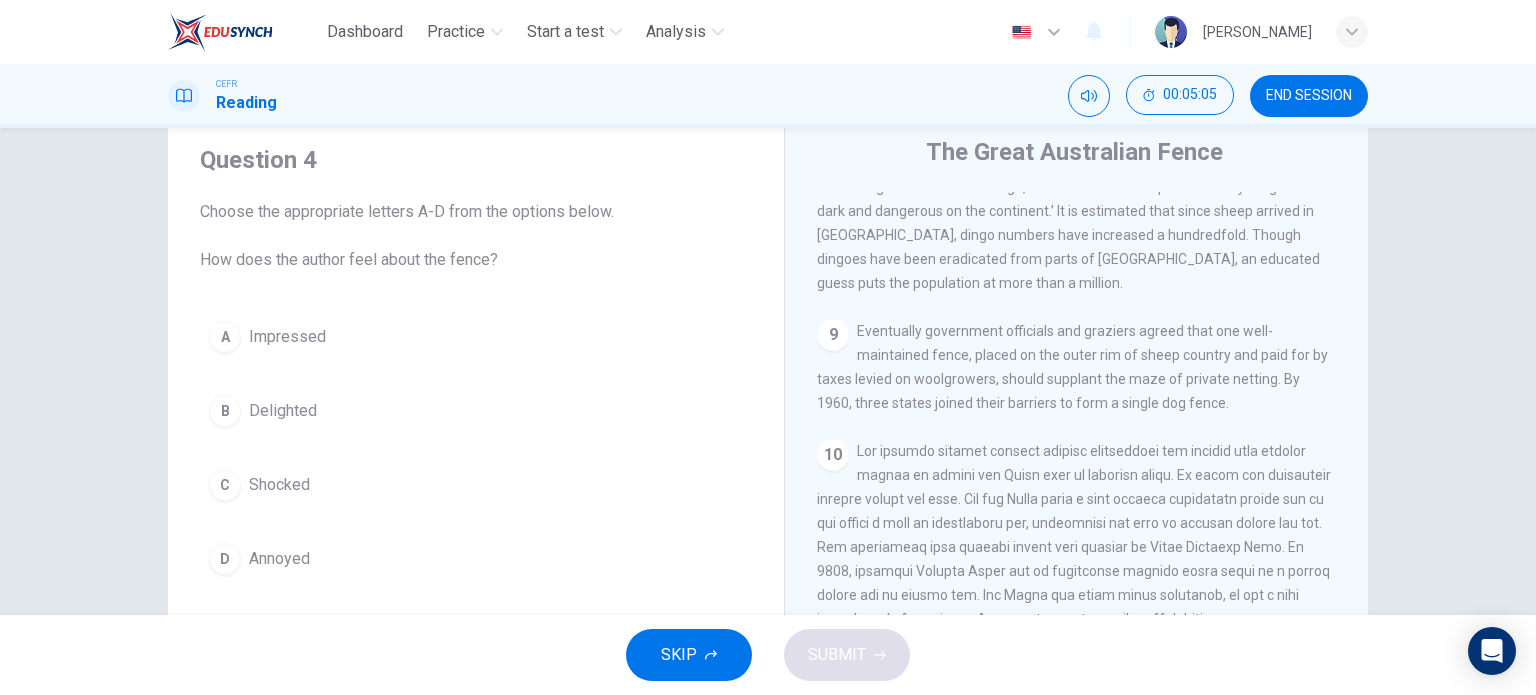 scroll, scrollTop: 1839, scrollLeft: 0, axis: vertical 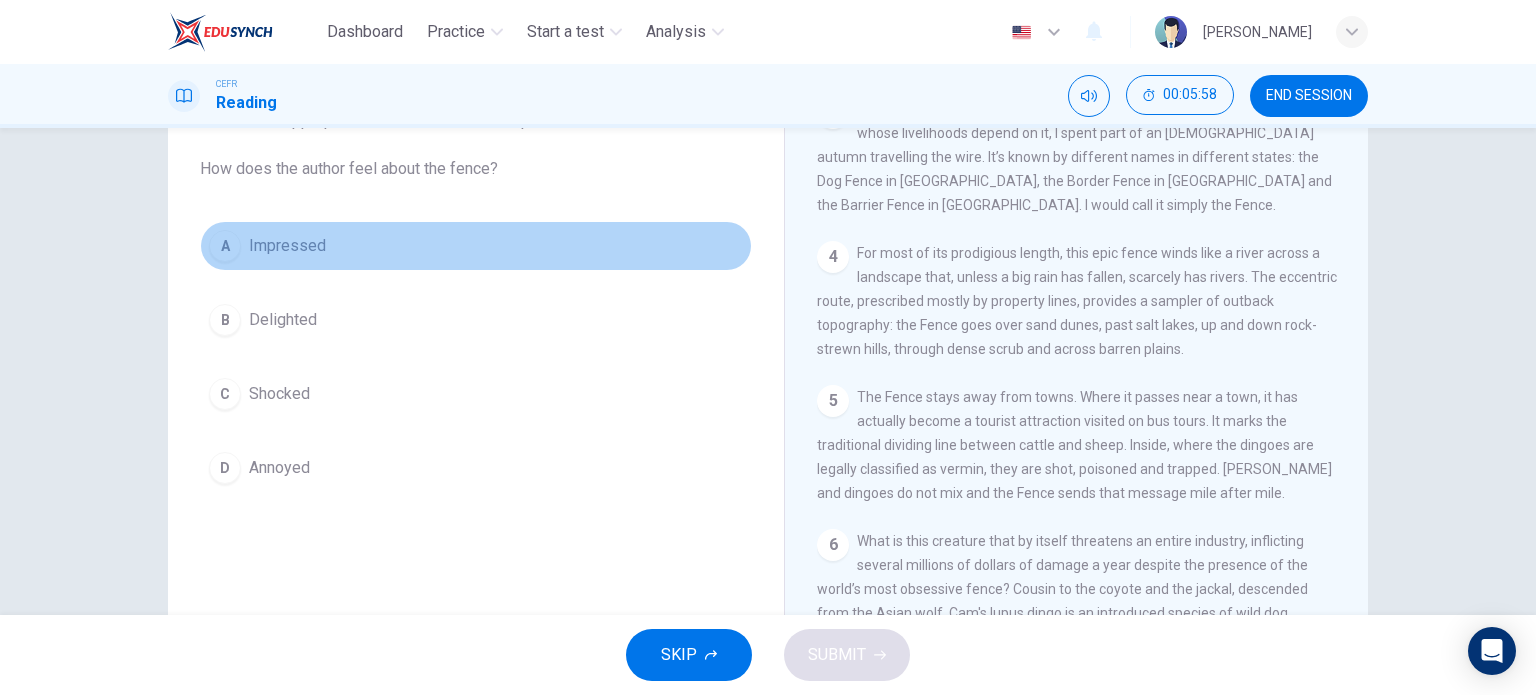 click on "A Impressed" at bounding box center (476, 246) 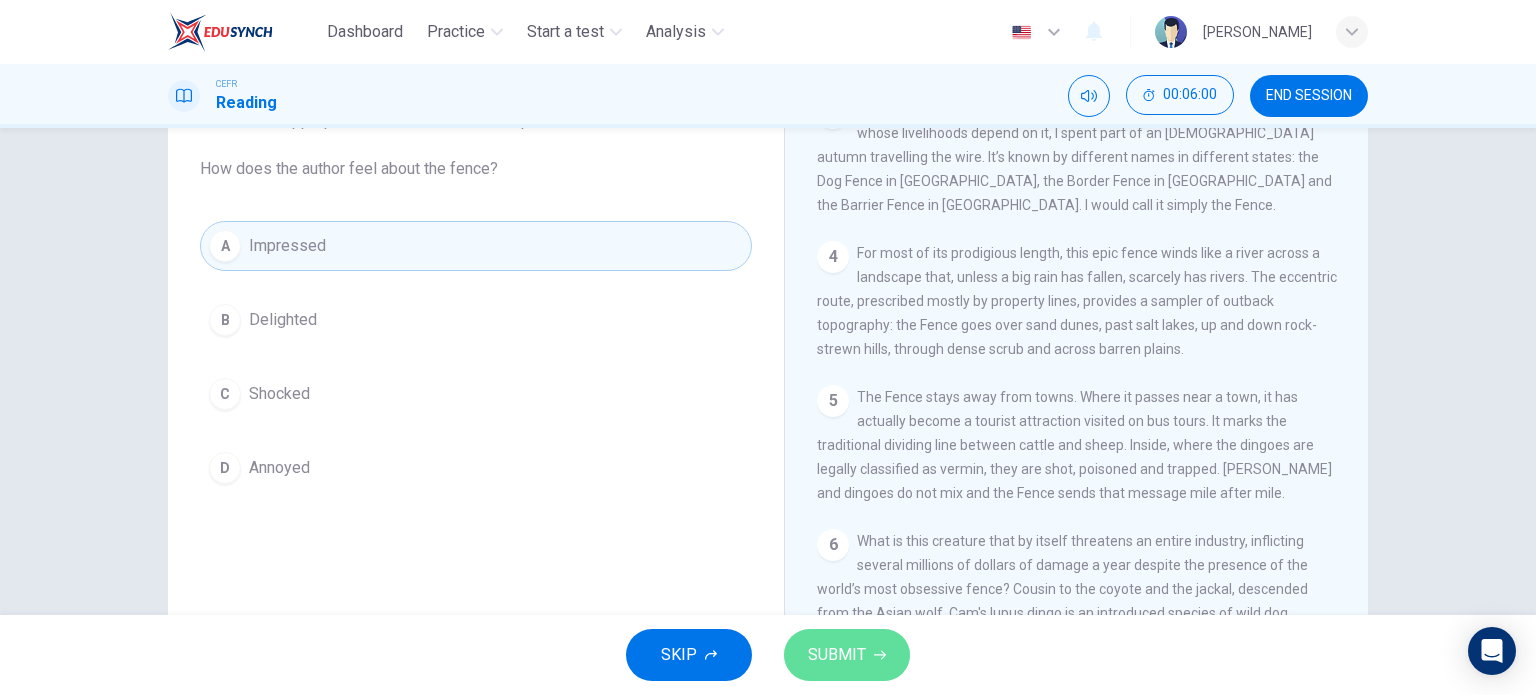 click on "SUBMIT" at bounding box center [847, 655] 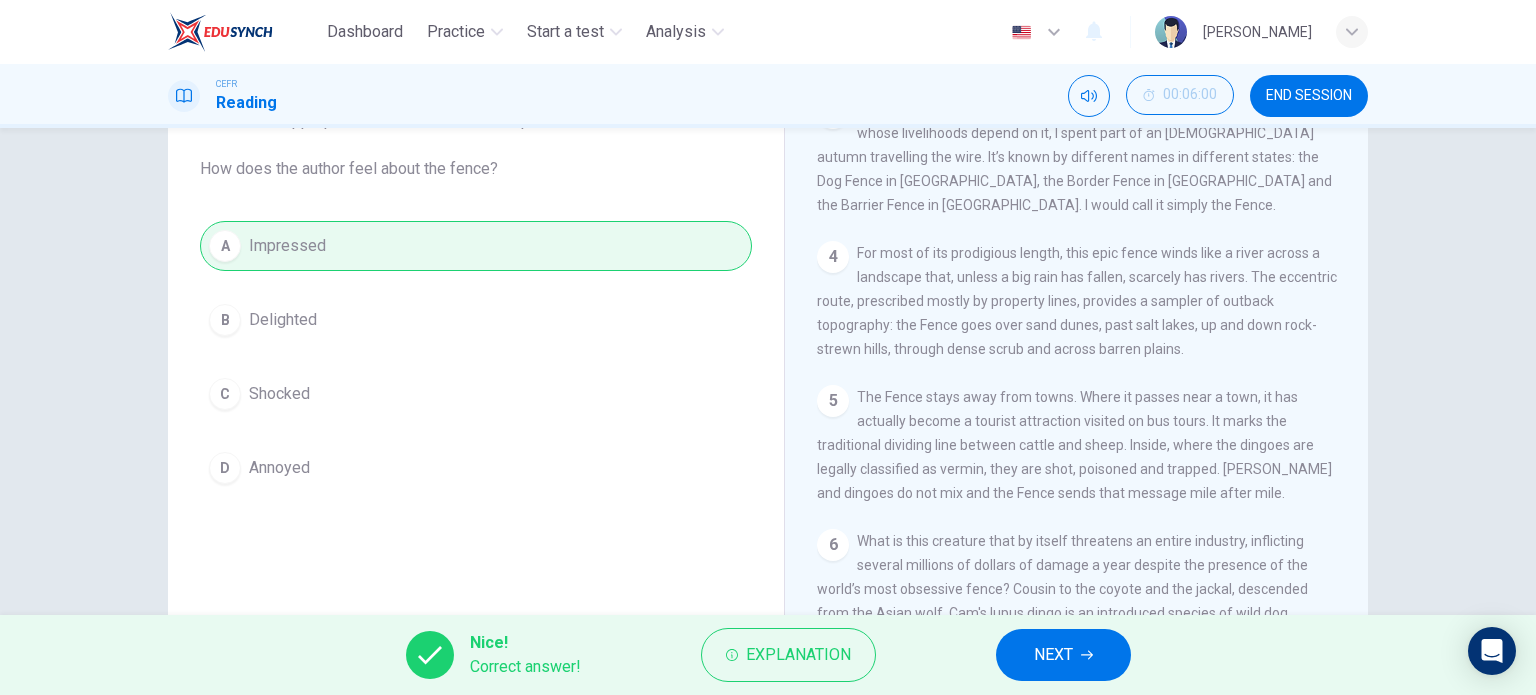 click on "NEXT" at bounding box center [1063, 655] 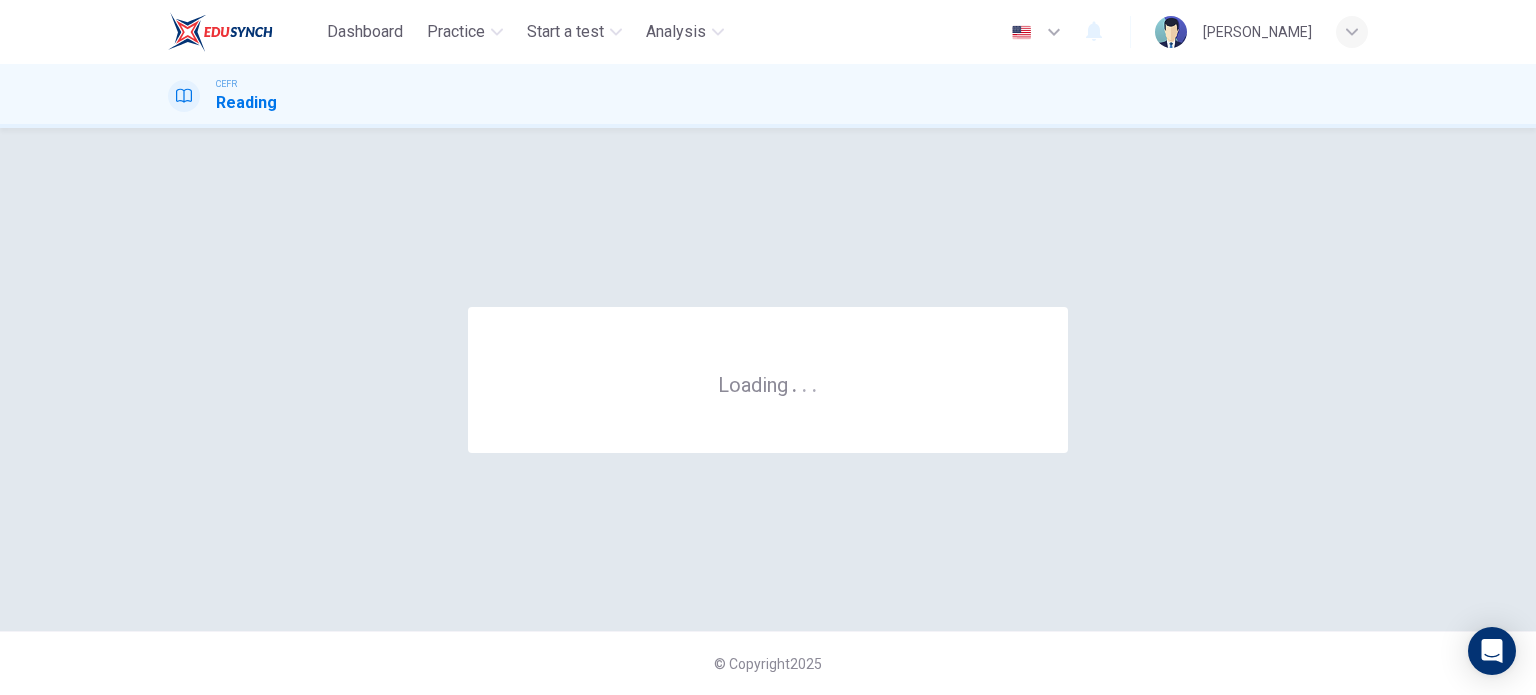 scroll, scrollTop: 0, scrollLeft: 0, axis: both 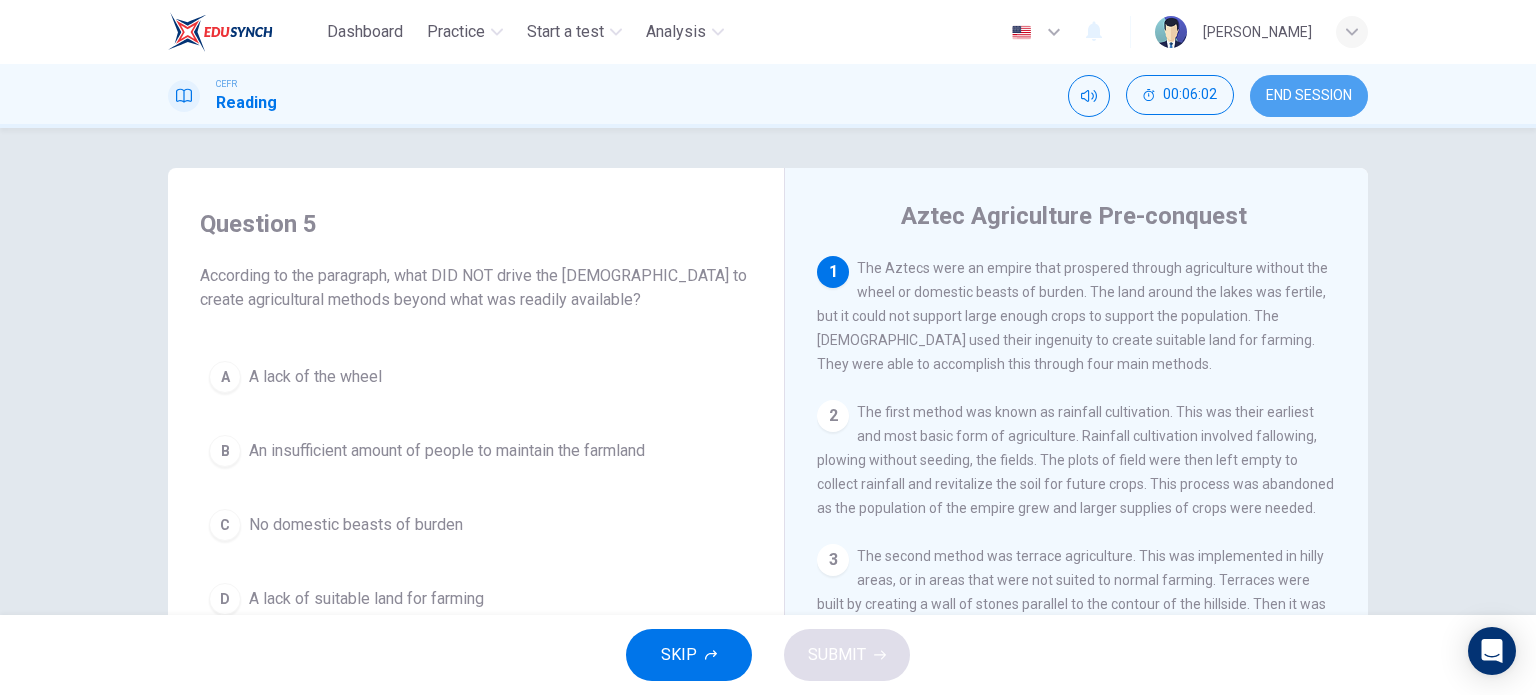 click on "END SESSION" at bounding box center (1309, 96) 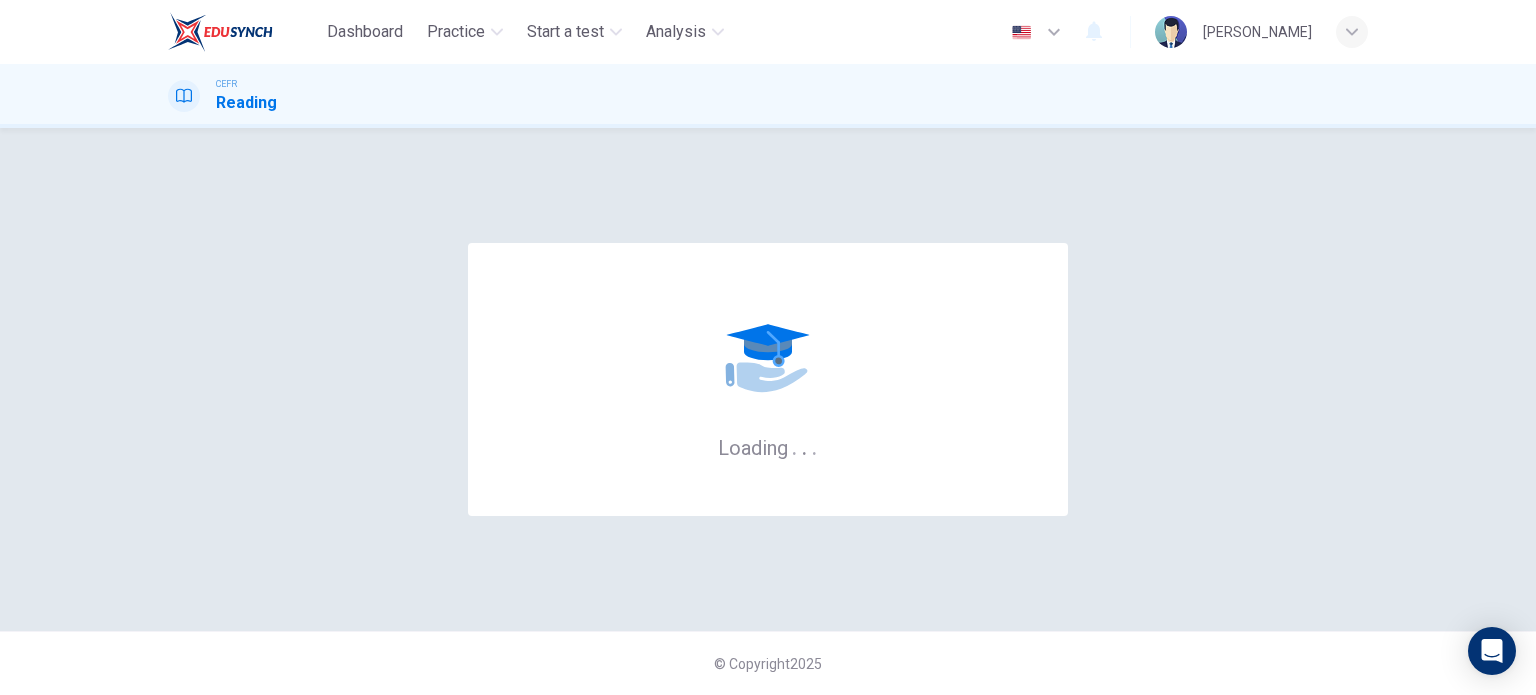 scroll, scrollTop: 0, scrollLeft: 0, axis: both 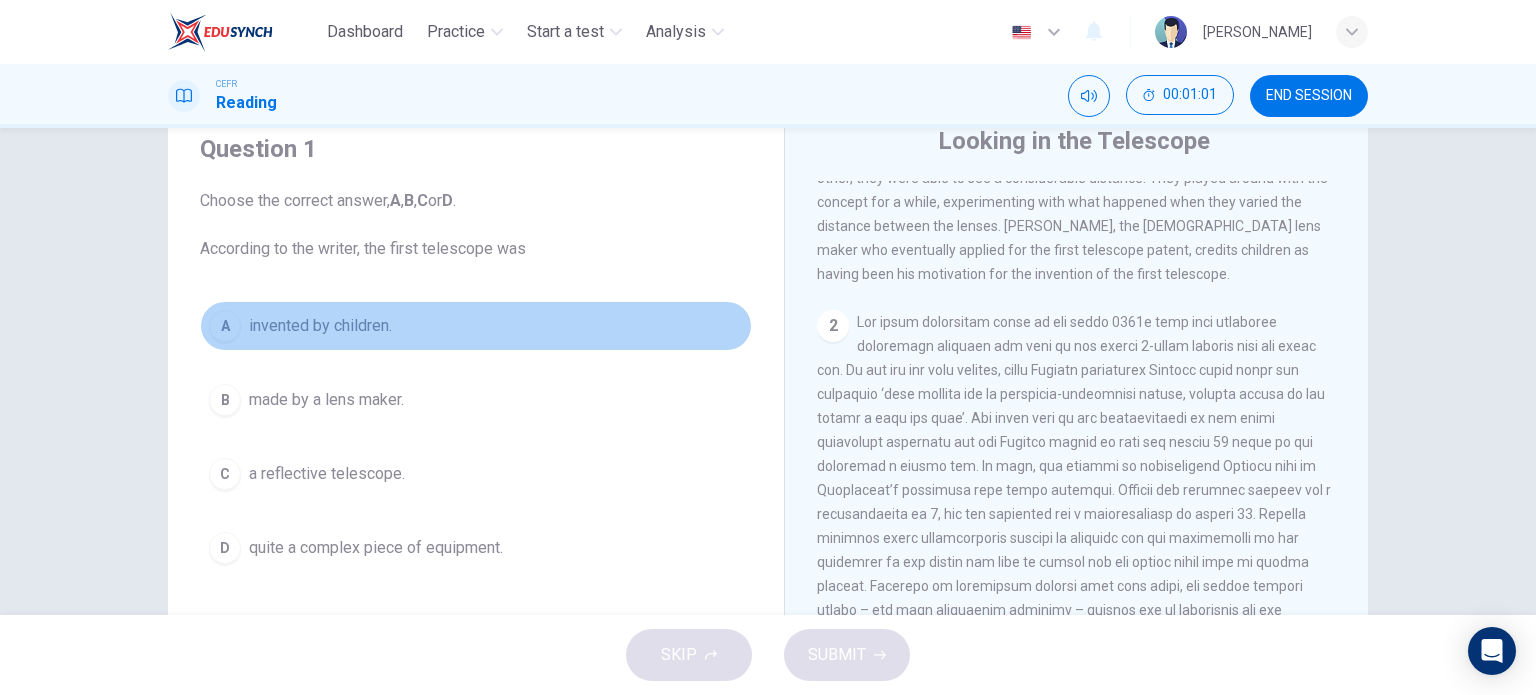 click on "A invented by children." at bounding box center (476, 326) 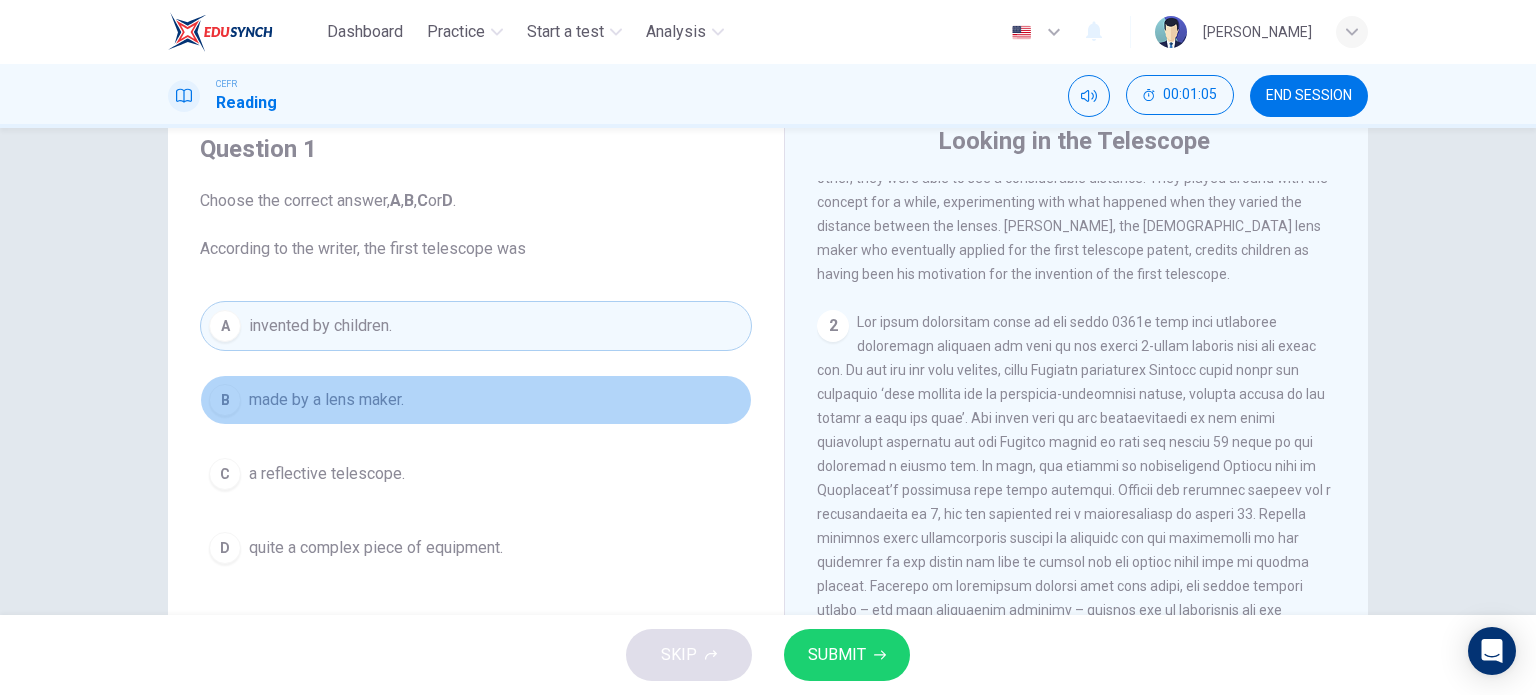 click on "B made by a lens maker." at bounding box center [476, 400] 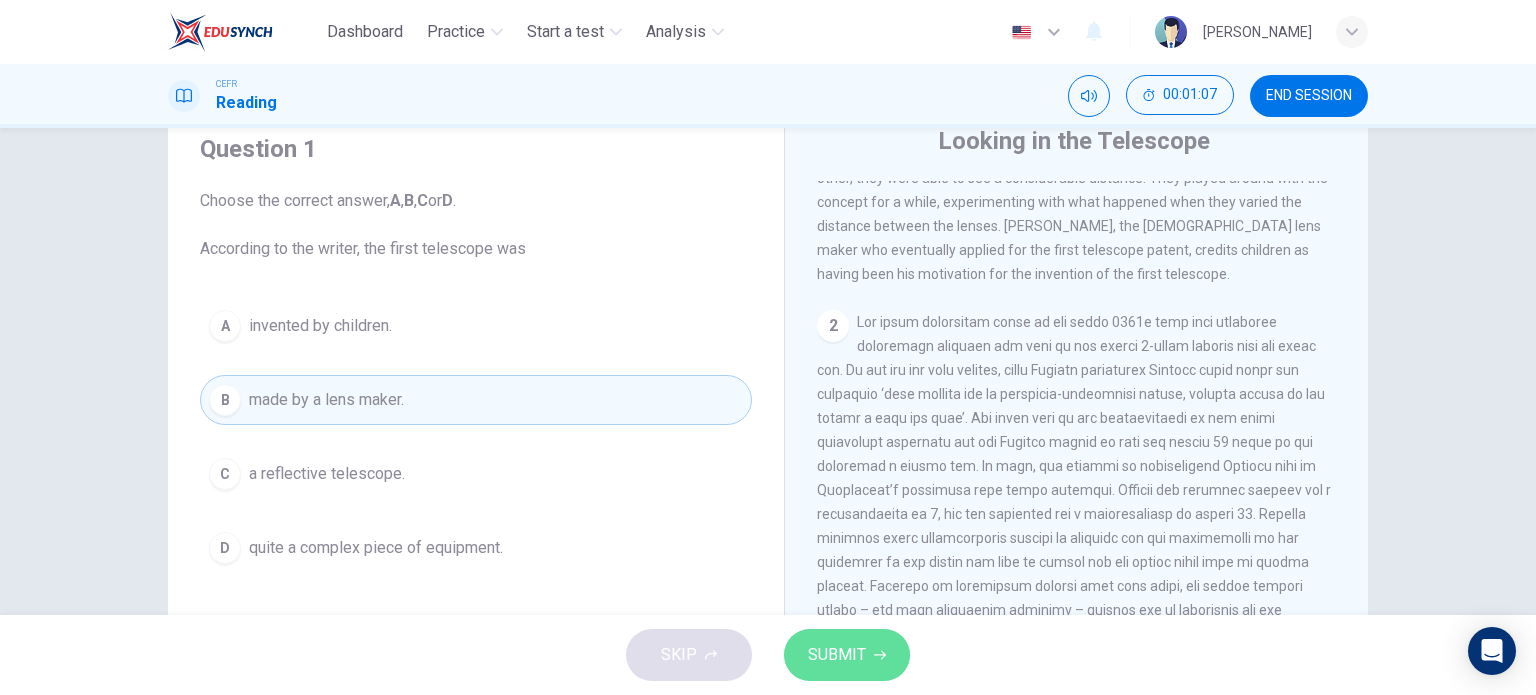 click on "SUBMIT" at bounding box center [837, 655] 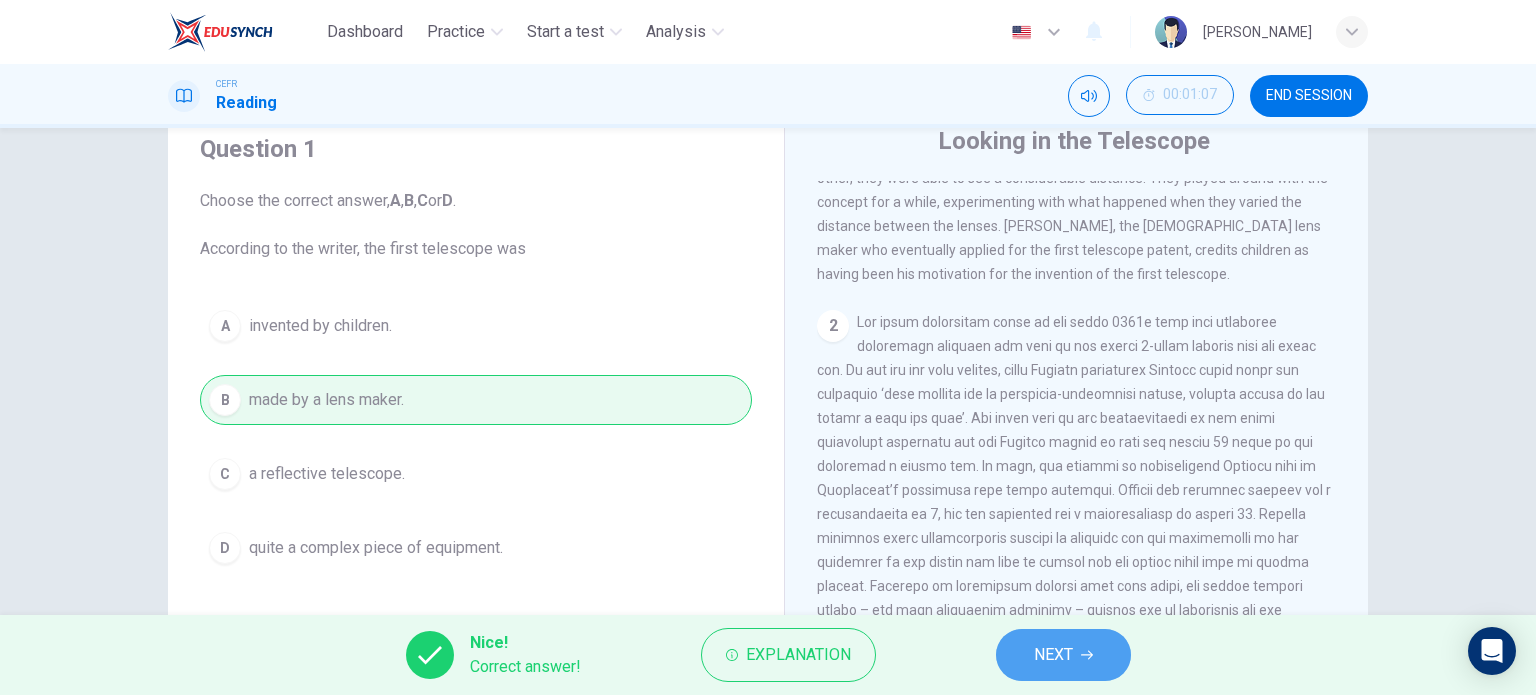 click on "NEXT" at bounding box center (1063, 655) 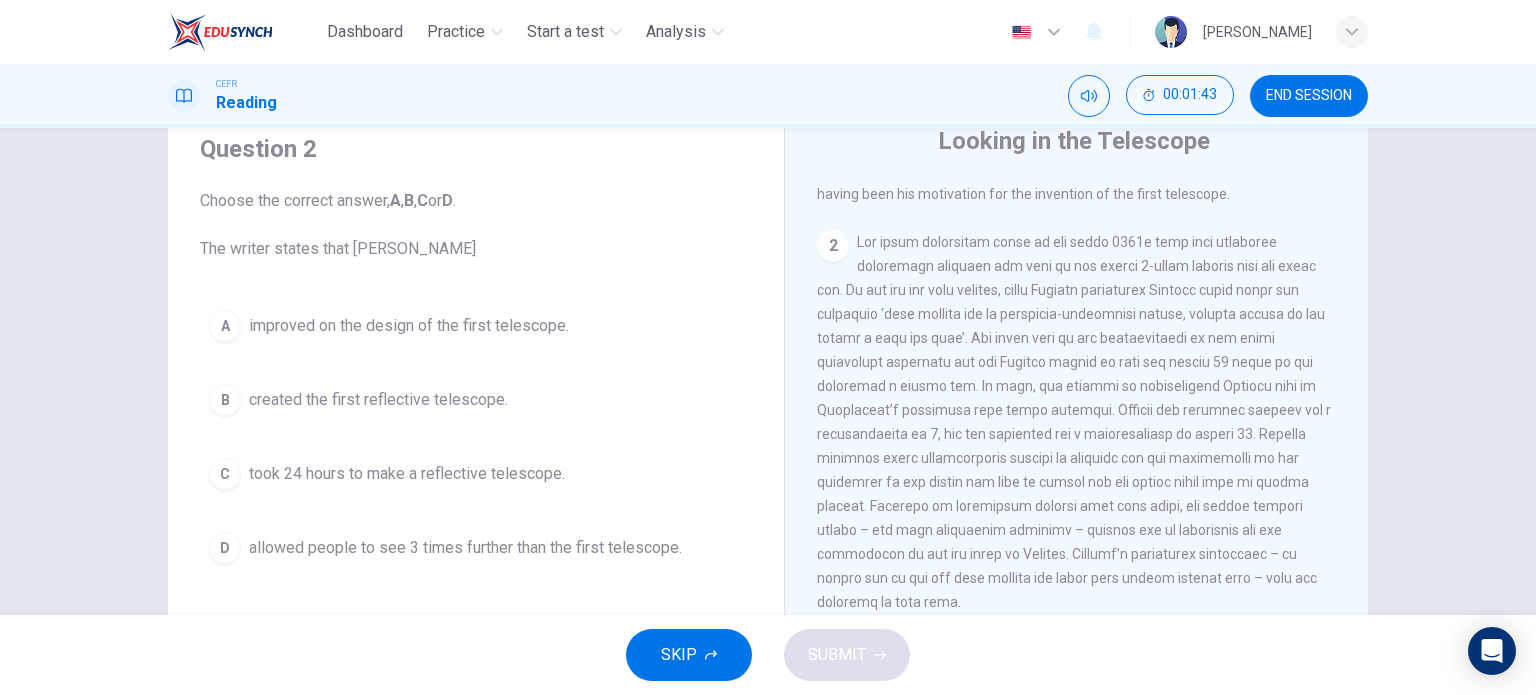 scroll, scrollTop: 572, scrollLeft: 0, axis: vertical 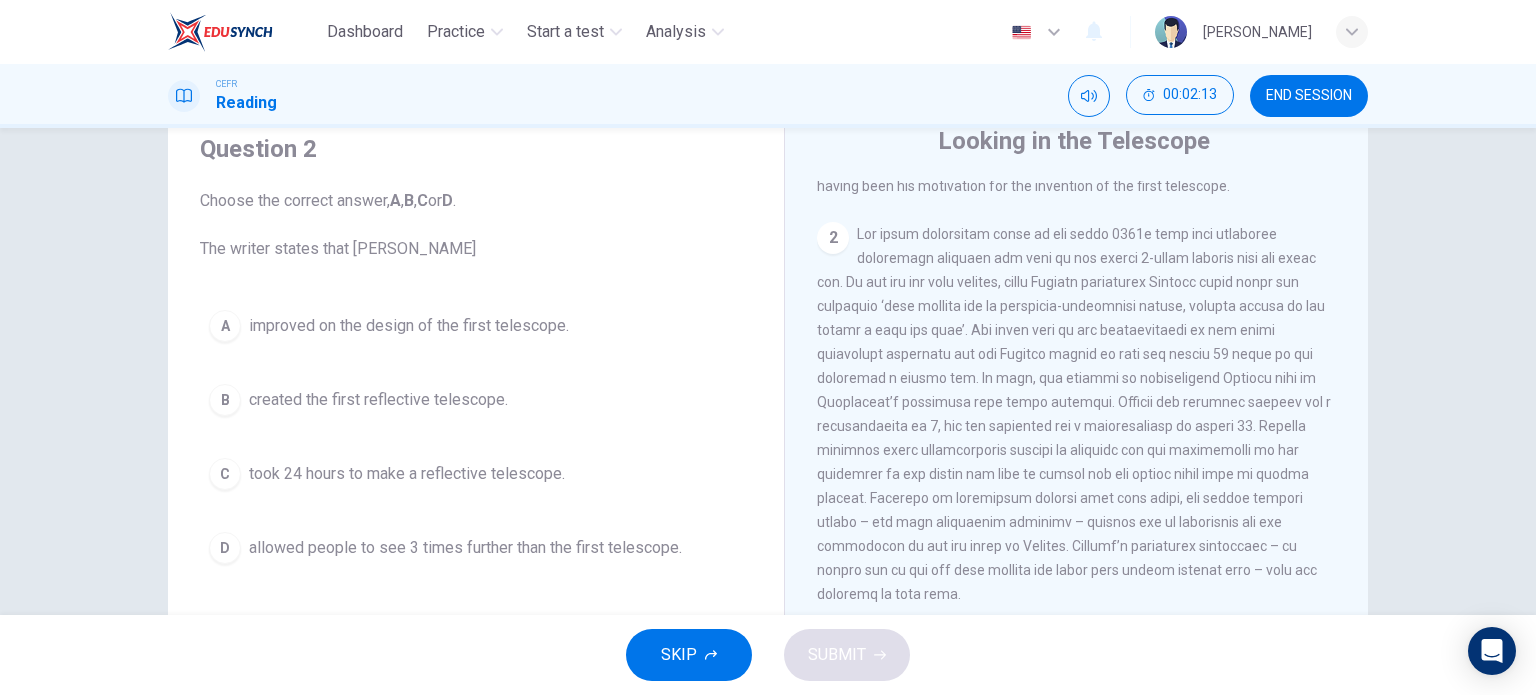 click on "improved on the design of the first telescope." at bounding box center [409, 326] 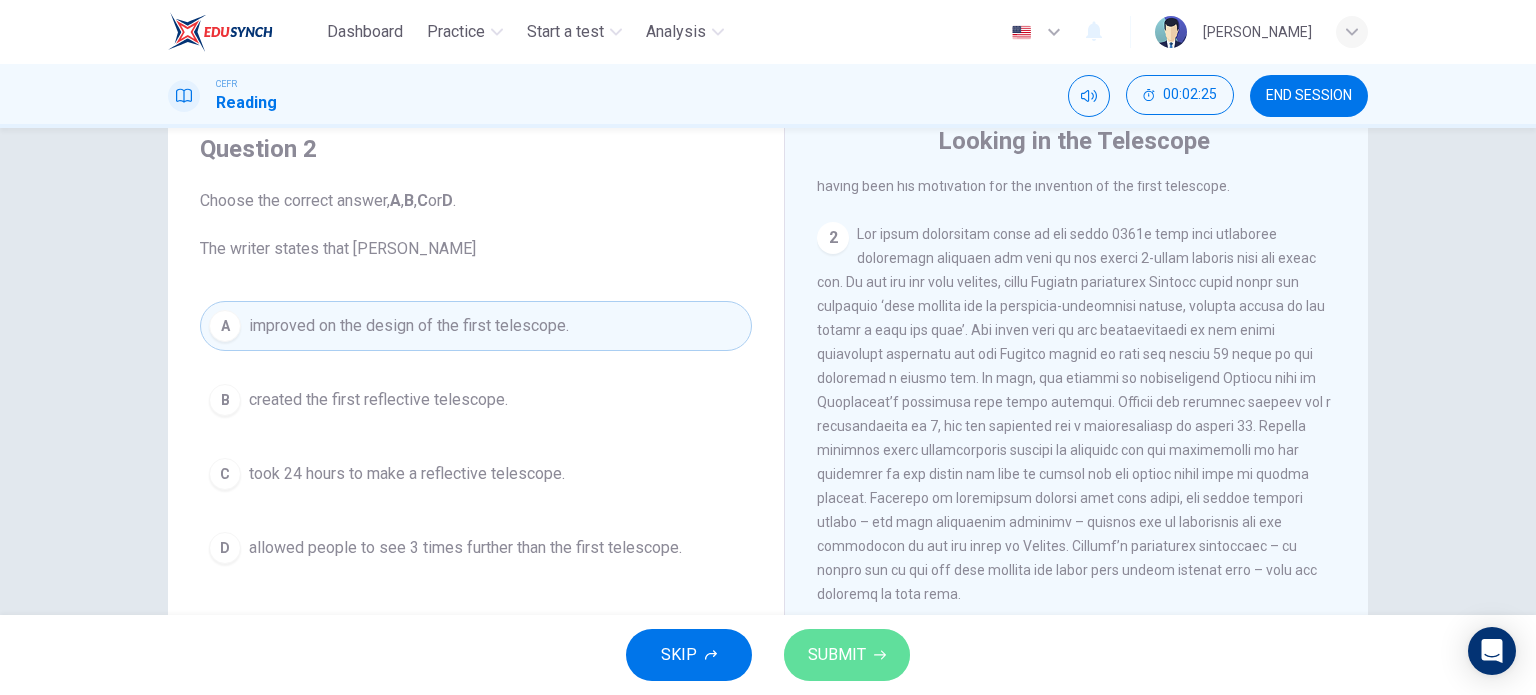 click on "SUBMIT" at bounding box center (837, 655) 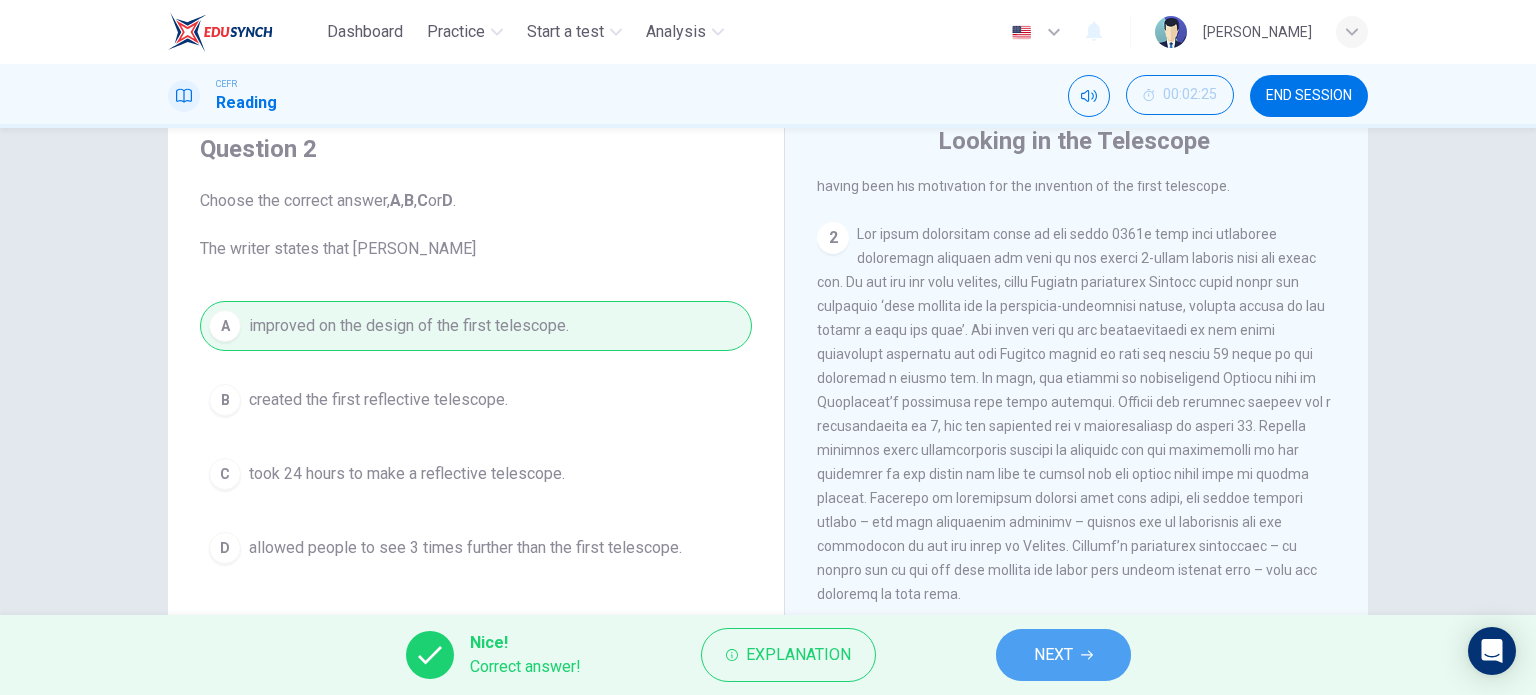 click on "NEXT" at bounding box center [1063, 655] 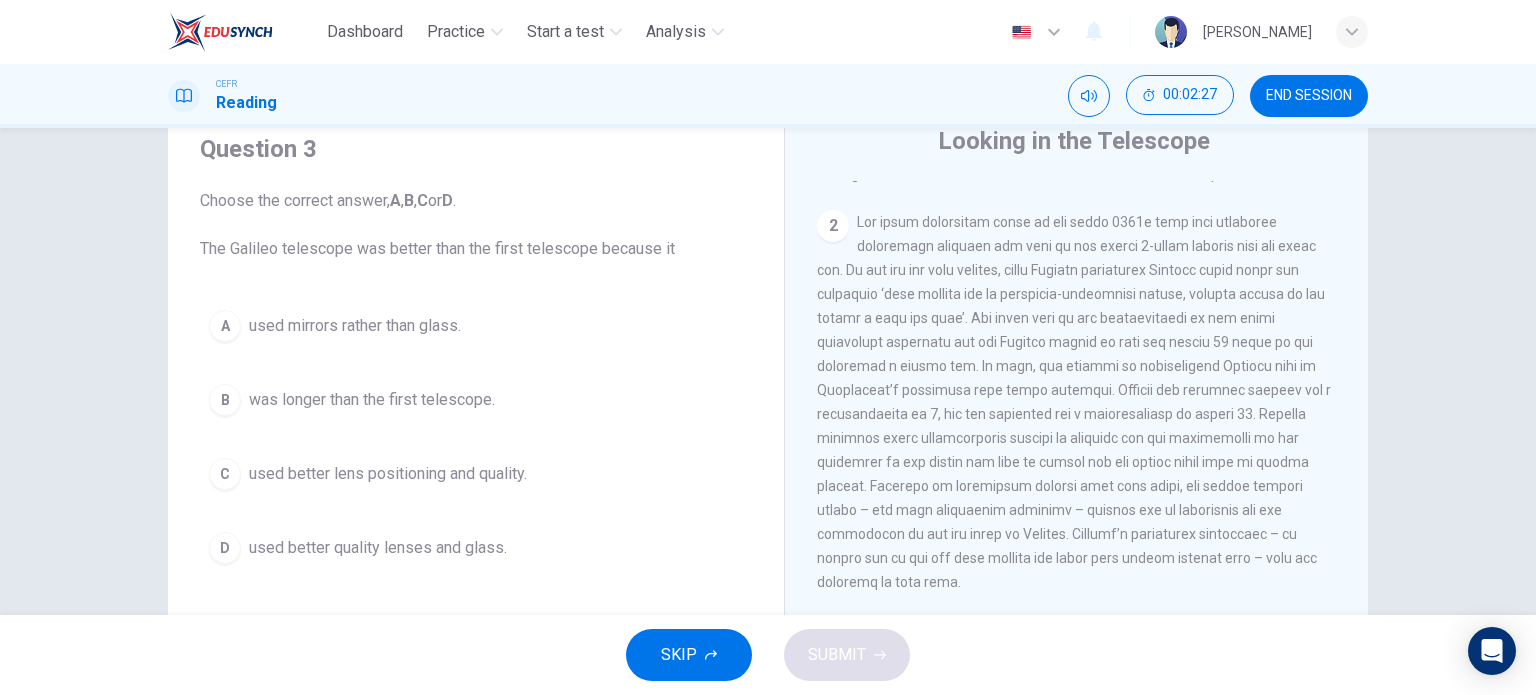 scroll, scrollTop: 592, scrollLeft: 0, axis: vertical 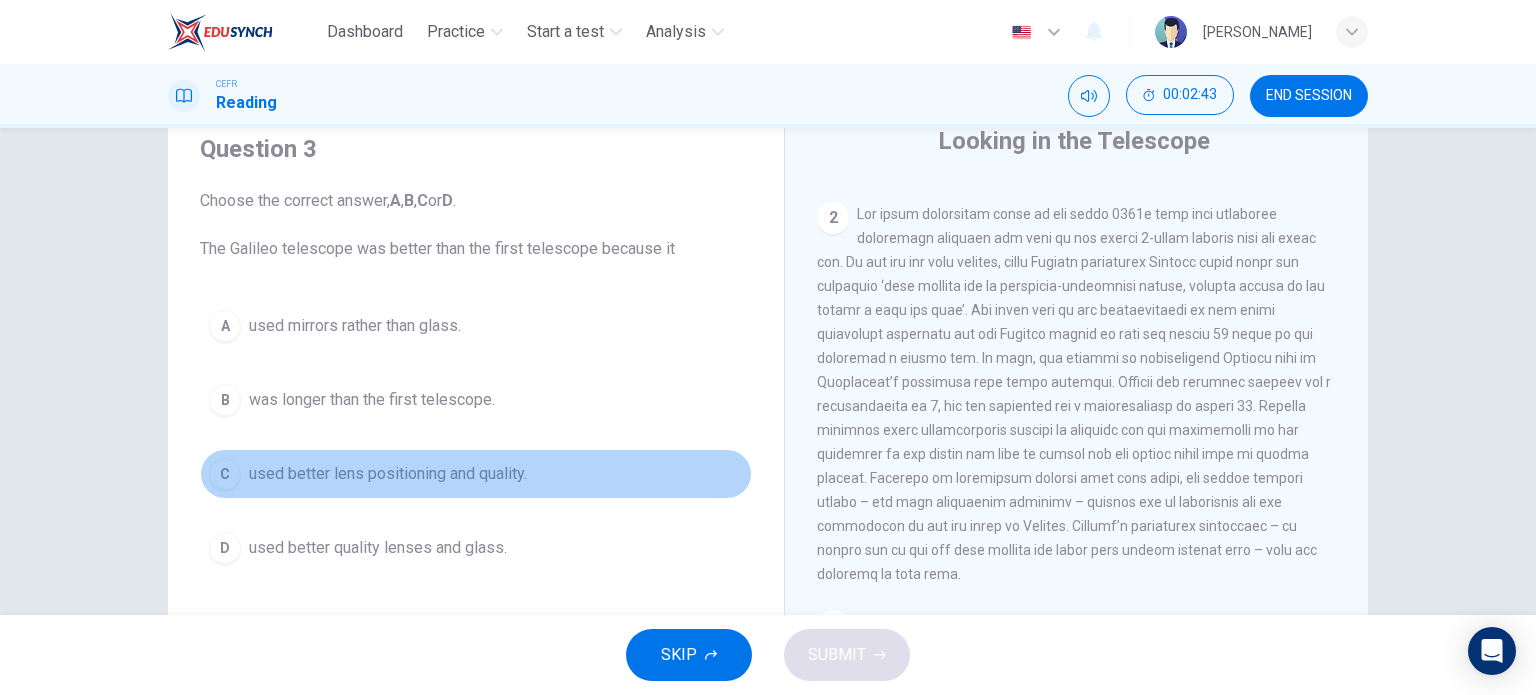 click on "C used better lens positioning and quality." at bounding box center [476, 474] 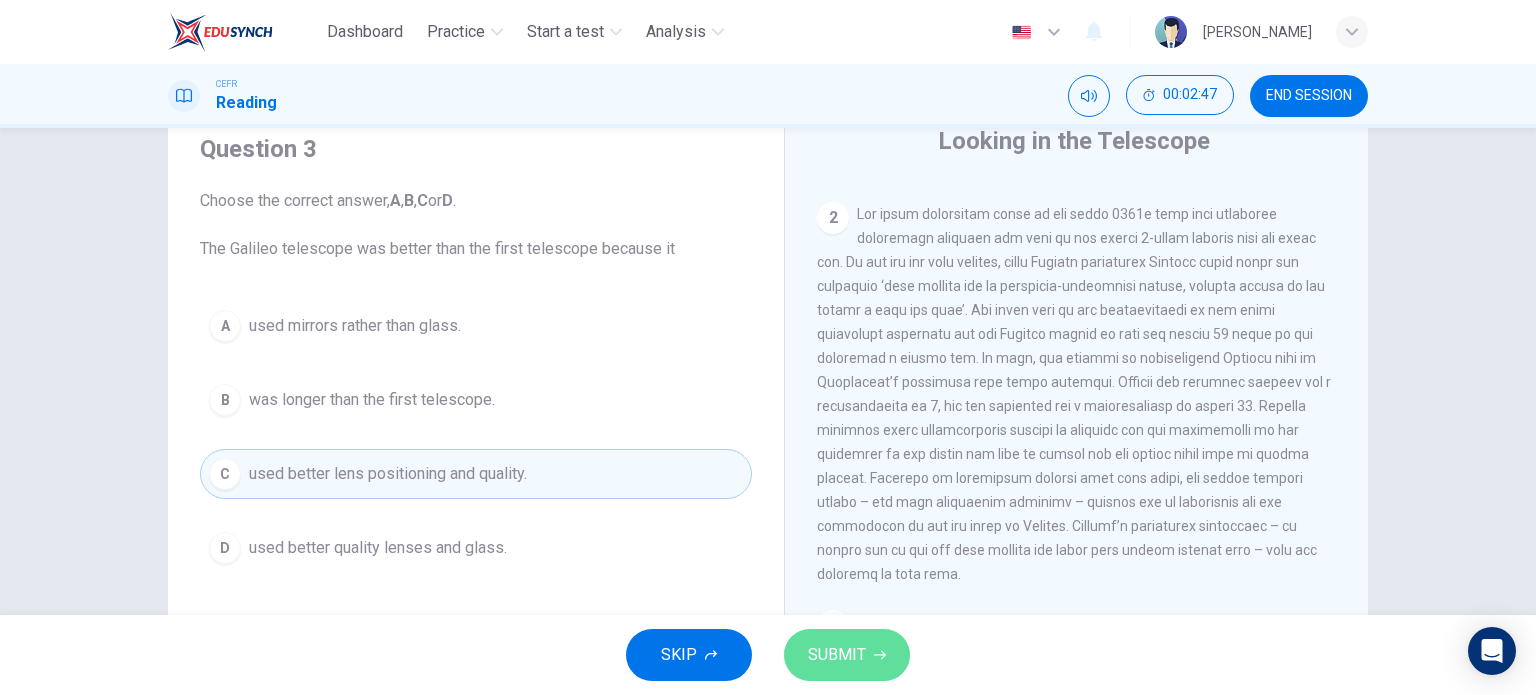 click on "SUBMIT" at bounding box center (837, 655) 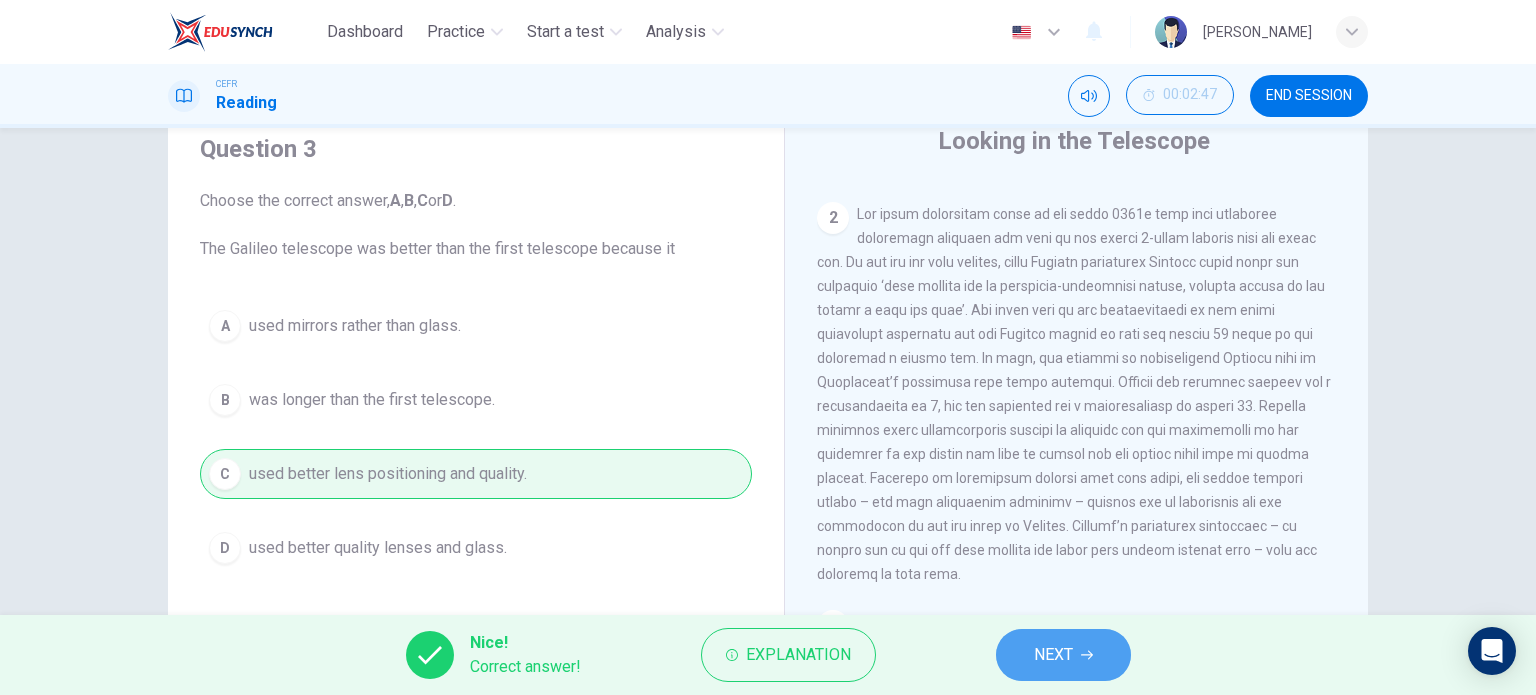 click on "NEXT" at bounding box center [1063, 655] 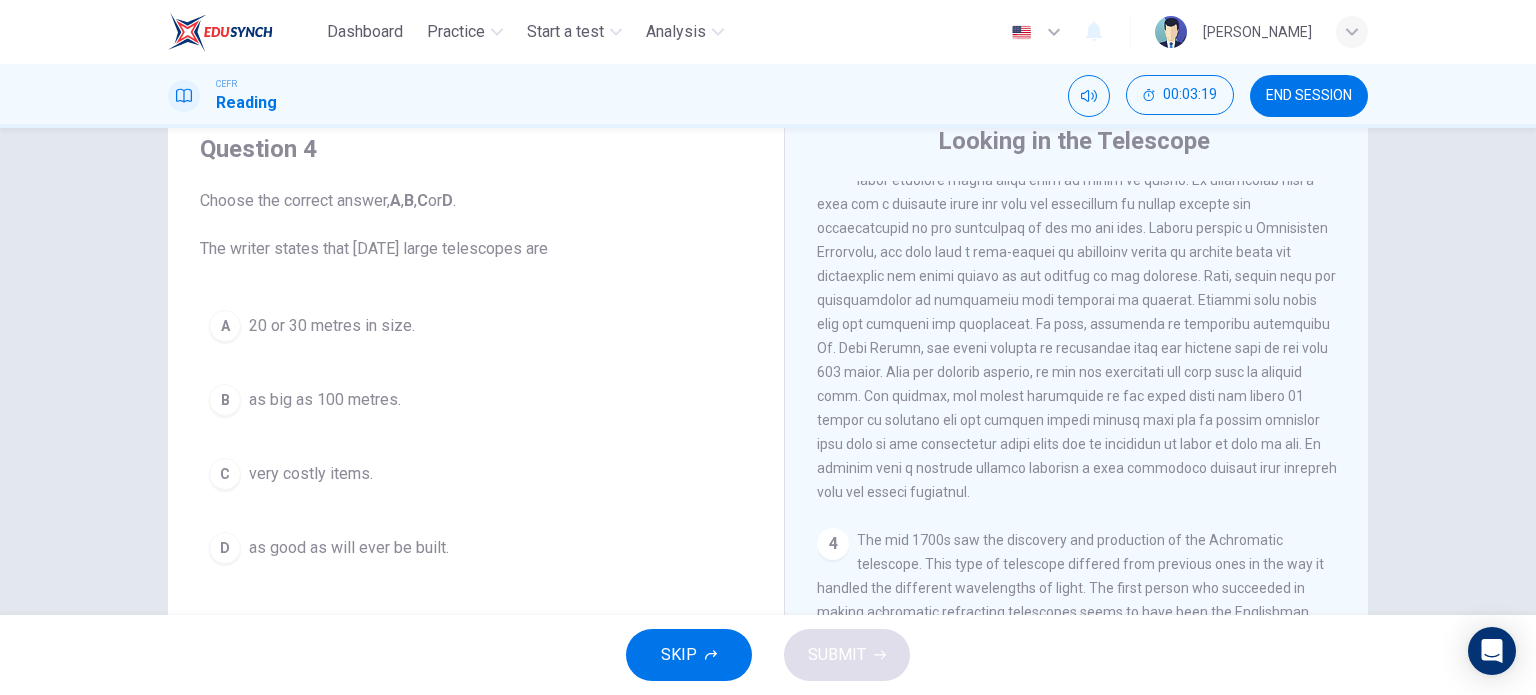 scroll, scrollTop: 1064, scrollLeft: 0, axis: vertical 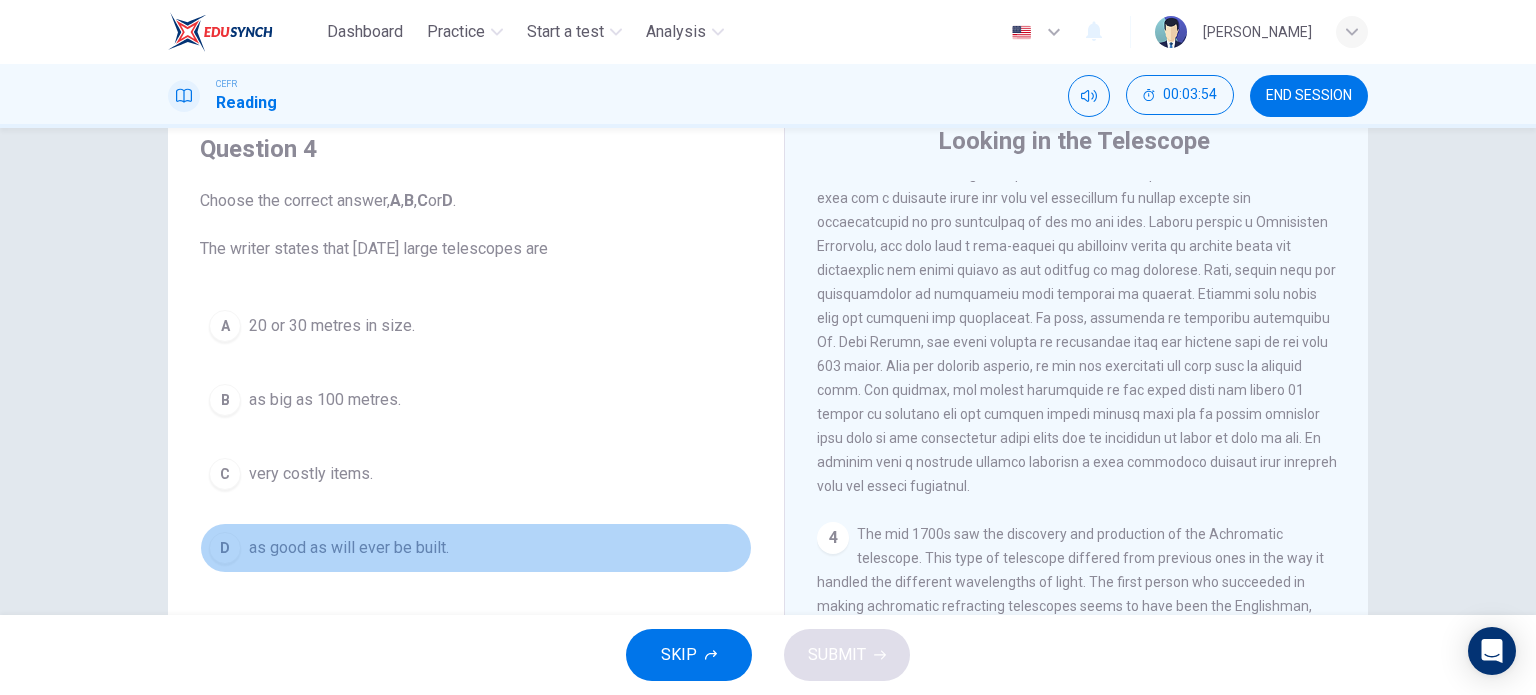 click on "as good as will ever be built." at bounding box center (349, 548) 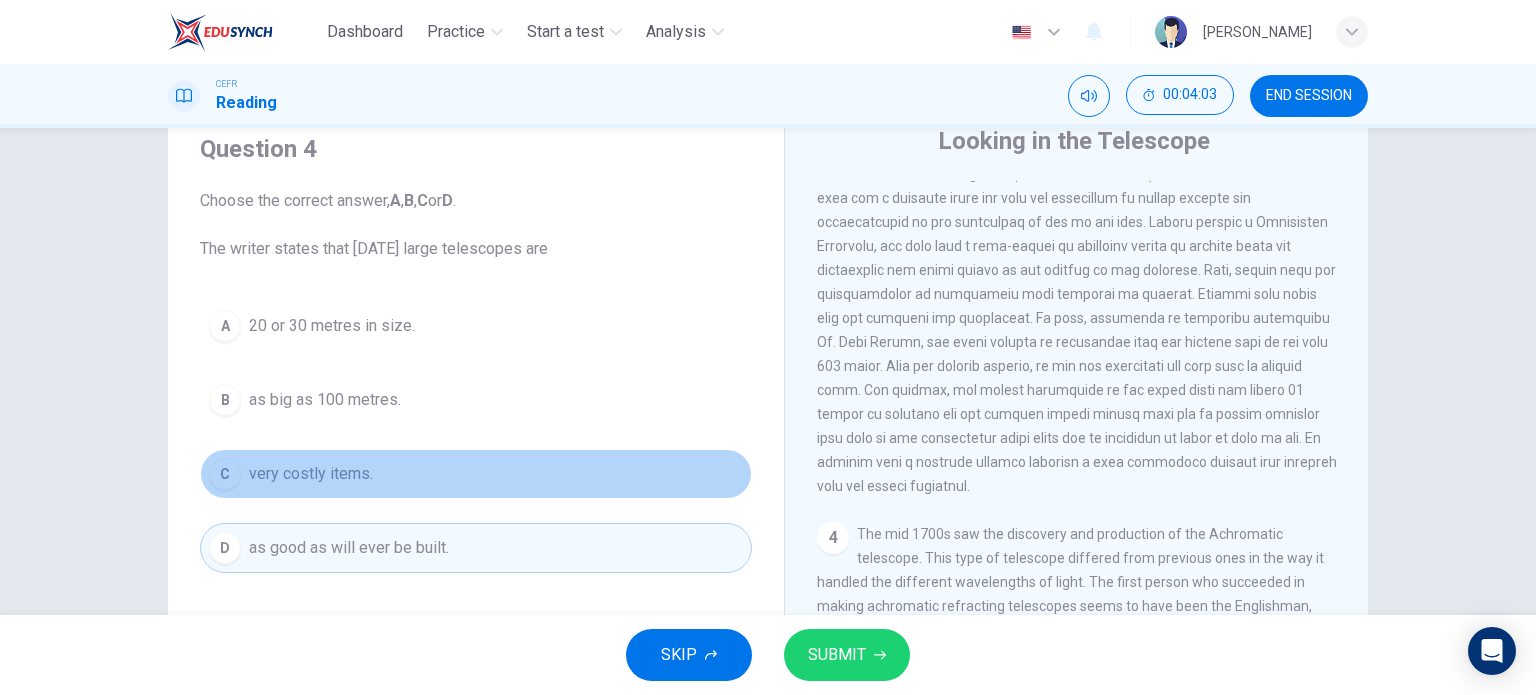 click on "C very costly items." at bounding box center [476, 474] 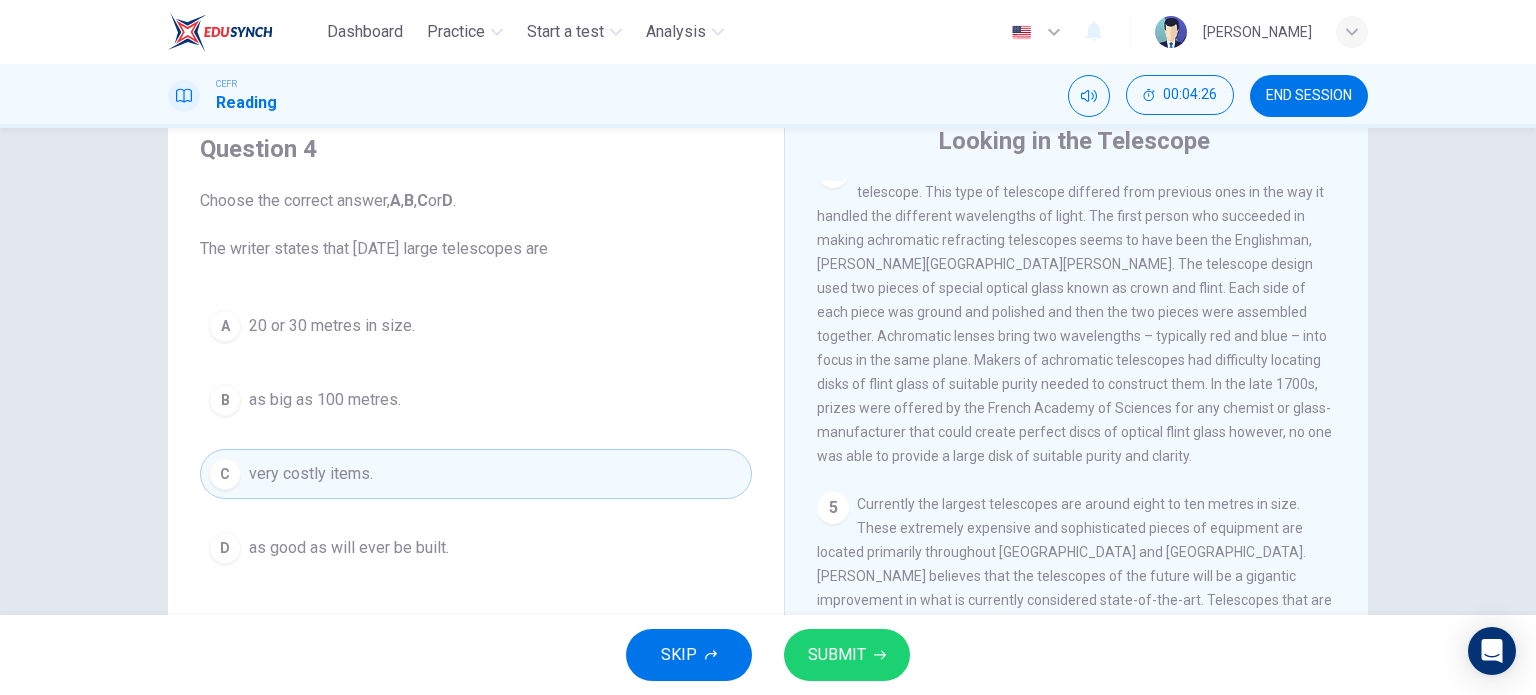 scroll, scrollTop: 1446, scrollLeft: 0, axis: vertical 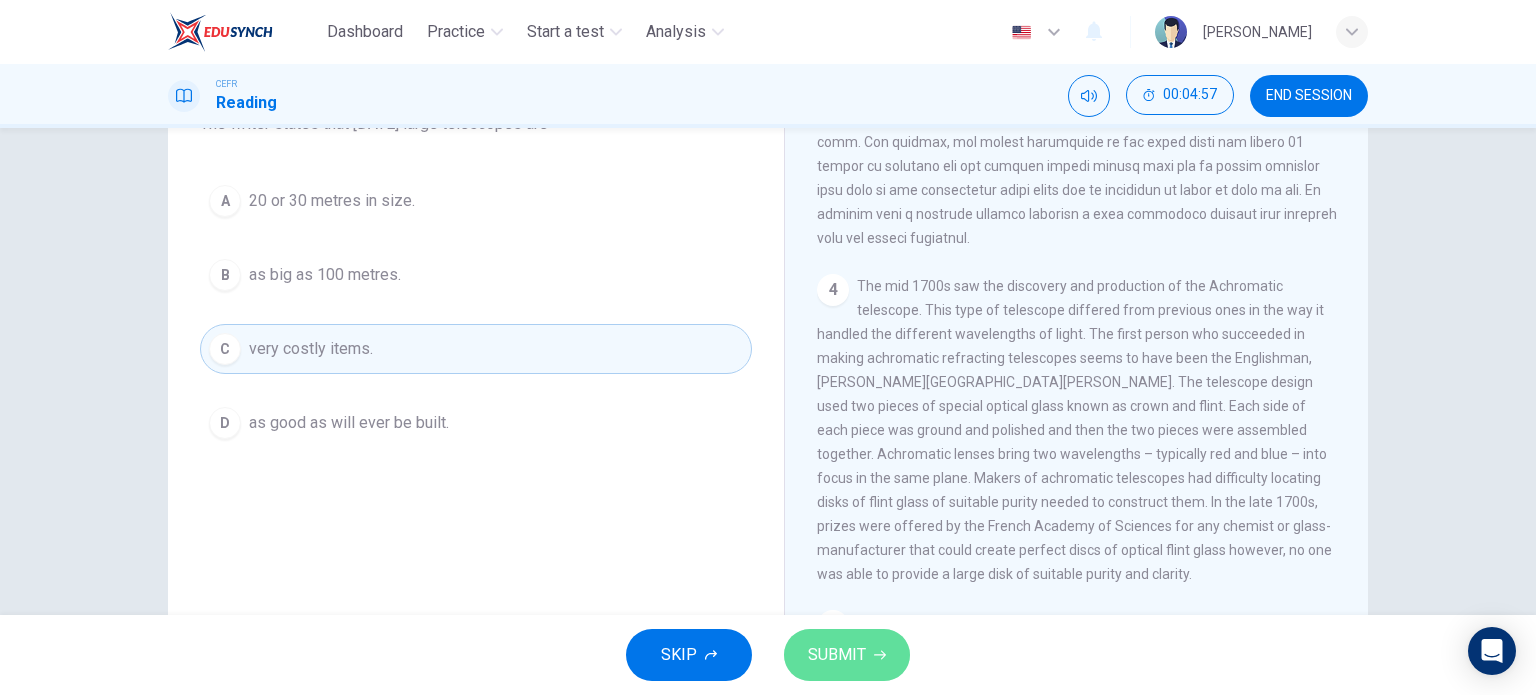 click on "SUBMIT" at bounding box center (847, 655) 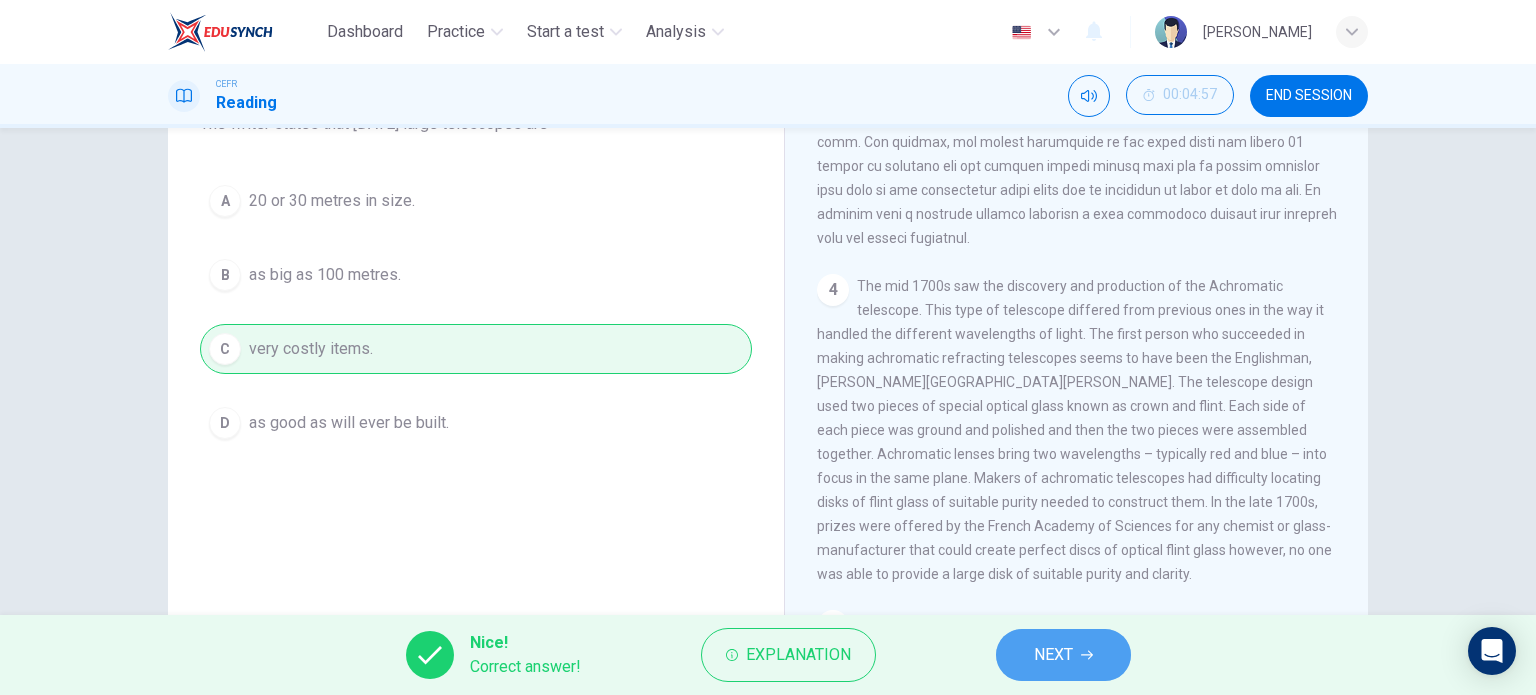click on "NEXT" at bounding box center [1063, 655] 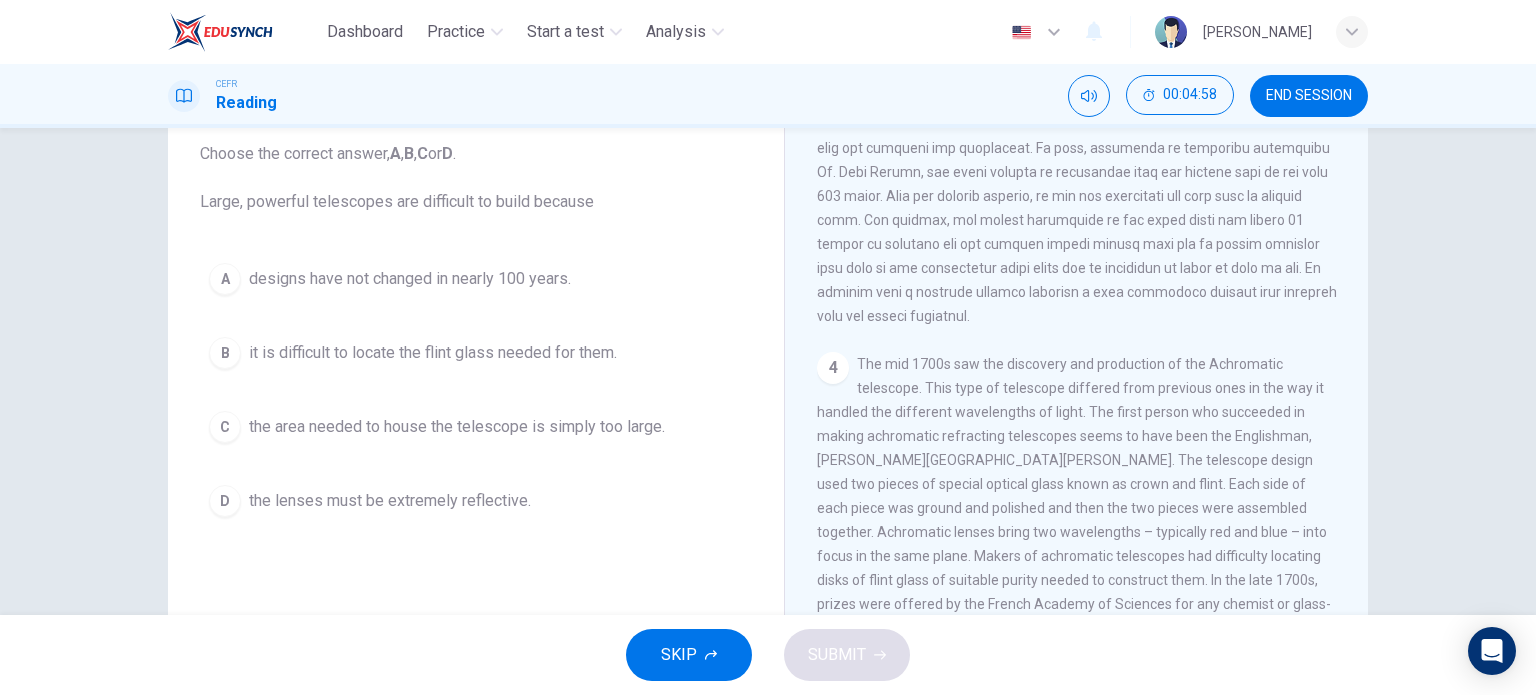 scroll, scrollTop: 120, scrollLeft: 0, axis: vertical 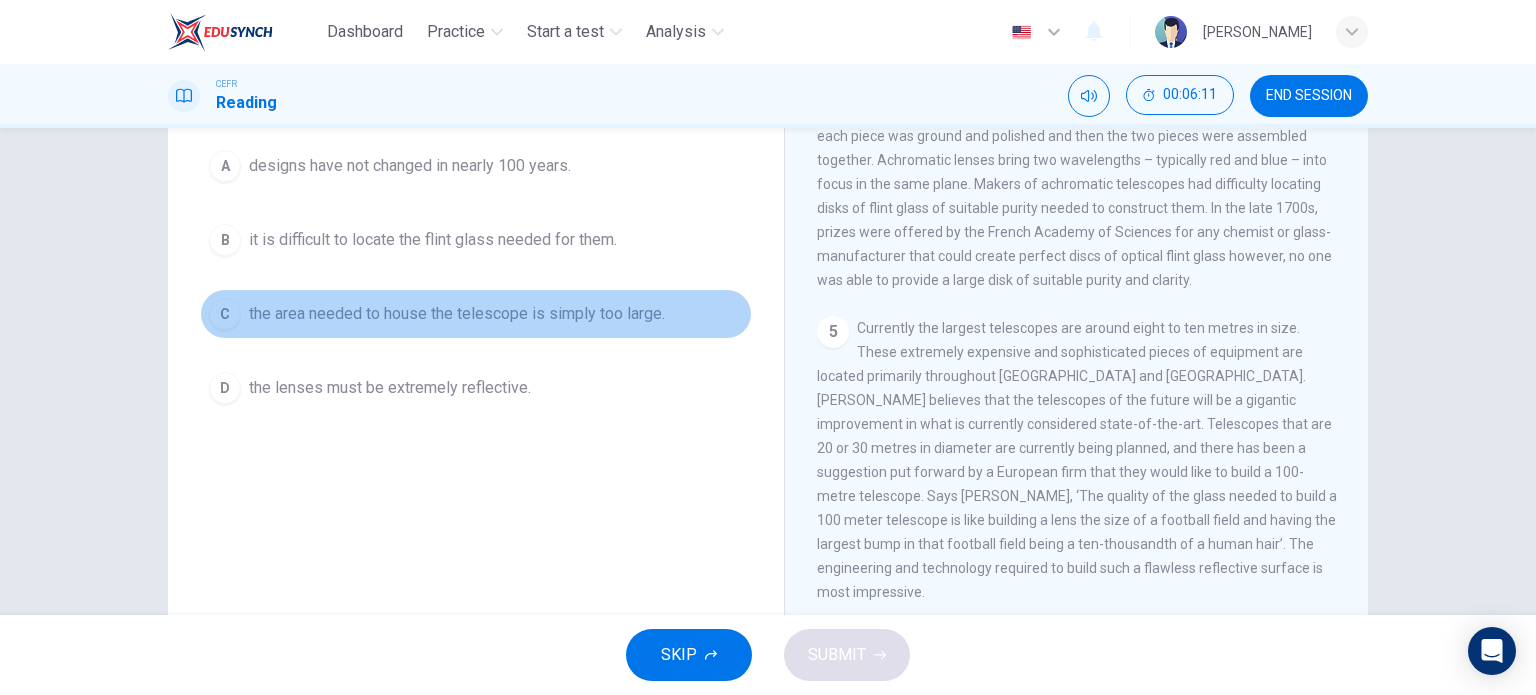 click on "the area needed to house the telescope is simply too large." at bounding box center [457, 314] 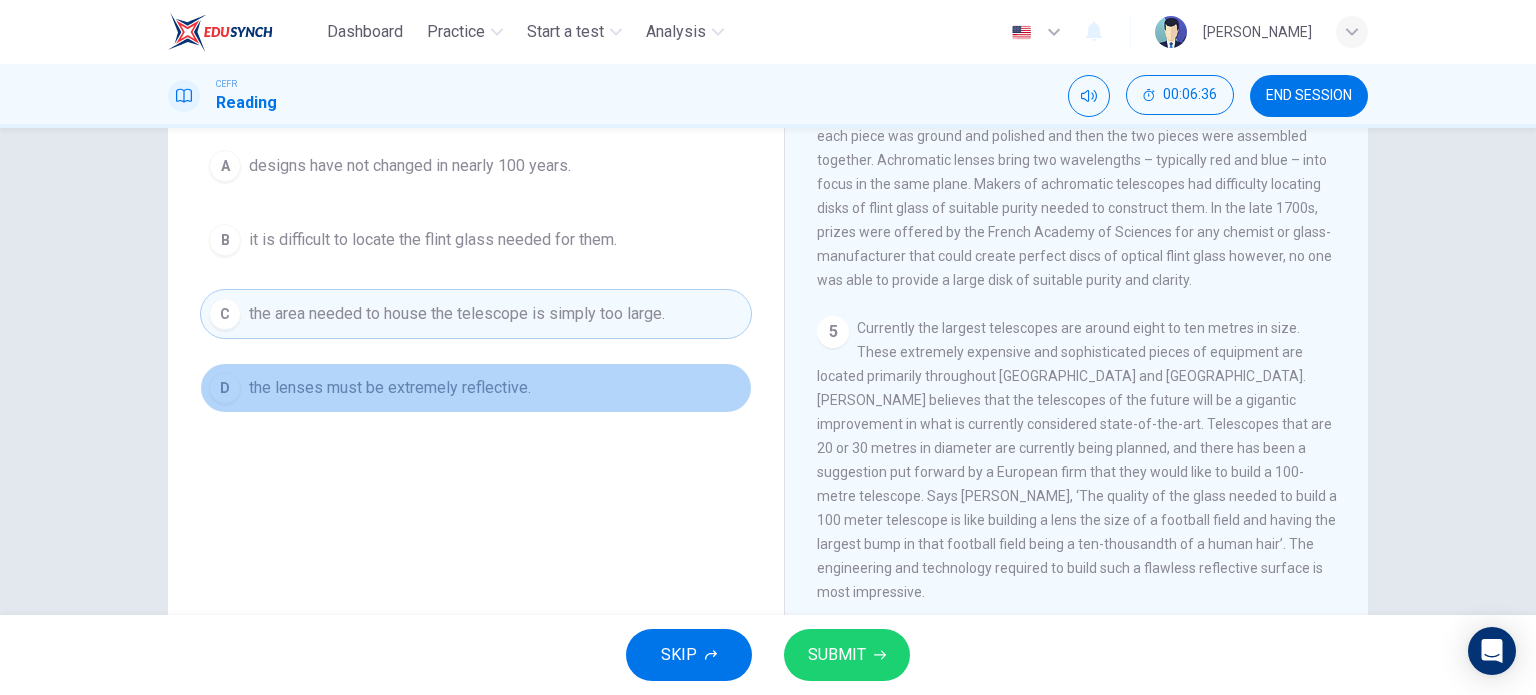 click on "the lenses must be extremely reflective." at bounding box center (390, 388) 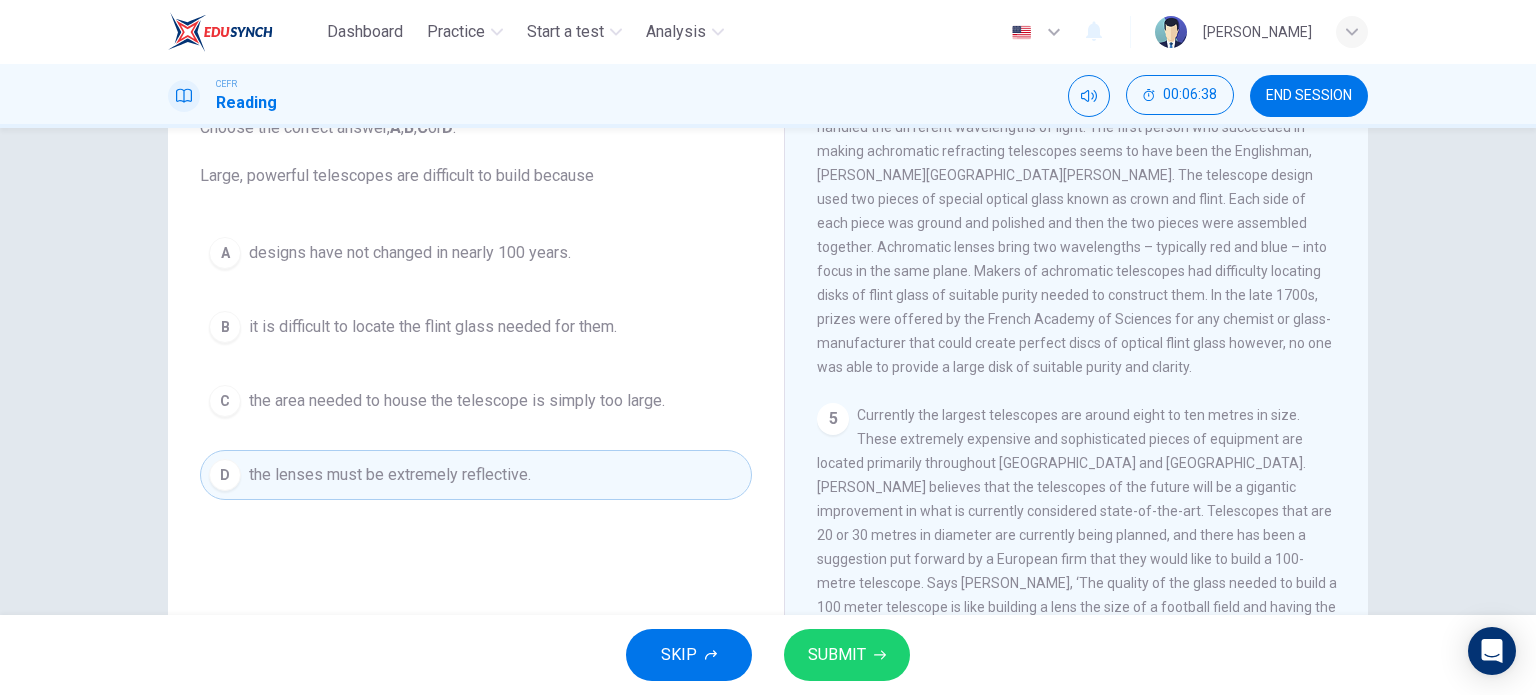scroll, scrollTop: 147, scrollLeft: 0, axis: vertical 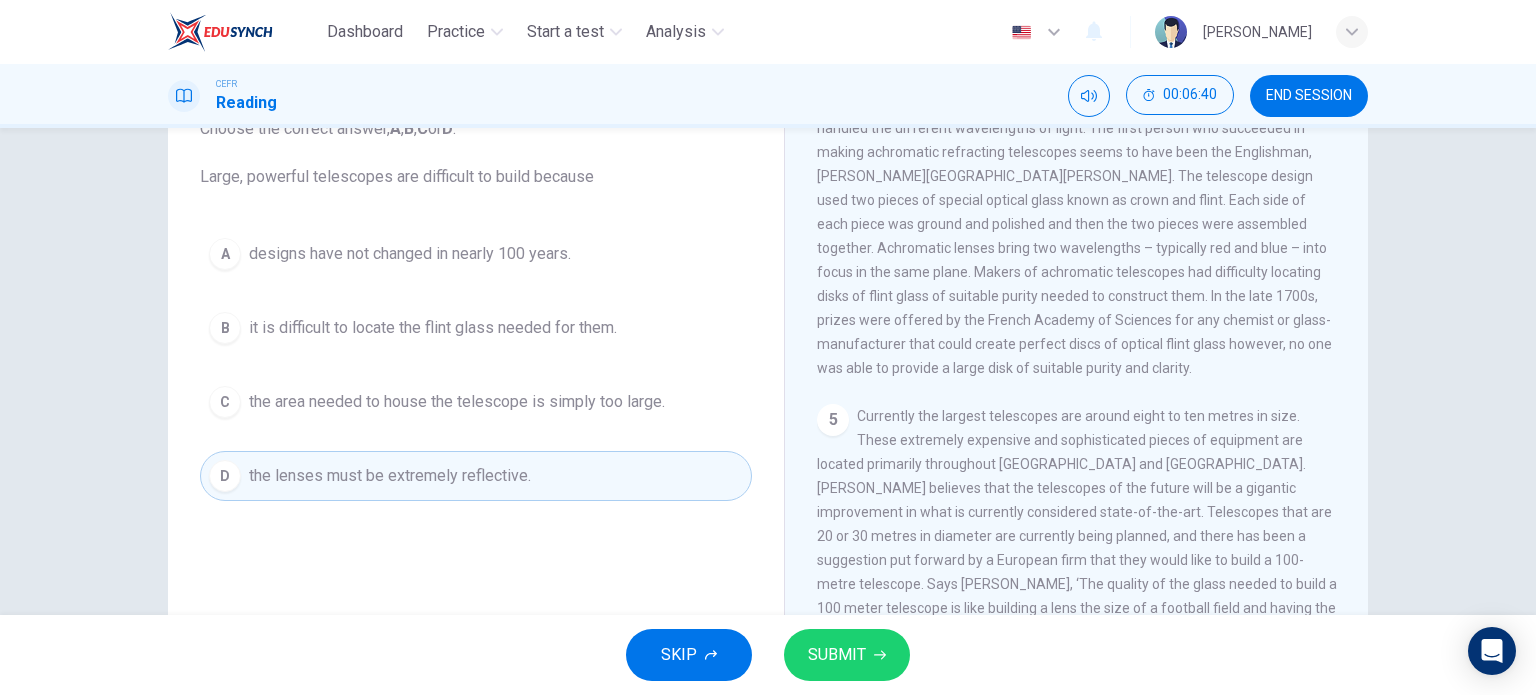click on "SUBMIT" at bounding box center (847, 655) 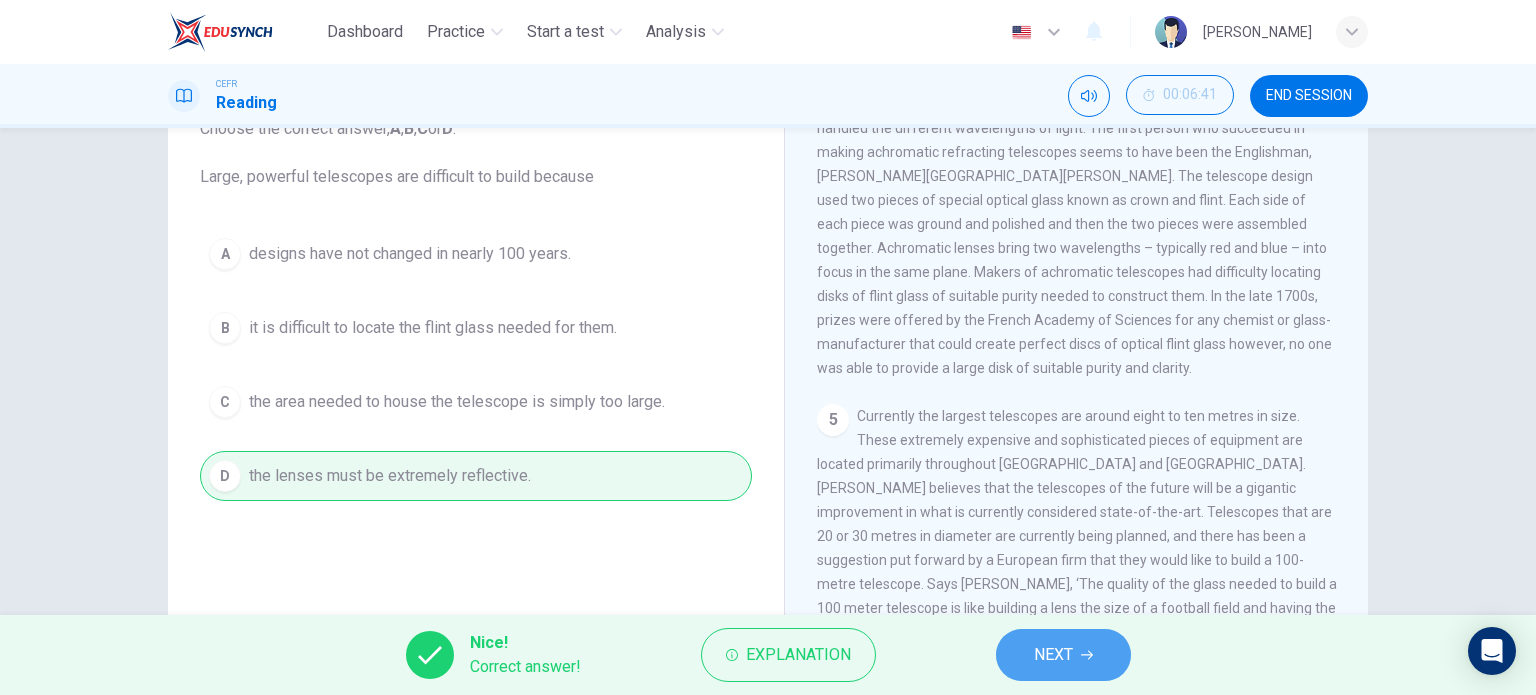 click on "NEXT" at bounding box center [1053, 655] 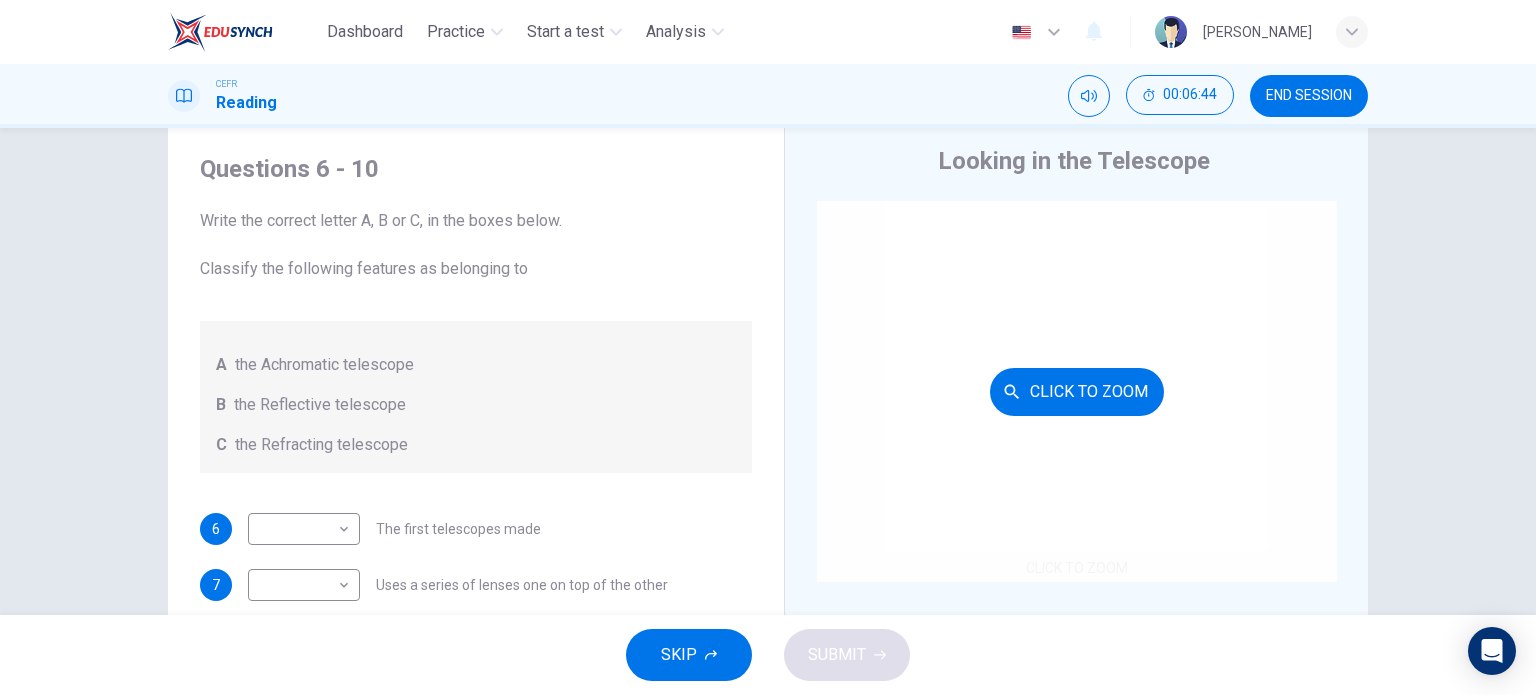 scroll, scrollTop: 52, scrollLeft: 0, axis: vertical 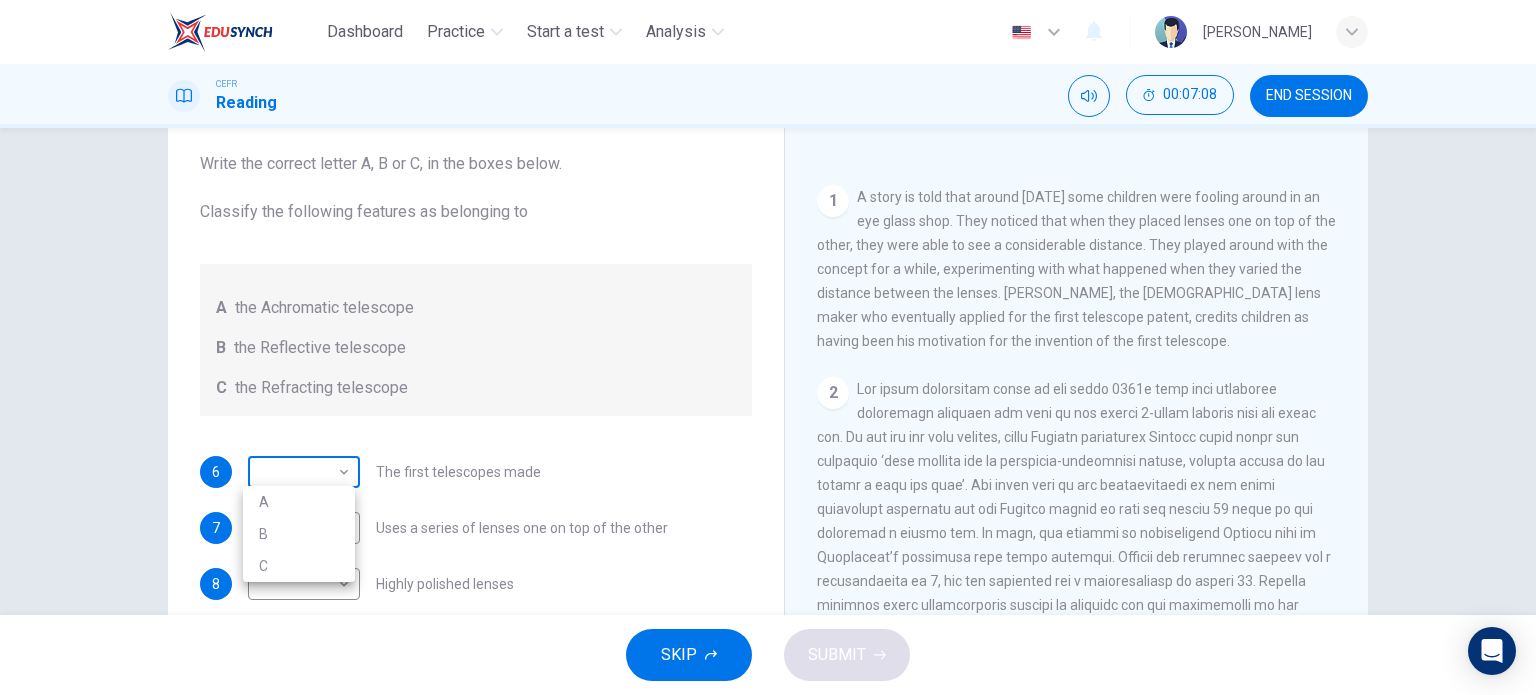 click on "Dashboard Practice Start a test Analysis English en ​ NUR HIDAYAH BINTI ABDUL HALIM CEFR Reading 00:07:08 END SESSION Questions 6 - 10 Write the correct letter A, B or C, in the boxes below.
Classify the following features as belonging to A the Achromatic telescope B the Reflective telescope C the Refracting telescope 6 ​ ​ The first telescopes made 7 ​ ​ Uses a series of lenses one on top of the other 8 ​ ​ Highly polished lenses 9 ​ ​ First use of mirrors to collect light 10 ​ ​ Two pieces of glass stuck together Looking in the Telescope CLICK TO ZOOM Click to Zoom 1 2 3 4 5 SKIP SUBMIT EduSynch - Online Language Proficiency Testing
Dashboard Practice Start a test Analysis Notifications © Copyright  2025 A B C" at bounding box center (768, 347) 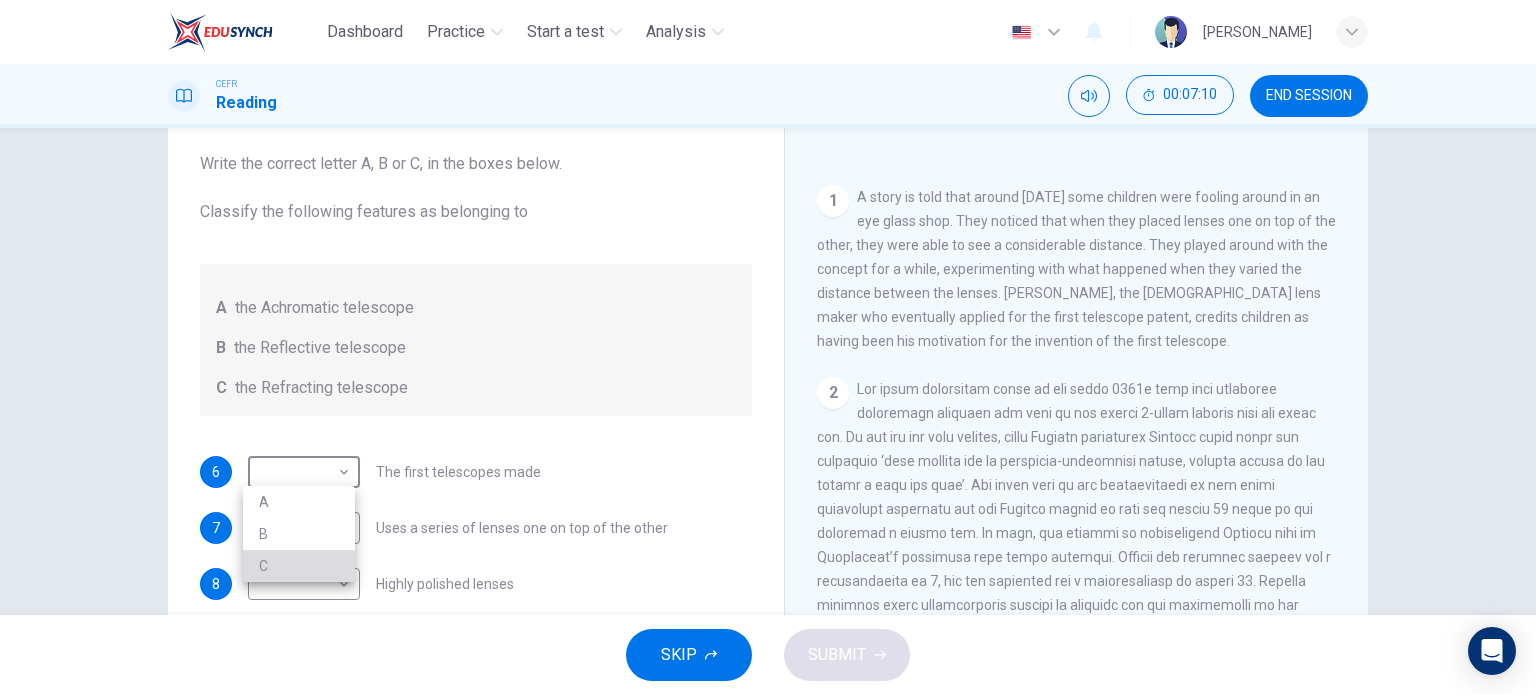 click on "C" at bounding box center [299, 566] 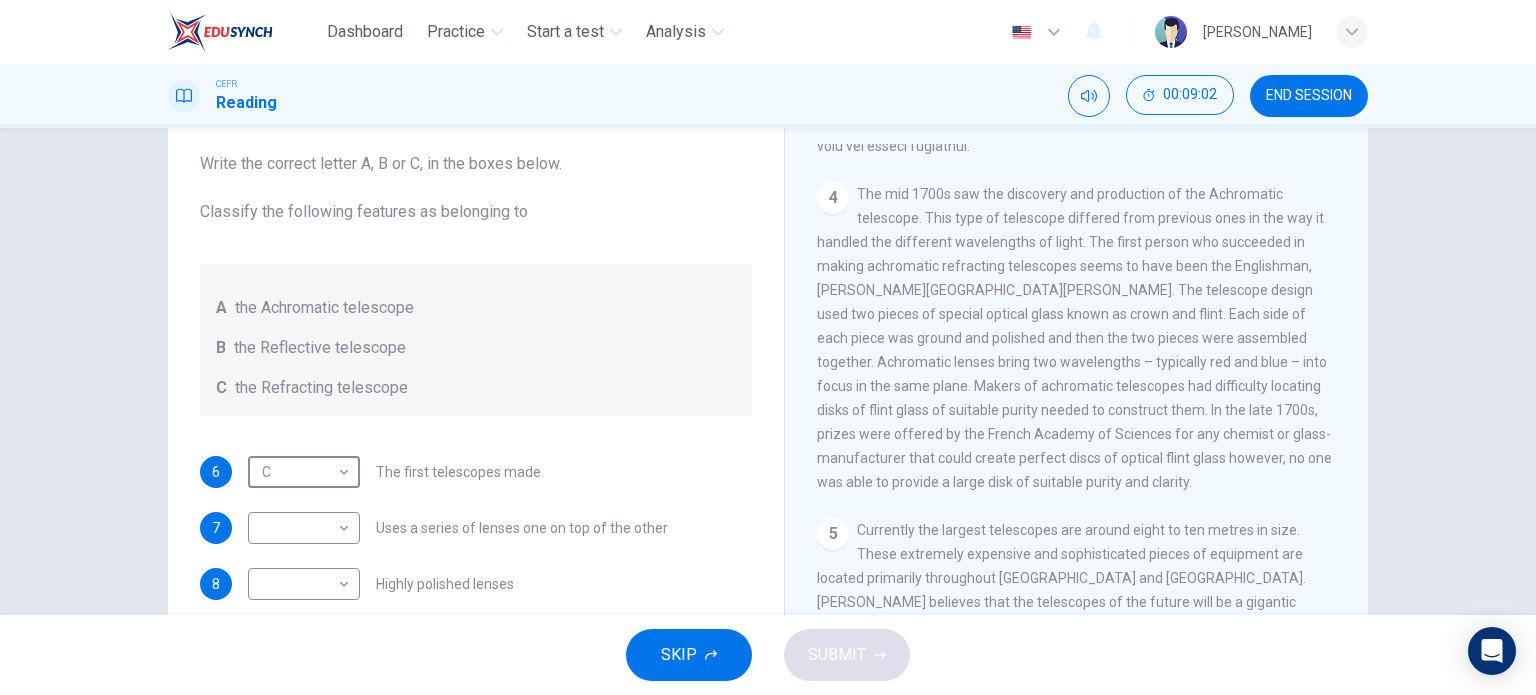scroll, scrollTop: 1368, scrollLeft: 0, axis: vertical 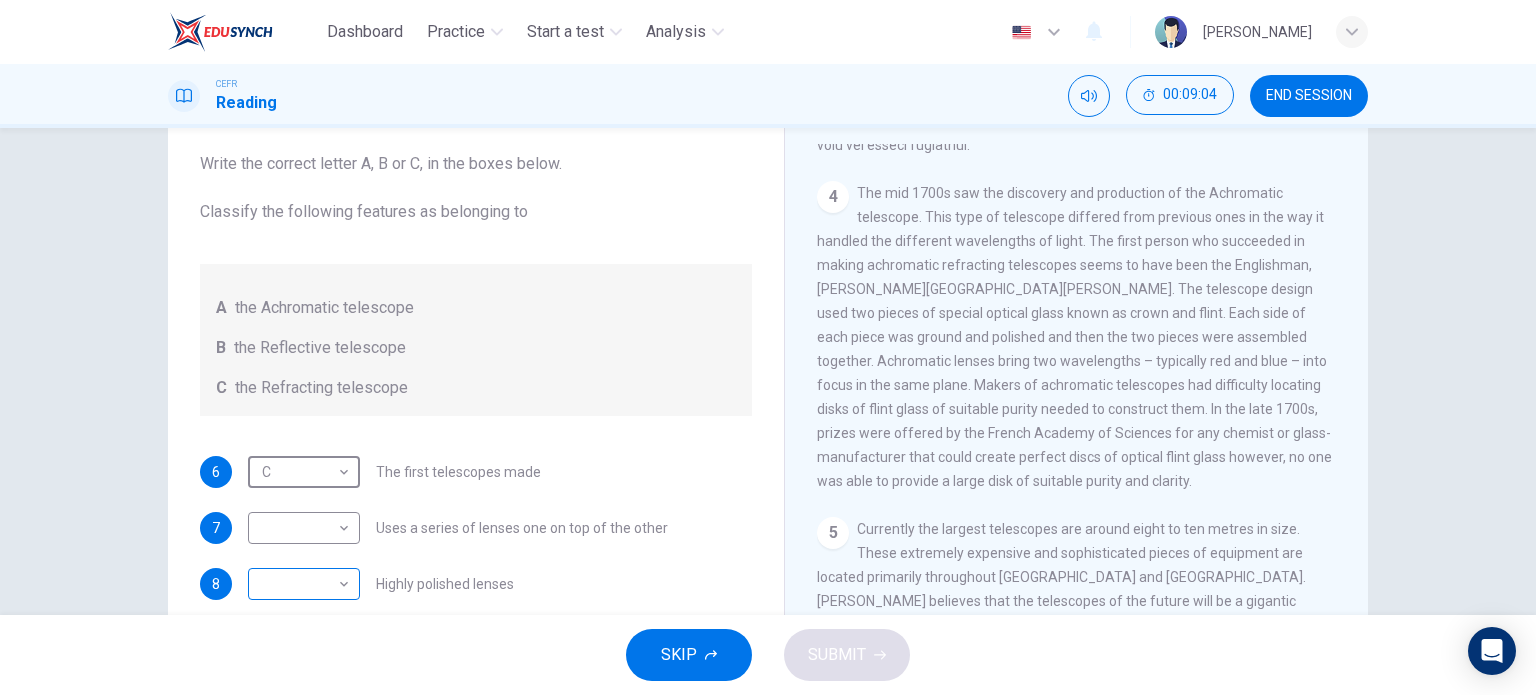 click on "Dashboard Practice Start a test Analysis English en ​ NUR HIDAYAH BINTI ABDUL HALIM CEFR Reading 00:09:04 END SESSION Questions 6 - 10 Write the correct letter A, B or C, in the boxes below.
Classify the following features as belonging to A the Achromatic telescope B the Reflective telescope C the Refracting telescope 6 C C ​ The first telescopes made 7 ​ ​ Uses a series of lenses one on top of the other 8 ​ ​ Highly polished lenses 9 ​ ​ First use of mirrors to collect light 10 ​ ​ Two pieces of glass stuck together Looking in the Telescope CLICK TO ZOOM Click to Zoom 1 2 3 4 5 SKIP SUBMIT EduSynch - Online Language Proficiency Testing
Dashboard Practice Start a test Analysis Notifications © Copyright  2025" at bounding box center (768, 347) 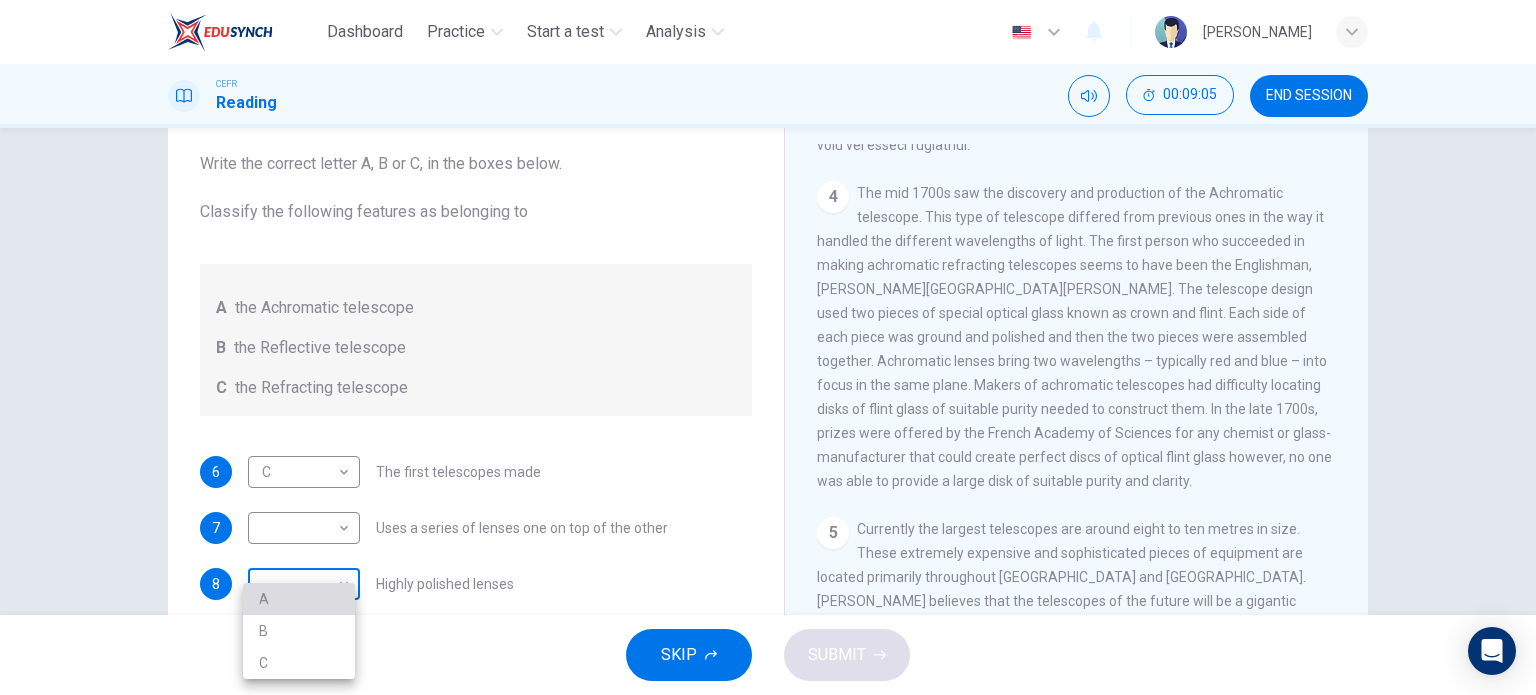 click on "A" at bounding box center [299, 599] 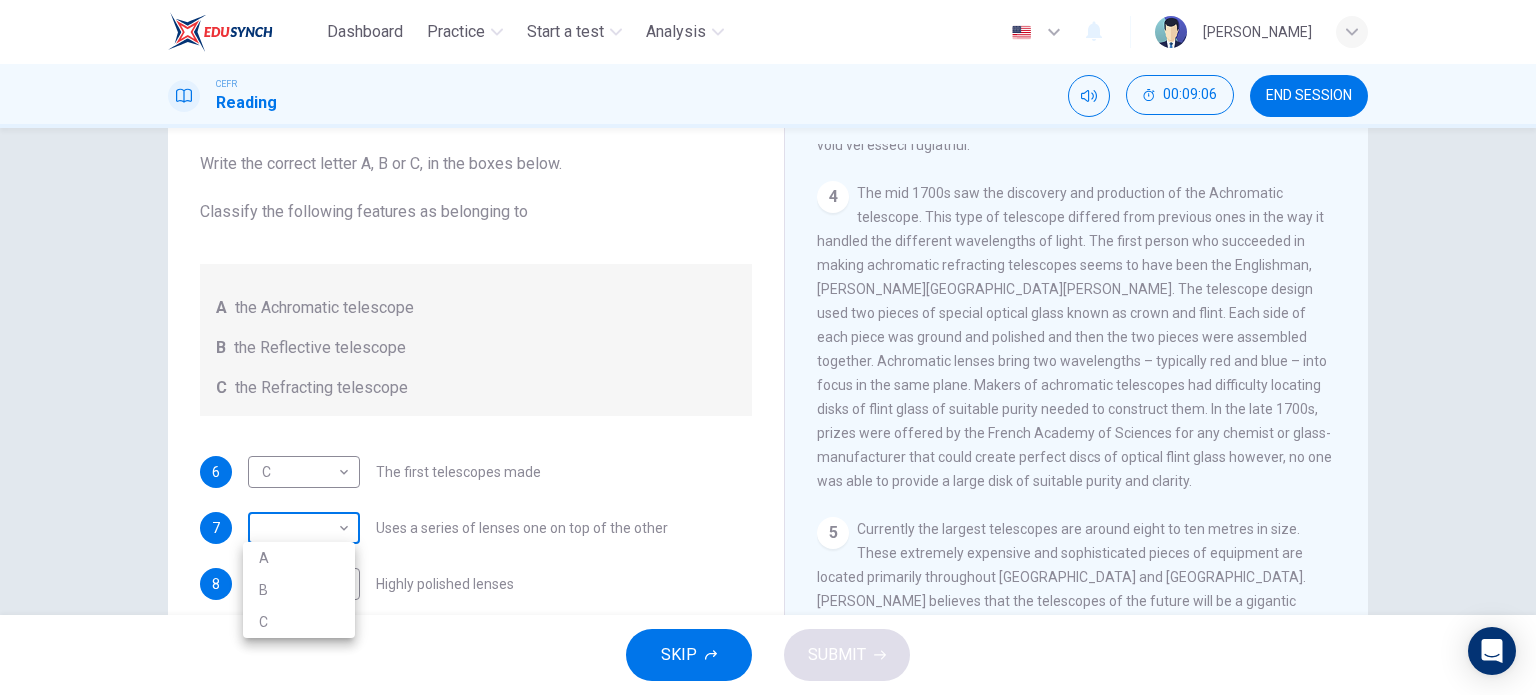 click on "Dashboard Practice Start a test Analysis English en ​ NUR HIDAYAH BINTI ABDUL HALIM CEFR Reading 00:09:06 END SESSION Questions 6 - 10 Write the correct letter A, B or C, in the boxes below.
Classify the following features as belonging to A the Achromatic telescope B the Reflective telescope C the Refracting telescope 6 C C ​ The first telescopes made 7 ​ ​ Uses a series of lenses one on top of the other 8 A A ​ Highly polished lenses 9 ​ ​ First use of mirrors to collect light 10 ​ ​ Two pieces of glass stuck together Looking in the Telescope CLICK TO ZOOM Click to Zoom 1 2 3 4 5 SKIP SUBMIT EduSynch - Online Language Proficiency Testing
Dashboard Practice Start a test Analysis Notifications © Copyright  2025 A B C" at bounding box center [768, 347] 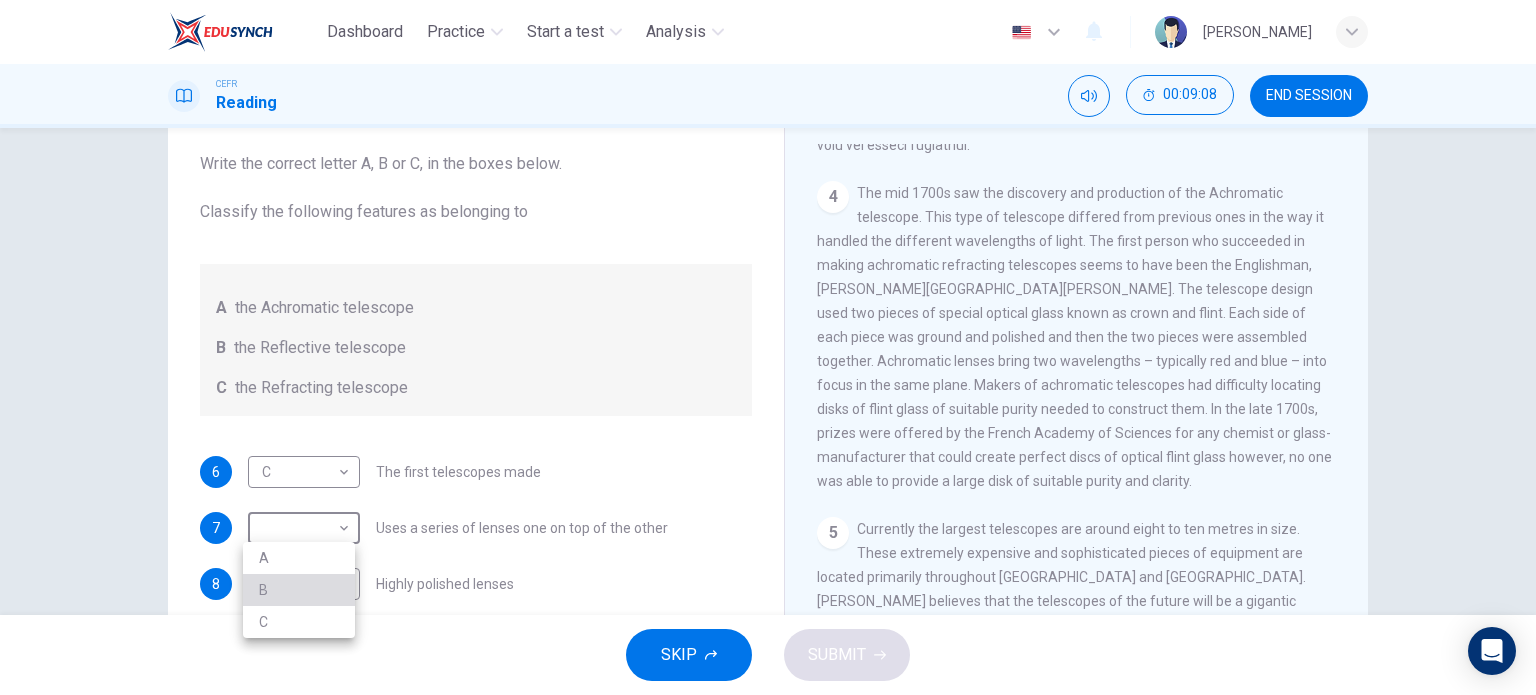 click on "B" at bounding box center (299, 590) 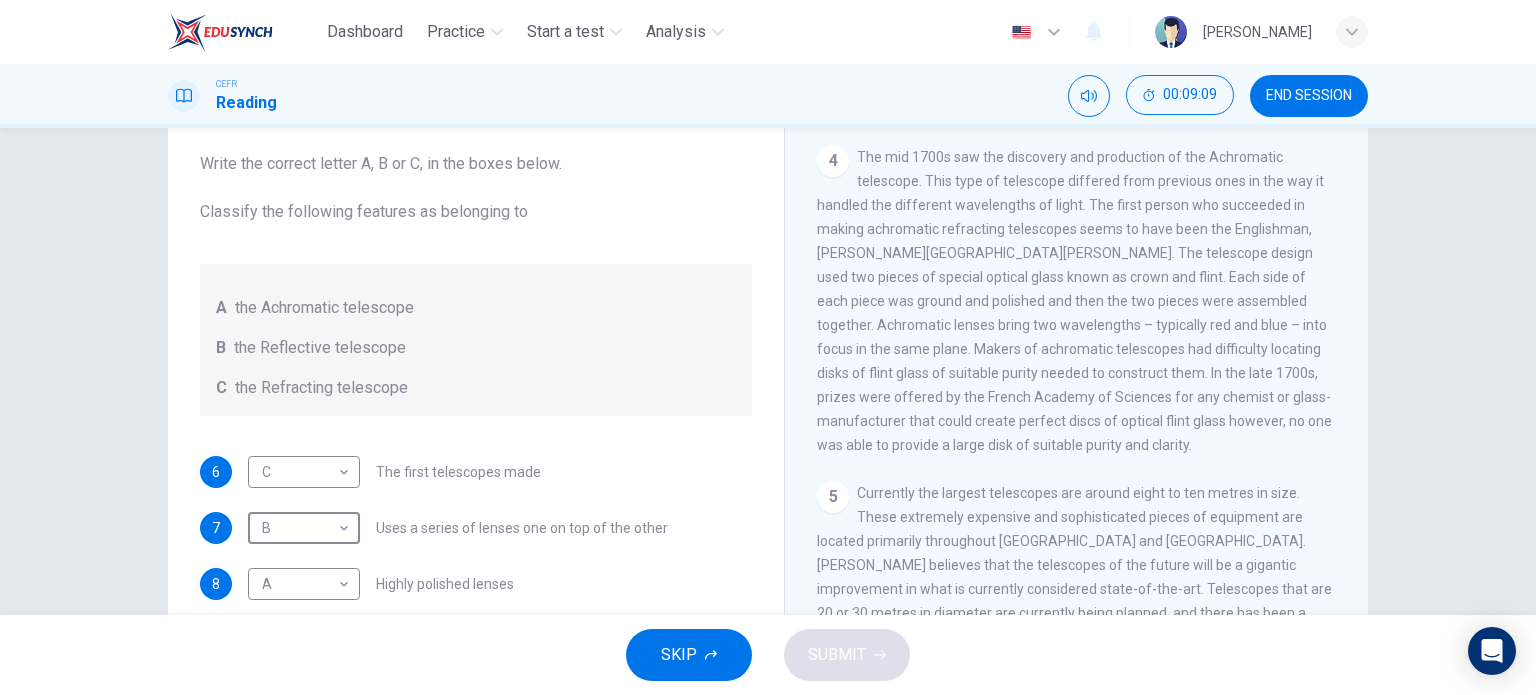 scroll, scrollTop: 1446, scrollLeft: 0, axis: vertical 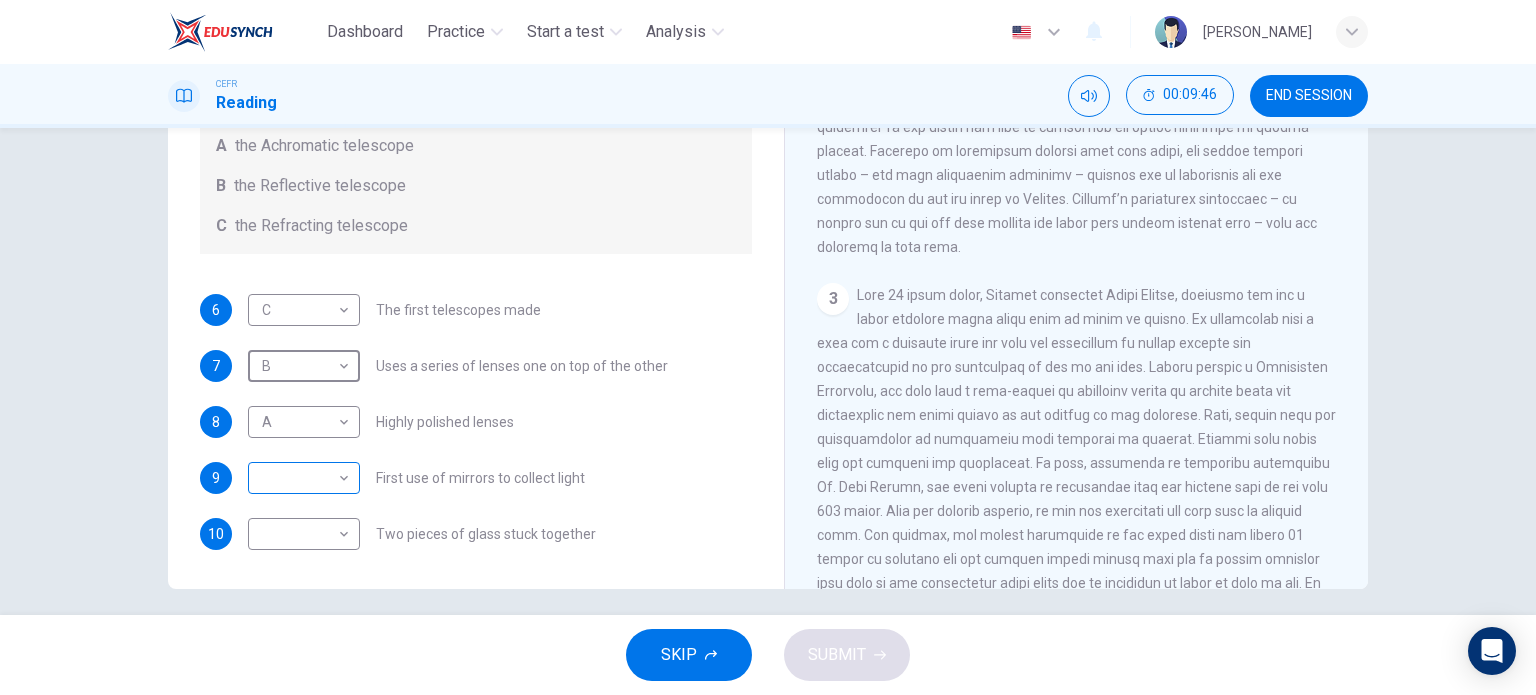 click on "Dashboard Practice Start a test Analysis English en ​ NUR HIDAYAH BINTI ABDUL HALIM CEFR Reading 00:09:46 END SESSION Questions 6 - 10 Write the correct letter A, B or C, in the boxes below.
Classify the following features as belonging to A the Achromatic telescope B the Reflective telescope C the Refracting telescope 6 C C ​ The first telescopes made 7 B B ​ Uses a series of lenses one on top of the other 8 A A ​ Highly polished lenses 9 ​ ​ First use of mirrors to collect light 10 ​ ​ Two pieces of glass stuck together Looking in the Telescope CLICK TO ZOOM Click to Zoom 1 2 3 4 5 SKIP SUBMIT EduSynch - Online Language Proficiency Testing
Dashboard Practice Start a test Analysis Notifications © Copyright  2025" at bounding box center [768, 347] 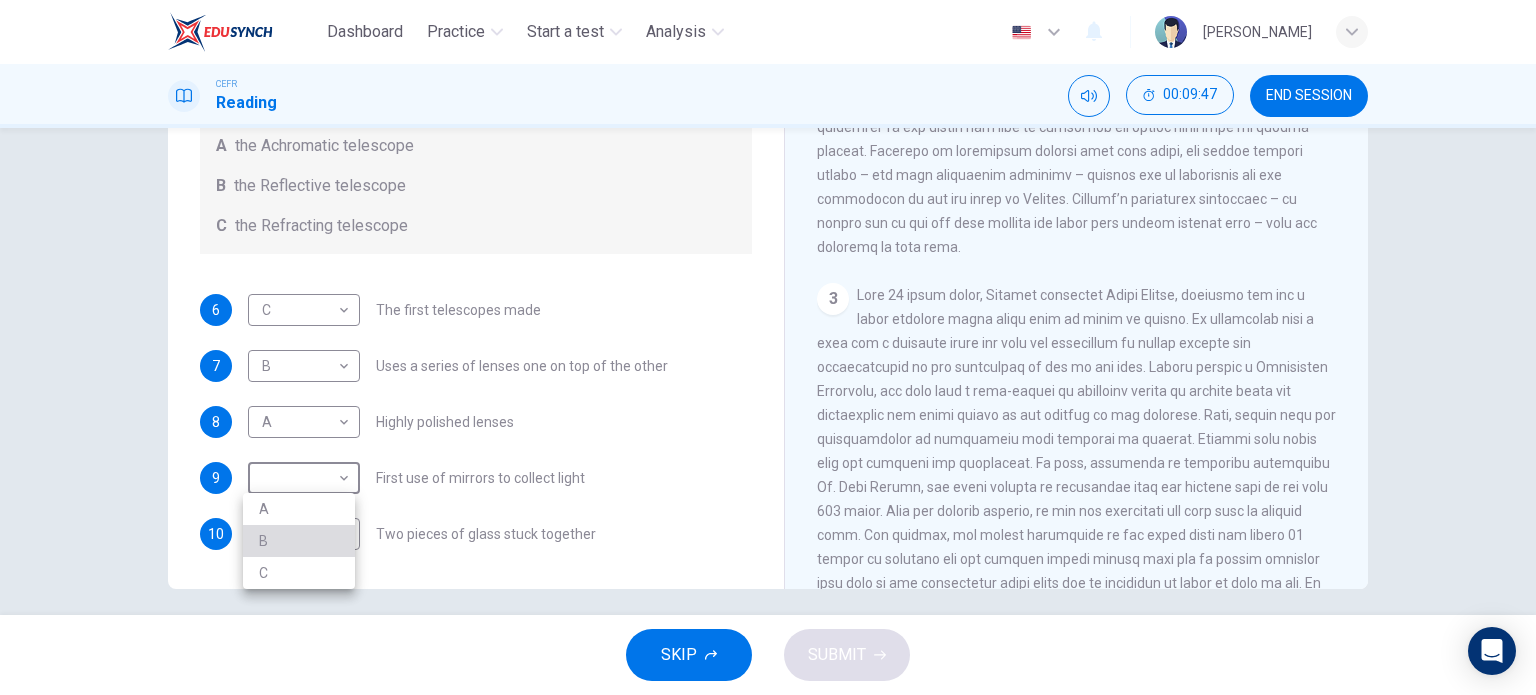 click on "B" at bounding box center [299, 541] 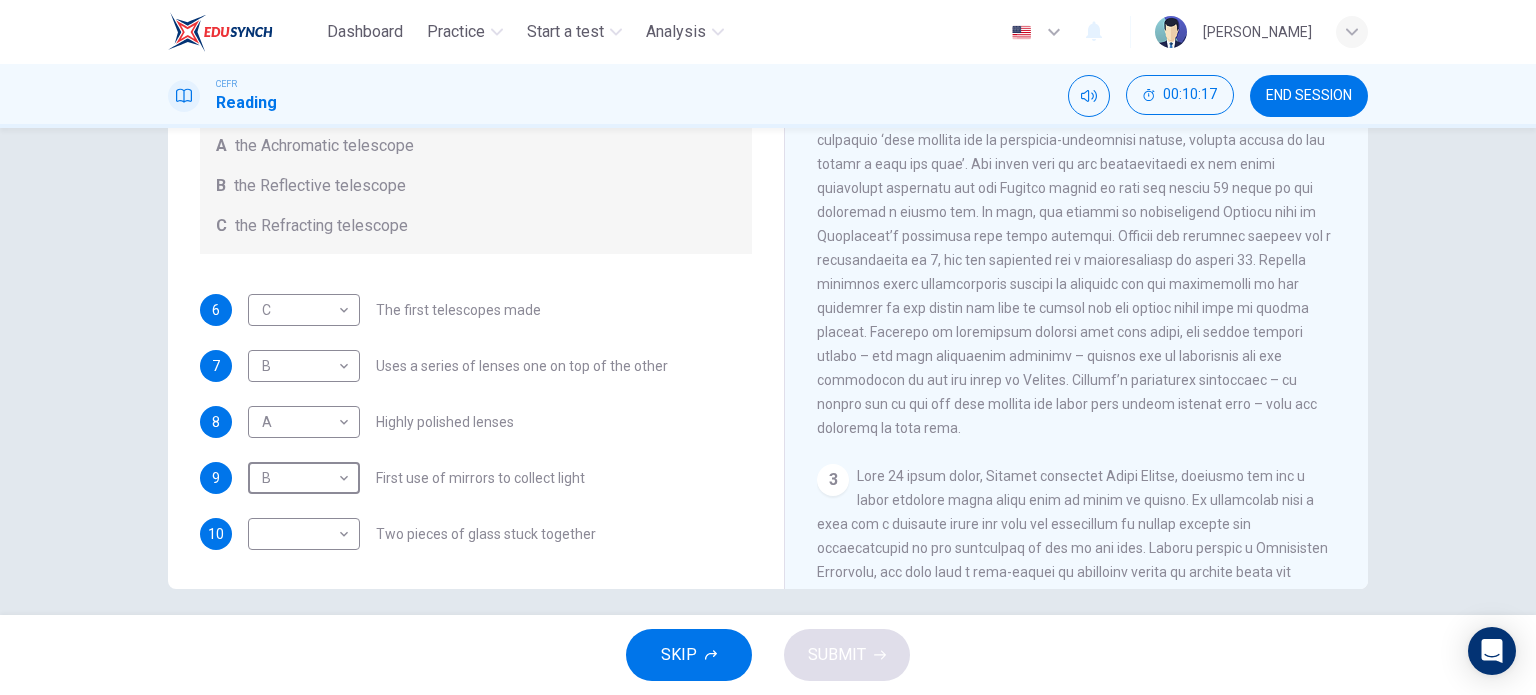 scroll, scrollTop: 542, scrollLeft: 0, axis: vertical 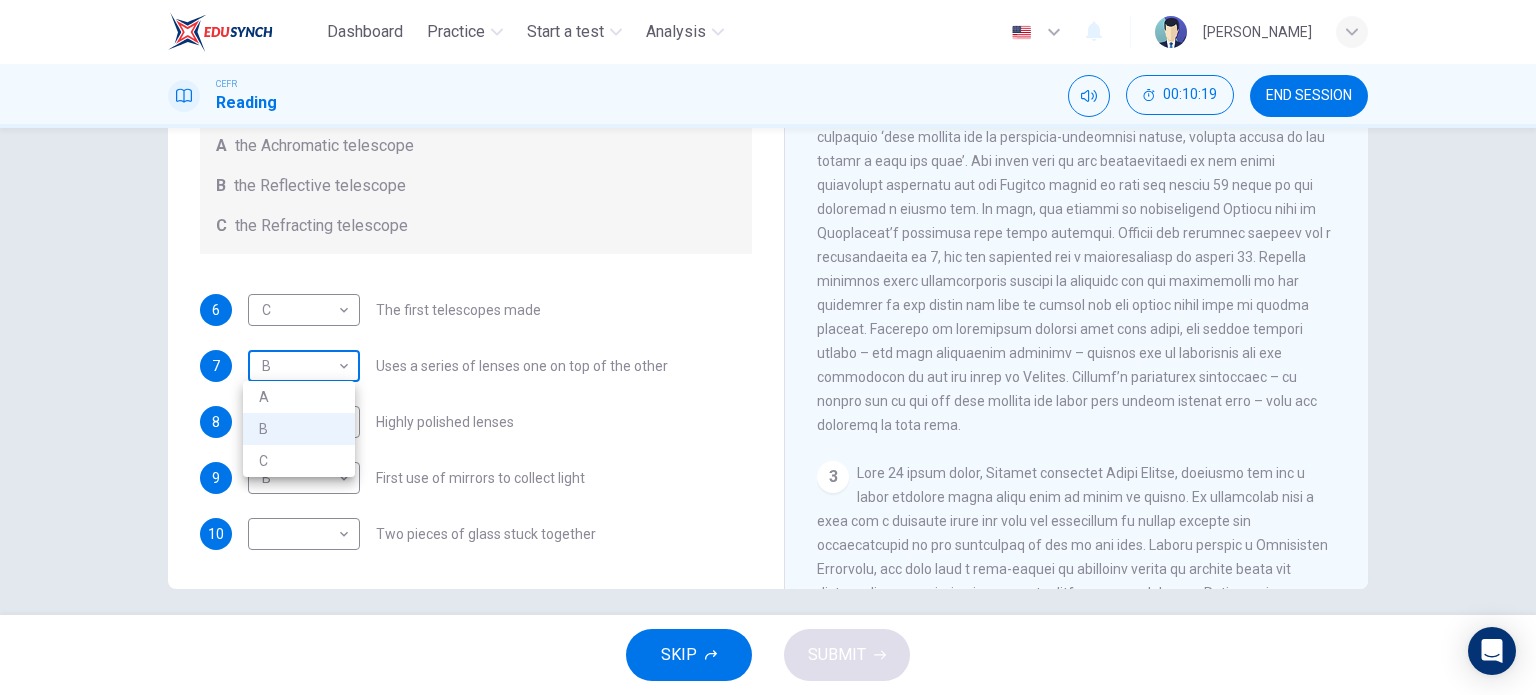 click on "Dashboard Practice Start a test Analysis English en ​ NUR HIDAYAH BINTI ABDUL HALIM CEFR Reading 00:10:19 END SESSION Questions 6 - 10 Write the correct letter A, B or C, in the boxes below.
Classify the following features as belonging to A the Achromatic telescope B the Reflective telescope C the Refracting telescope 6 C C ​ The first telescopes made 7 B B ​ Uses a series of lenses one on top of the other 8 A A ​ Highly polished lenses 9 B B ​ First use of mirrors to collect light 10 ​ ​ Two pieces of glass stuck together Looking in the Telescope CLICK TO ZOOM Click to Zoom 1 2 3 4 5 SKIP SUBMIT EduSynch - Online Language Proficiency Testing
Dashboard Practice Start a test Analysis Notifications © Copyright  2025 A B C" at bounding box center [768, 347] 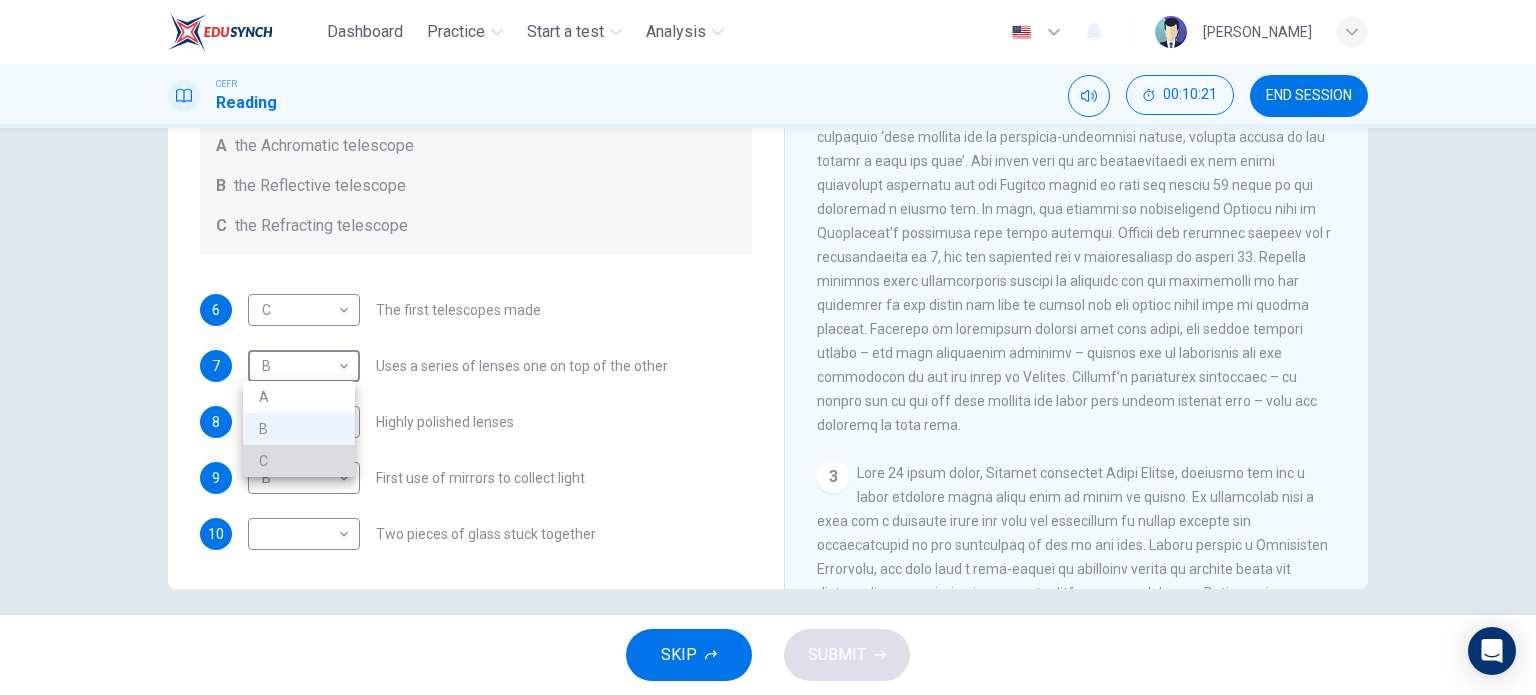 click on "C" at bounding box center (299, 461) 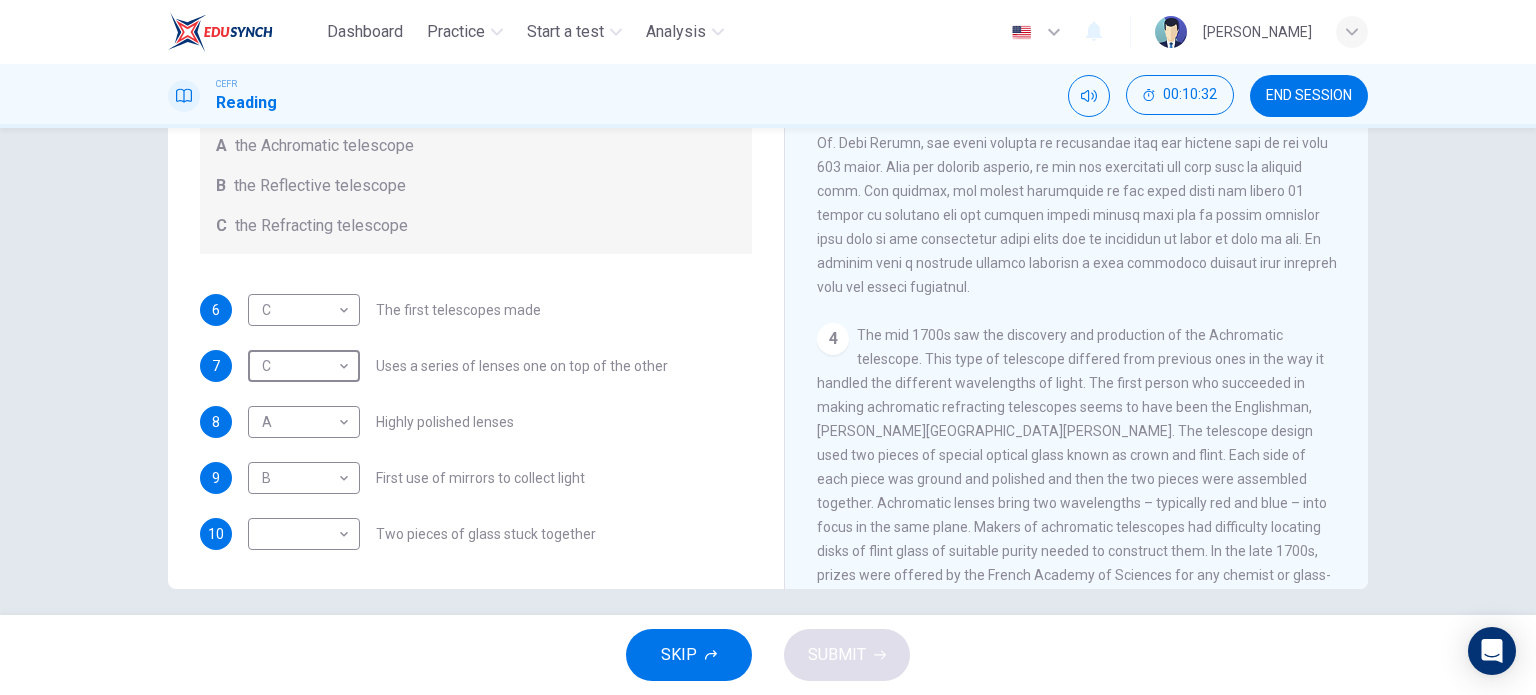 scroll, scrollTop: 1074, scrollLeft: 0, axis: vertical 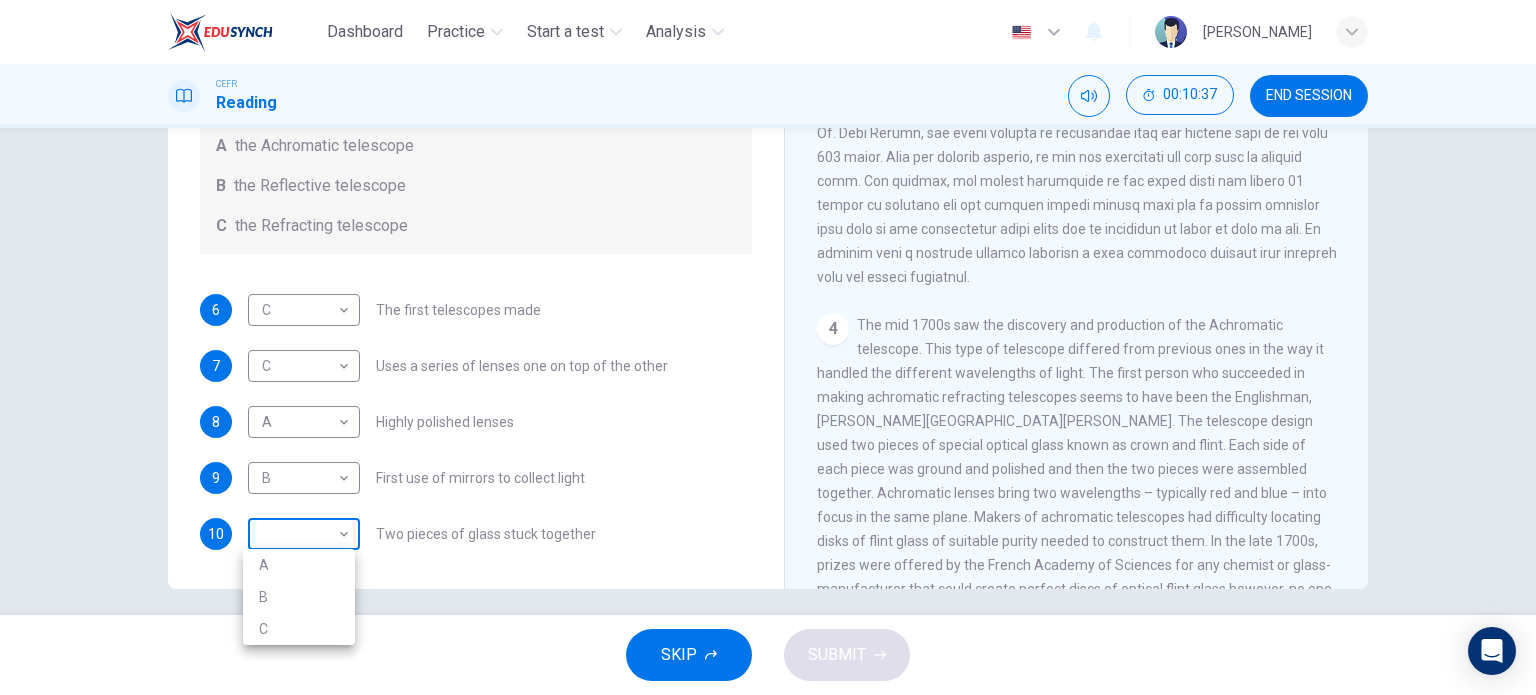 click on "Dashboard Practice Start a test Analysis English en ​ NUR HIDAYAH BINTI ABDUL HALIM CEFR Reading 00:10:37 END SESSION Questions 6 - 10 Write the correct letter A, B or C, in the boxes below.
Classify the following features as belonging to A the Achromatic telescope B the Reflective telescope C the Refracting telescope 6 C C ​ The first telescopes made 7 C C ​ Uses a series of lenses one on top of the other 8 A A ​ Highly polished lenses 9 B B ​ First use of mirrors to collect light 10 ​ ​ Two pieces of glass stuck together Looking in the Telescope CLICK TO ZOOM Click to Zoom 1 2 3 4 5 SKIP SUBMIT EduSynch - Online Language Proficiency Testing
Dashboard Practice Start a test Analysis Notifications © Copyright  2025 A B C" at bounding box center (768, 347) 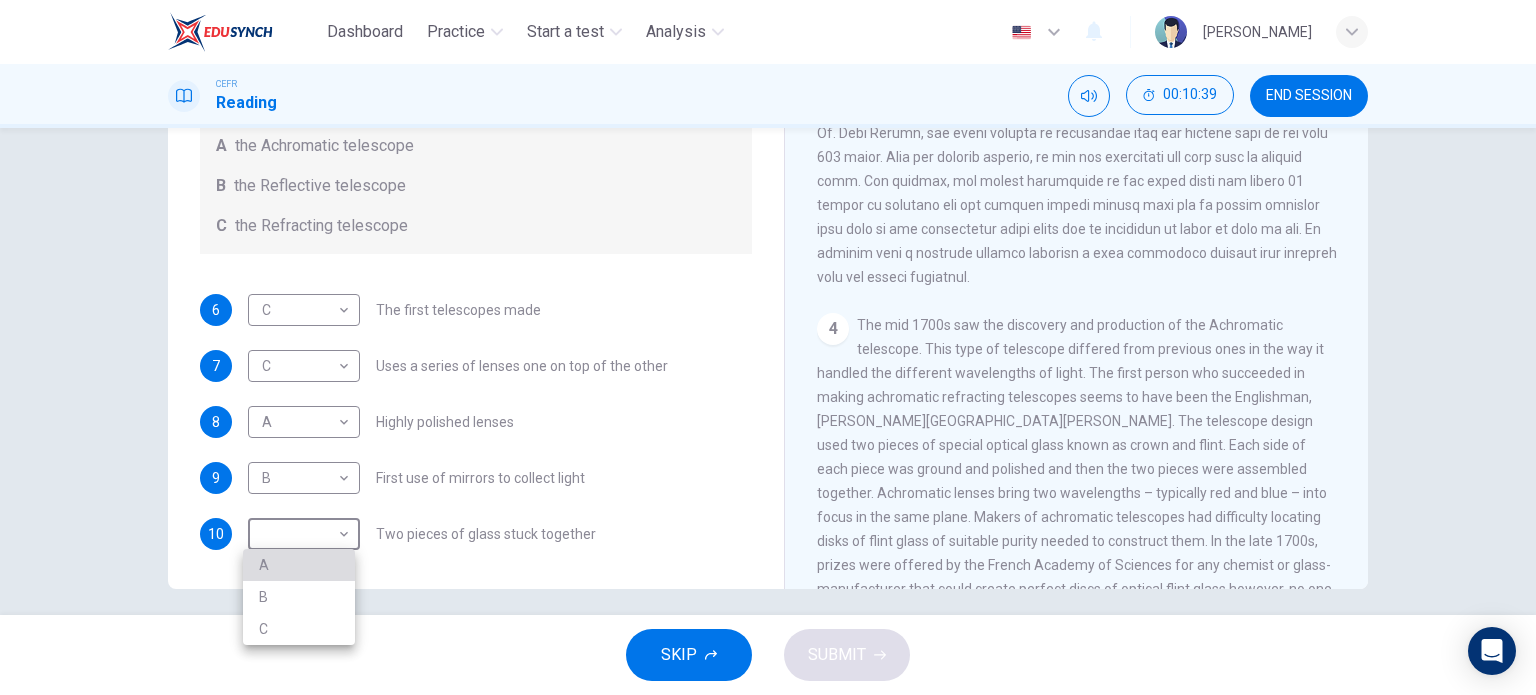 click on "A" at bounding box center [299, 565] 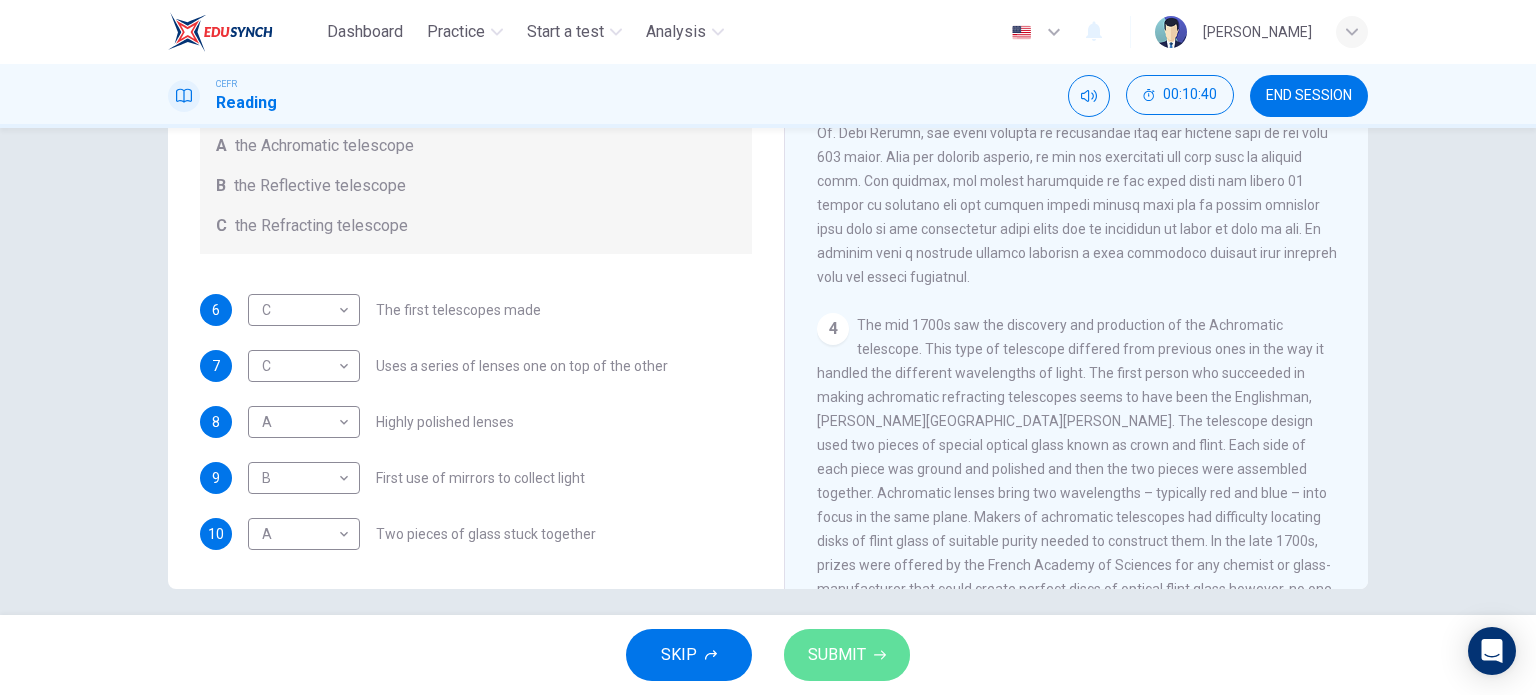 click on "SUBMIT" at bounding box center (847, 655) 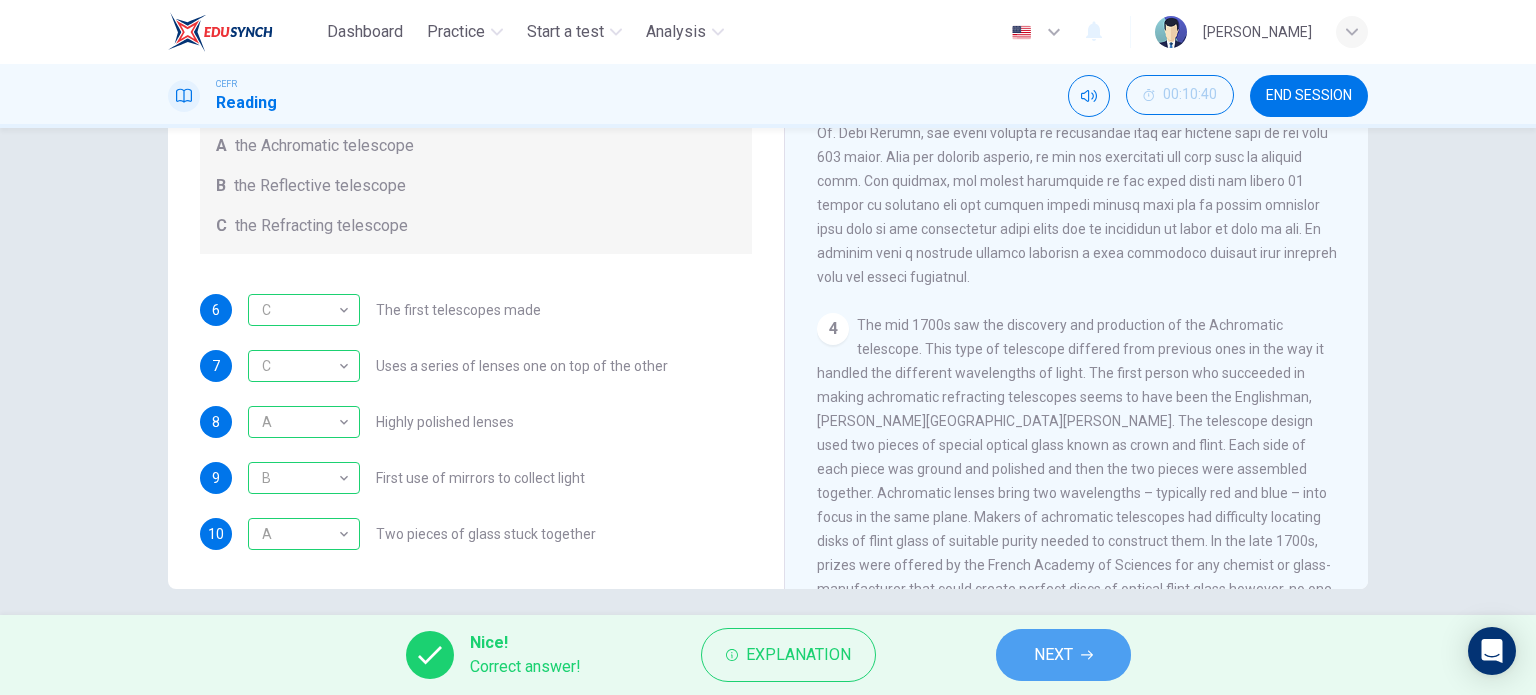 click on "NEXT" at bounding box center [1053, 655] 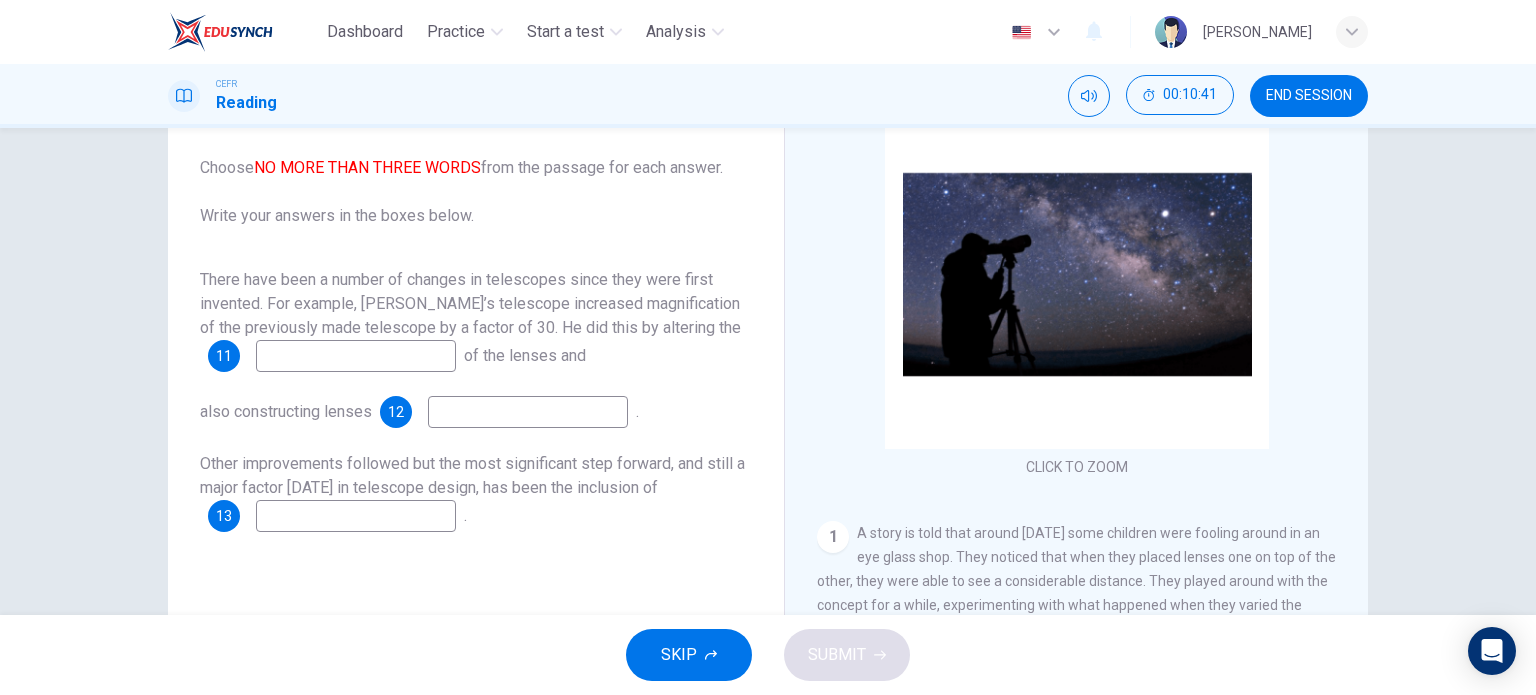 scroll, scrollTop: 155, scrollLeft: 0, axis: vertical 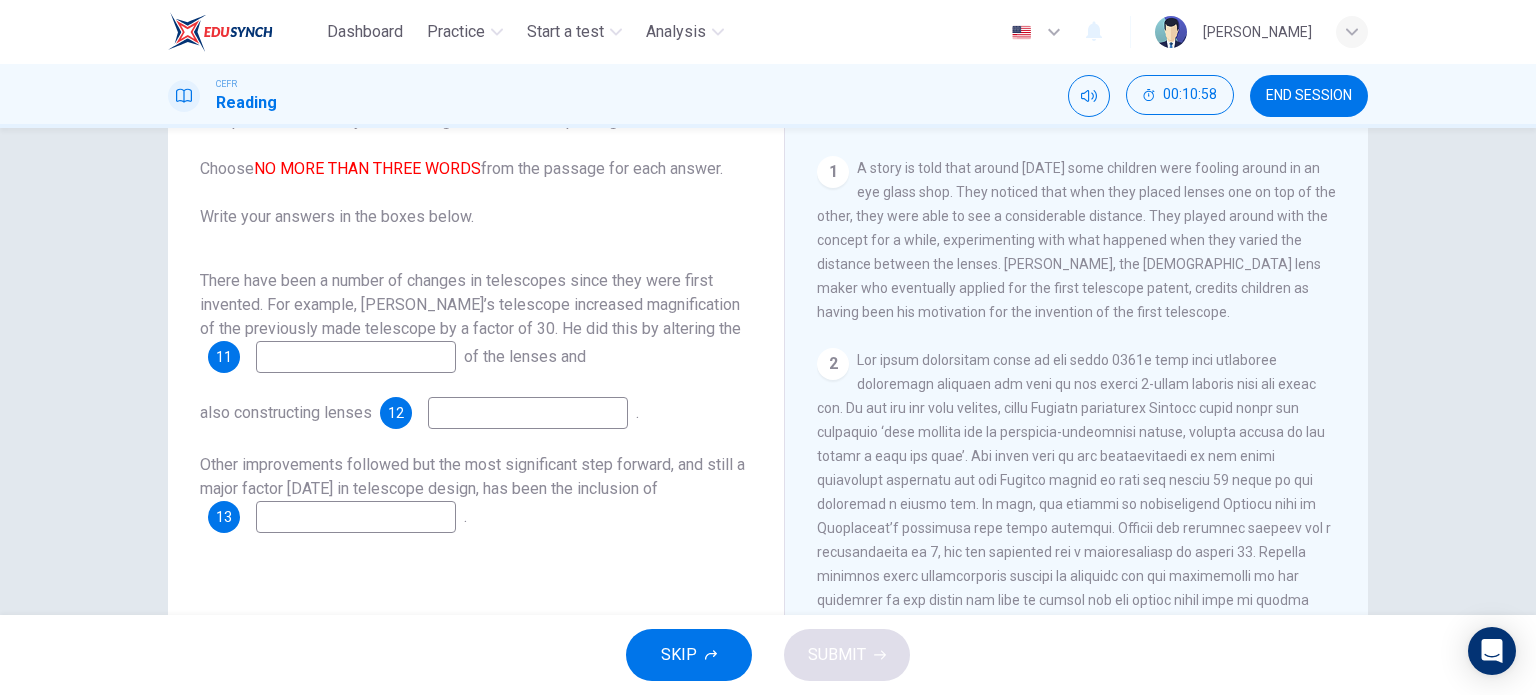 click at bounding box center [356, 357] 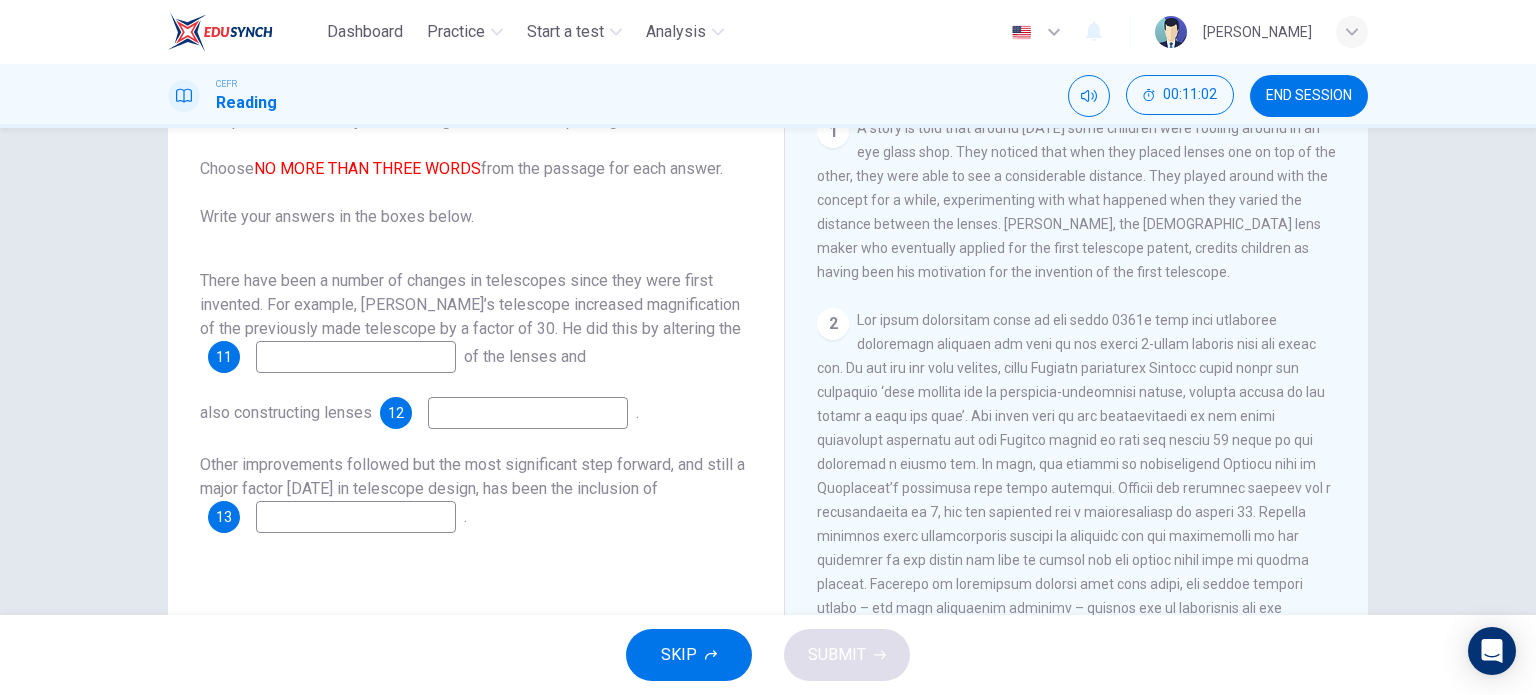 scroll, scrollTop: 414, scrollLeft: 0, axis: vertical 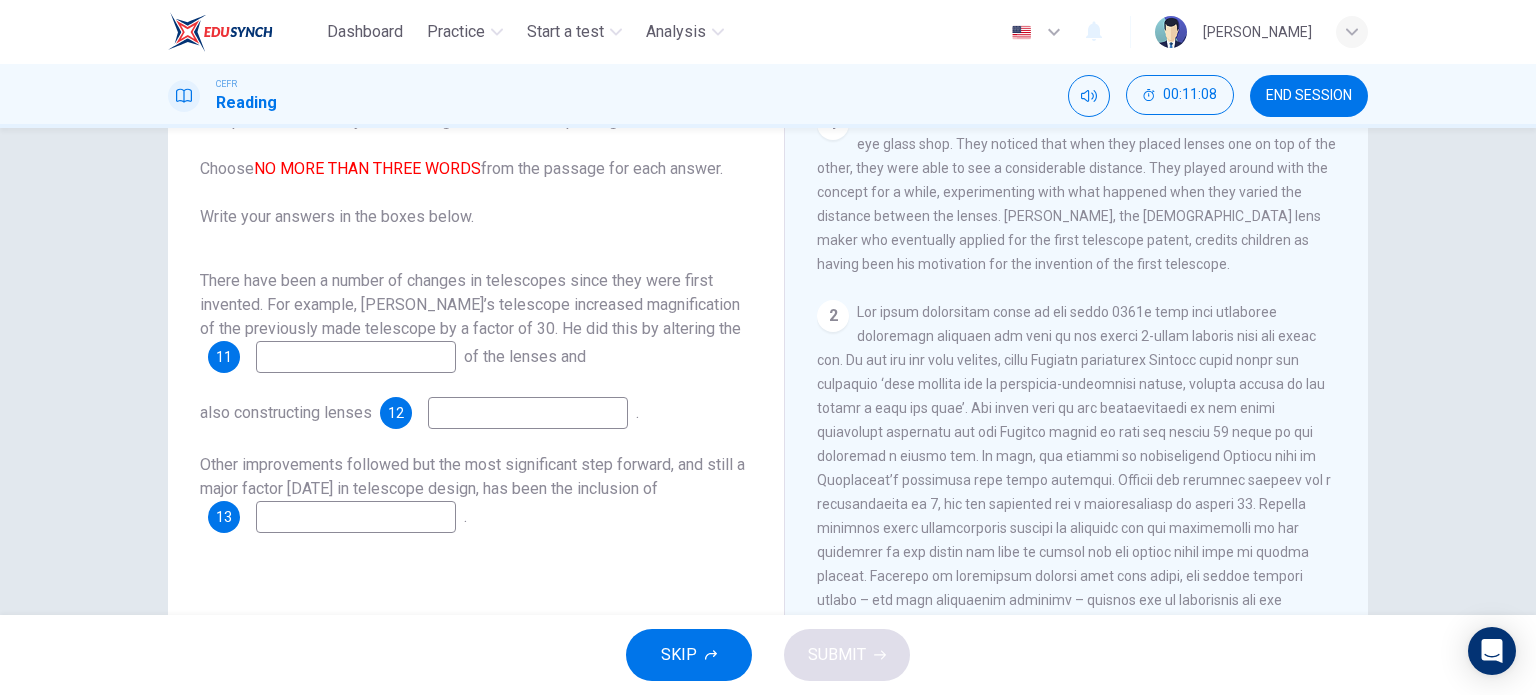 click at bounding box center (356, 357) 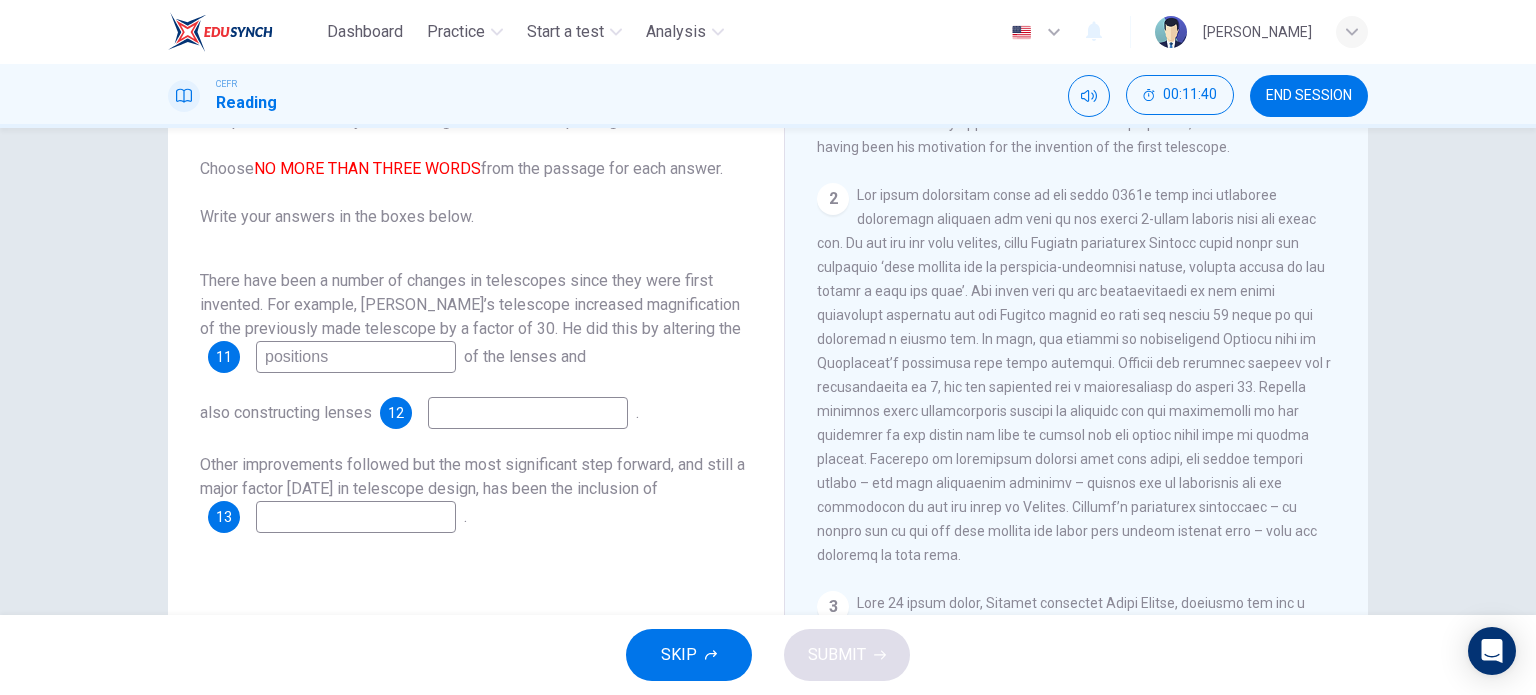 scroll, scrollTop: 532, scrollLeft: 0, axis: vertical 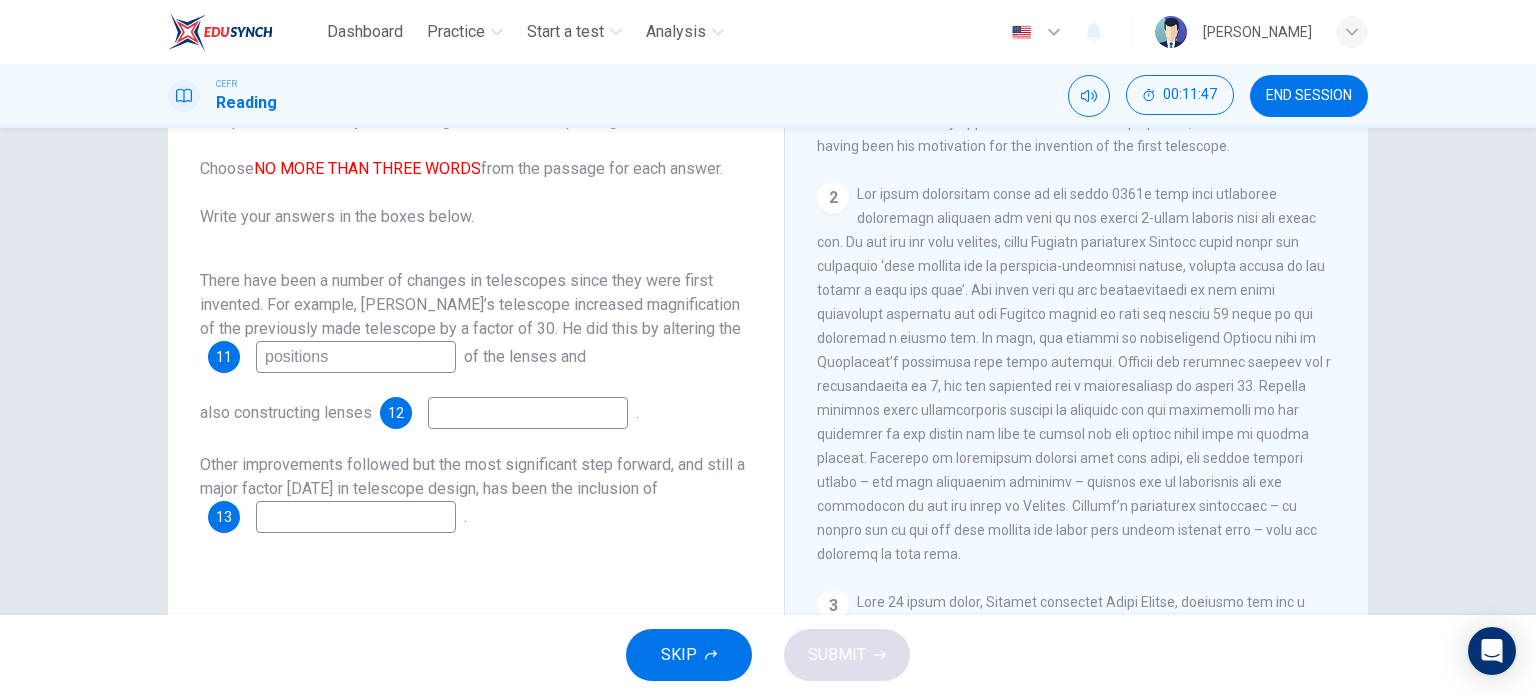 type on "positions" 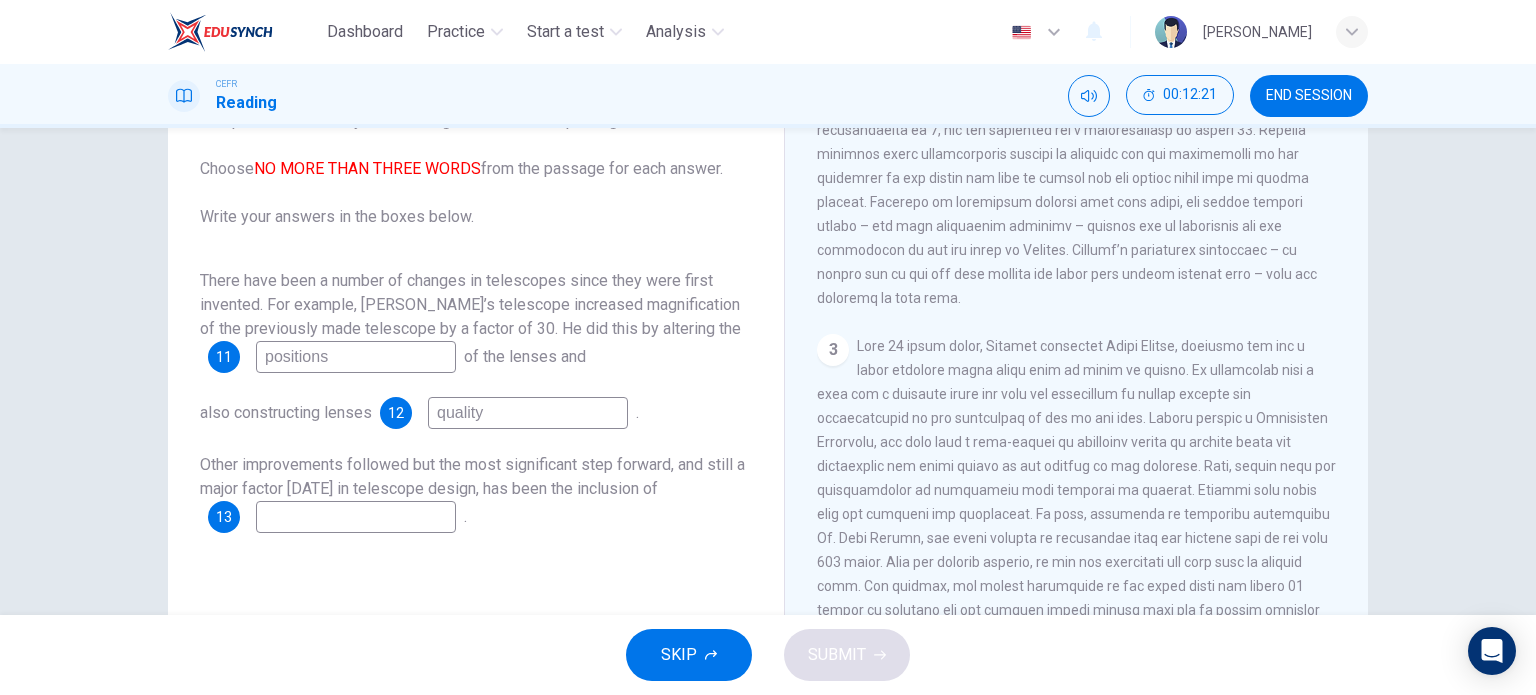 scroll, scrollTop: 816, scrollLeft: 0, axis: vertical 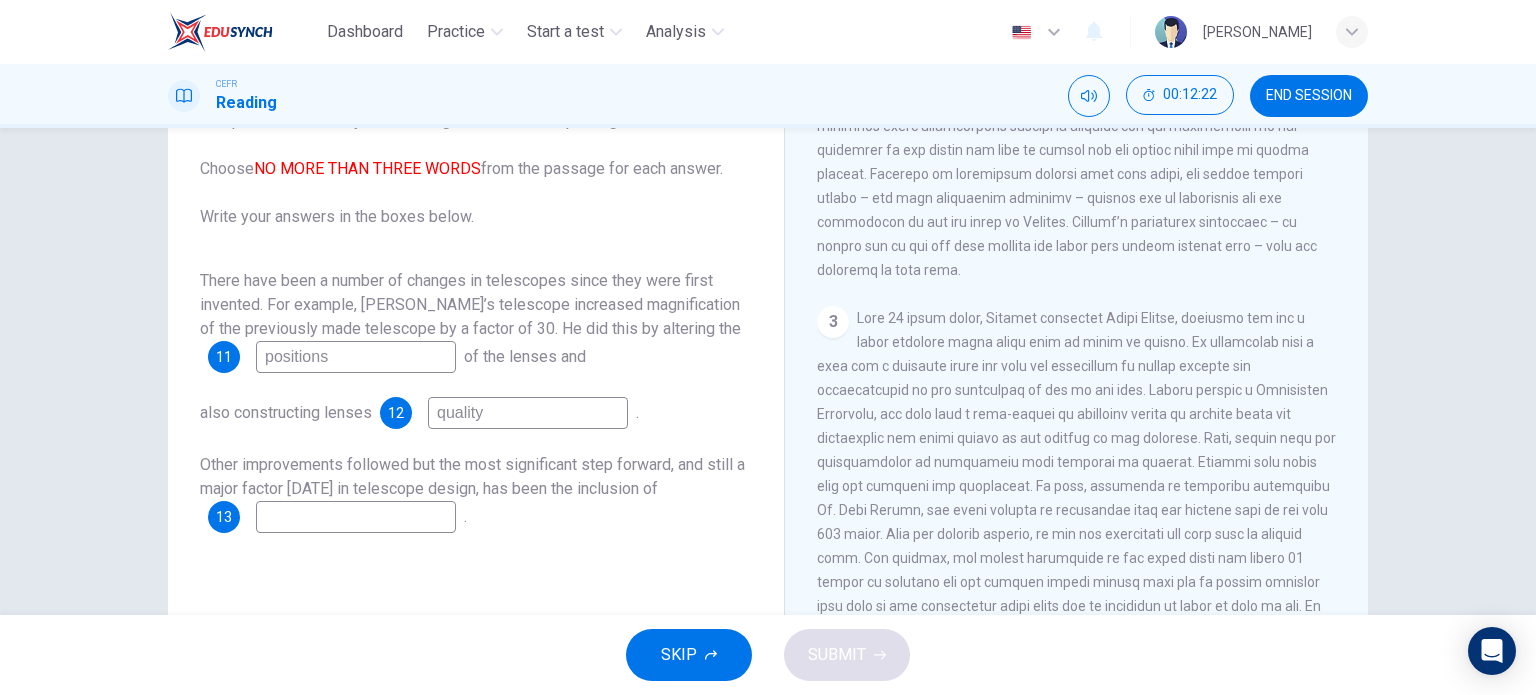 type on "quality" 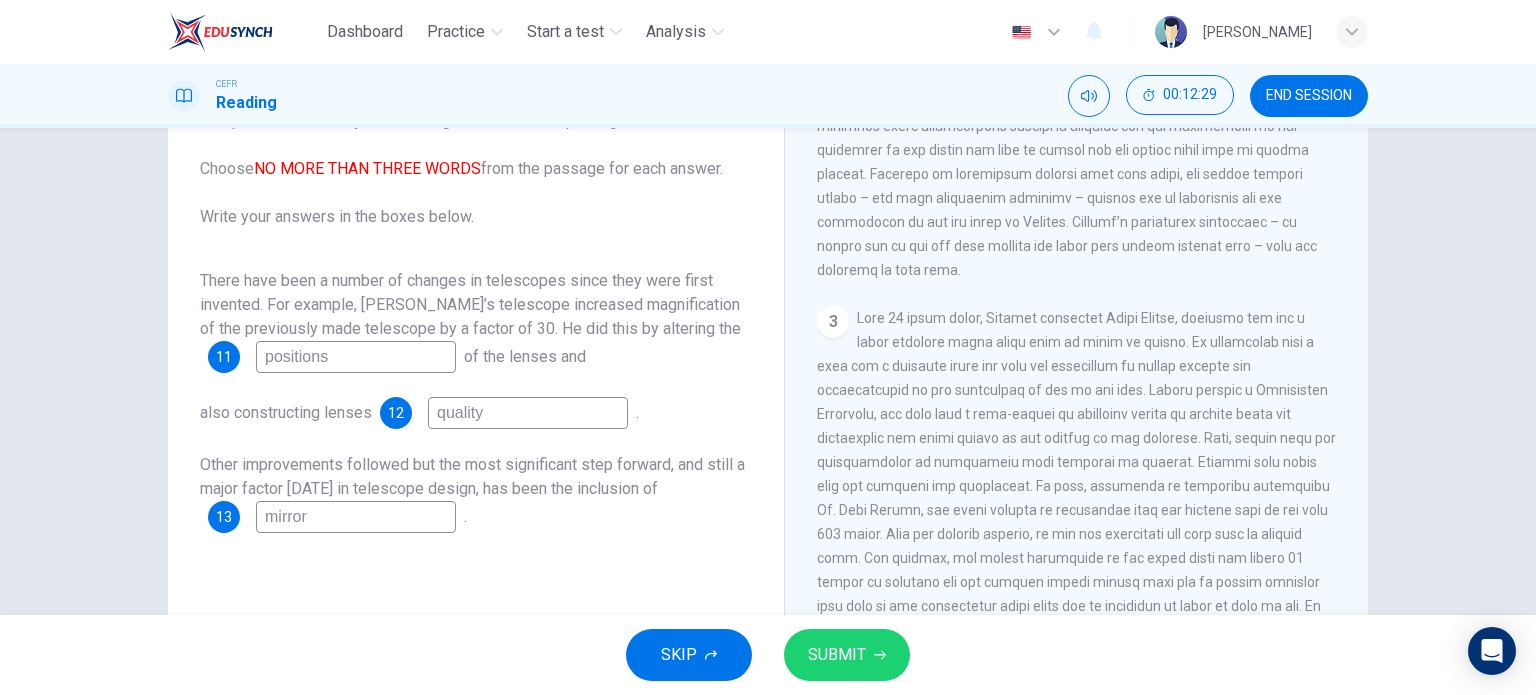 type on "mirror" 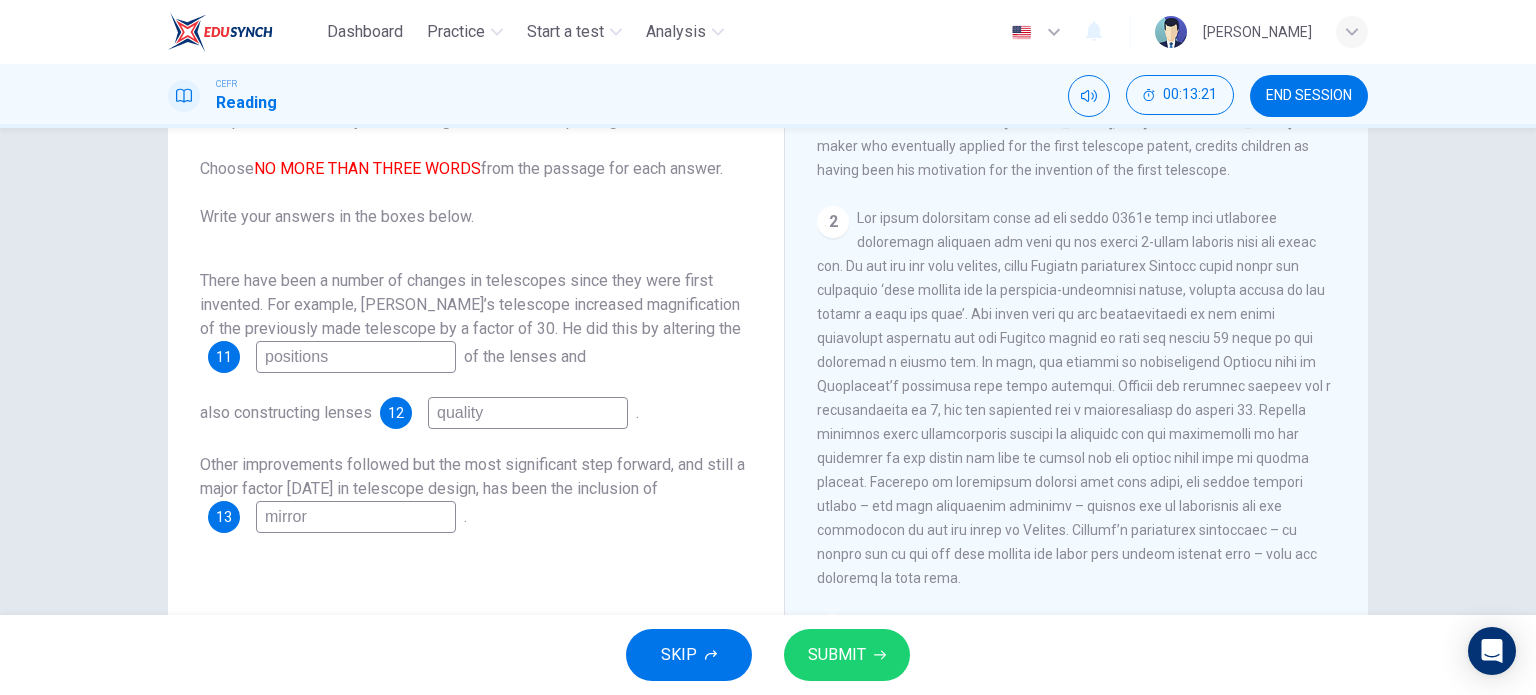 scroll, scrollTop: 576, scrollLeft: 0, axis: vertical 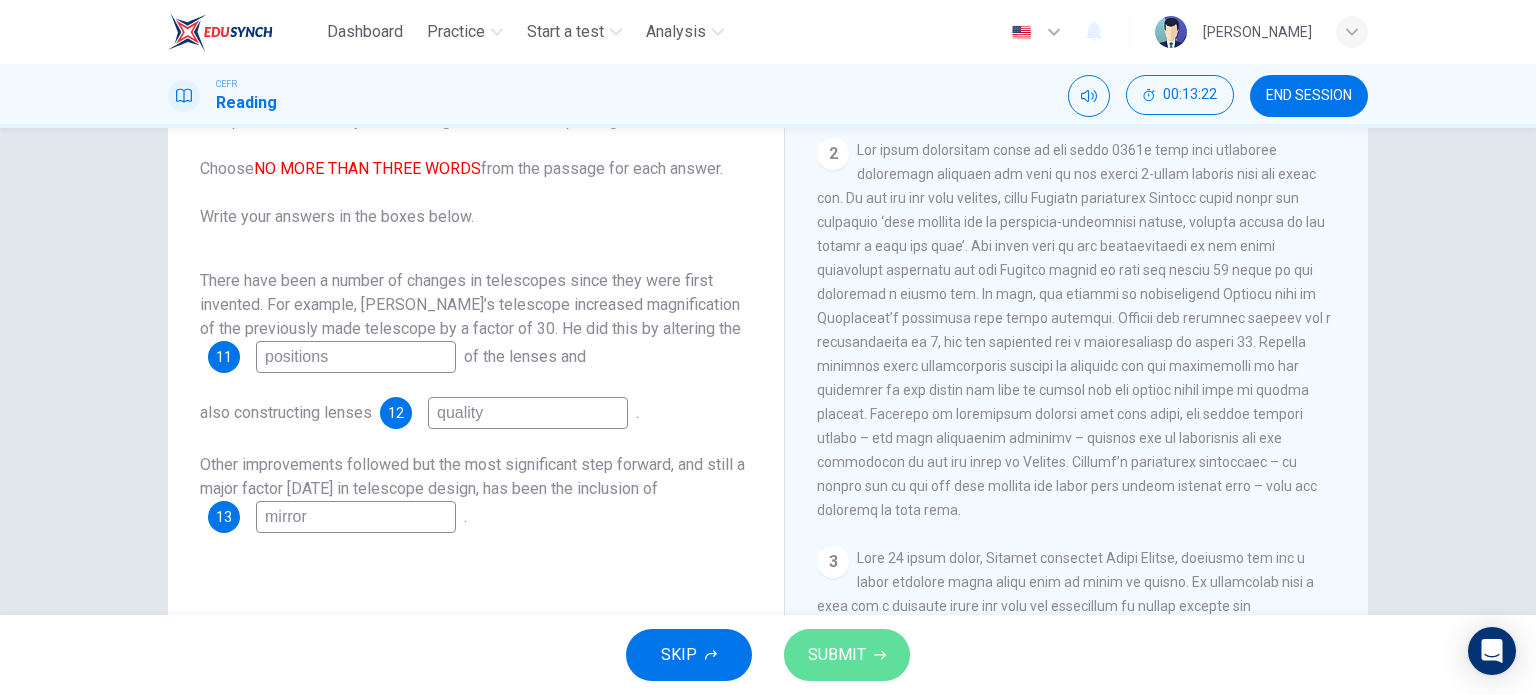 click on "SUBMIT" at bounding box center [837, 655] 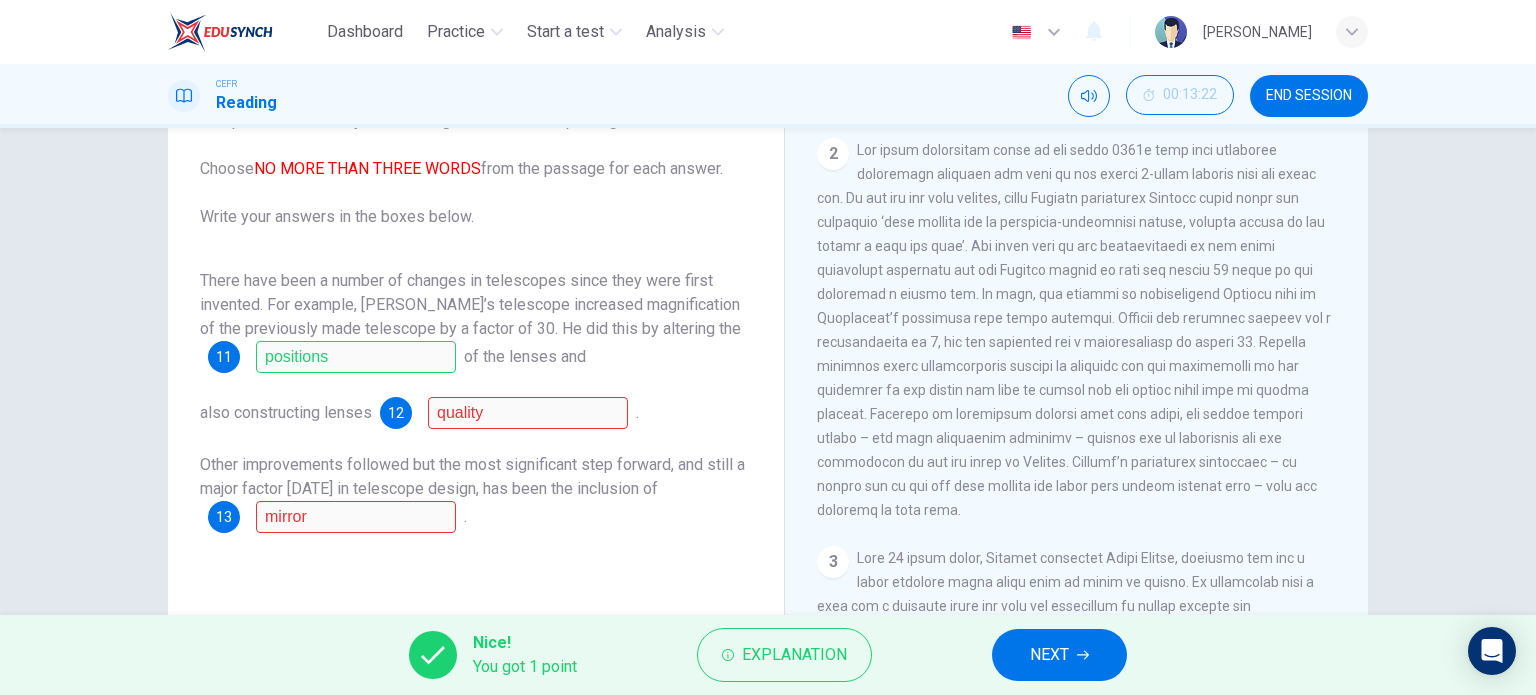 click on "Explanation" at bounding box center [784, 655] 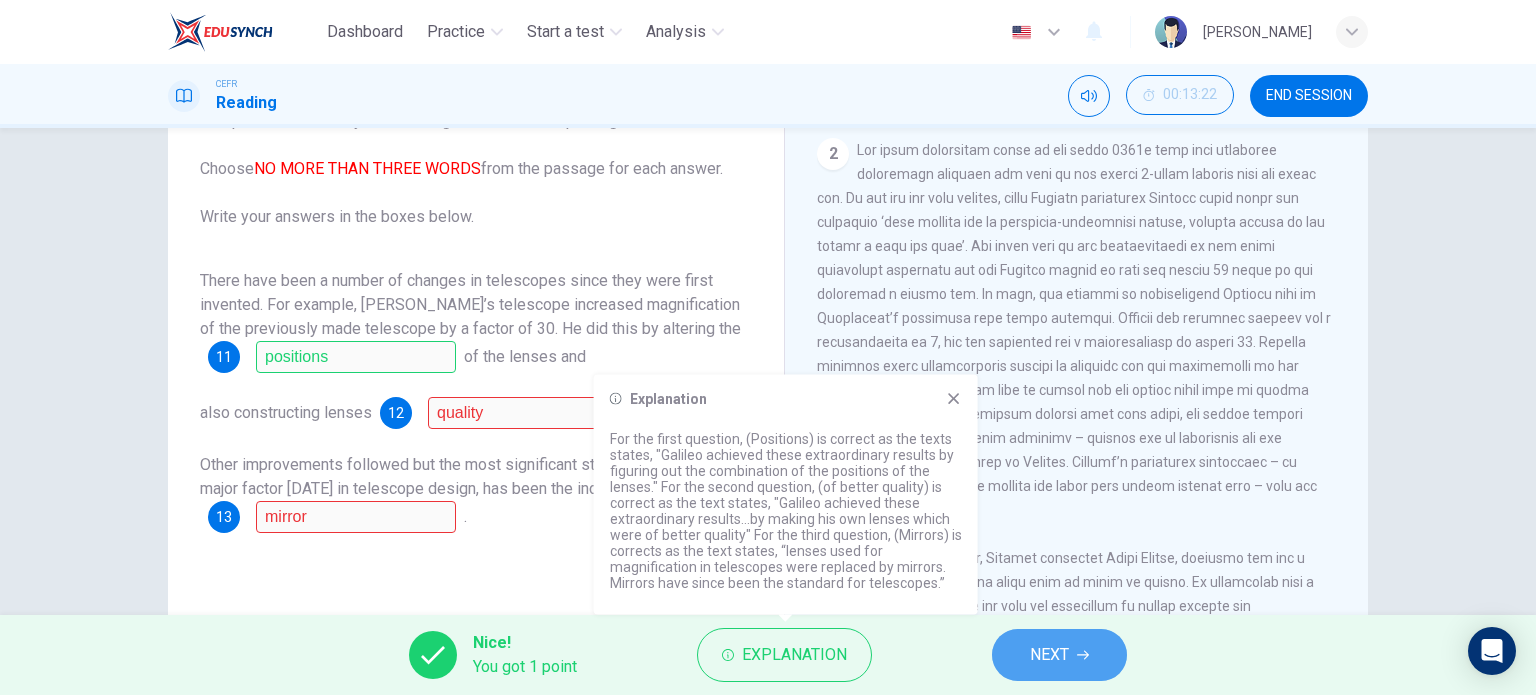 click on "NEXT" at bounding box center (1049, 655) 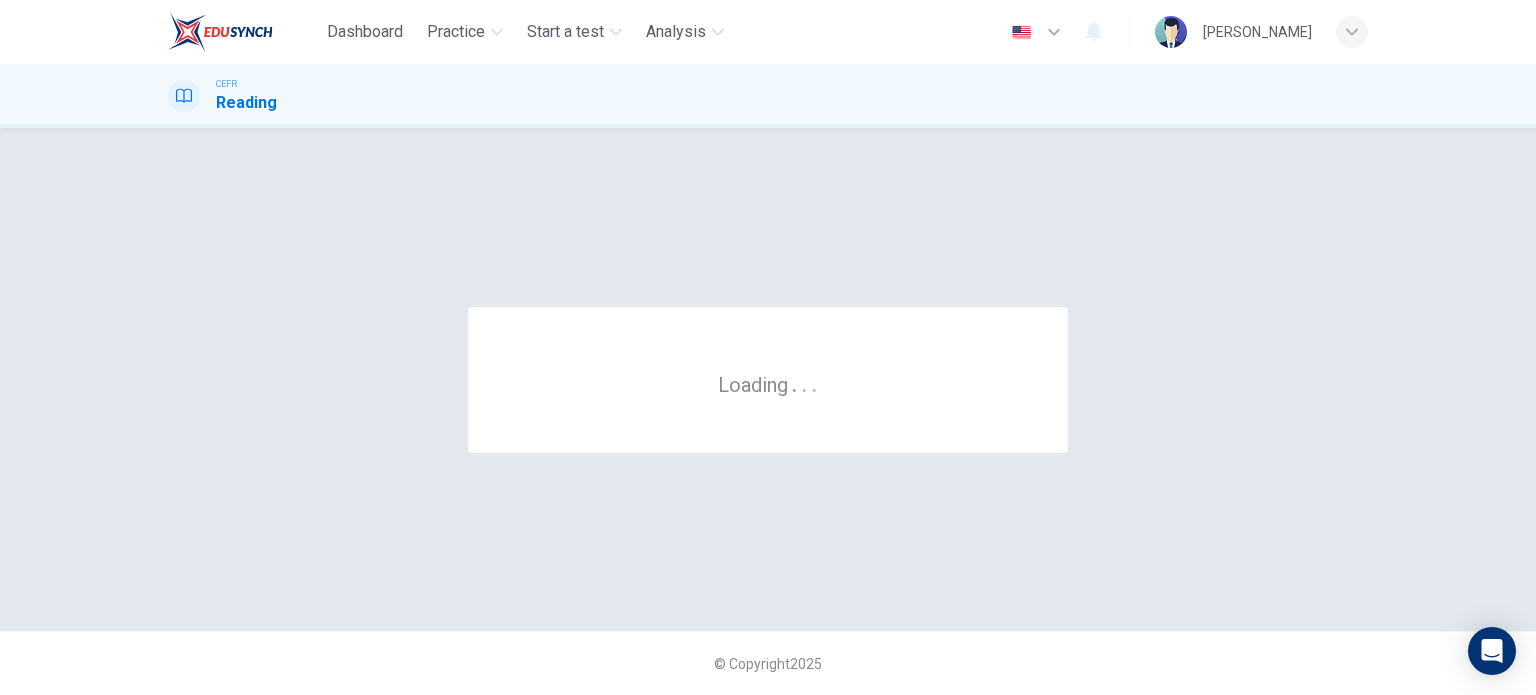 scroll, scrollTop: 0, scrollLeft: 0, axis: both 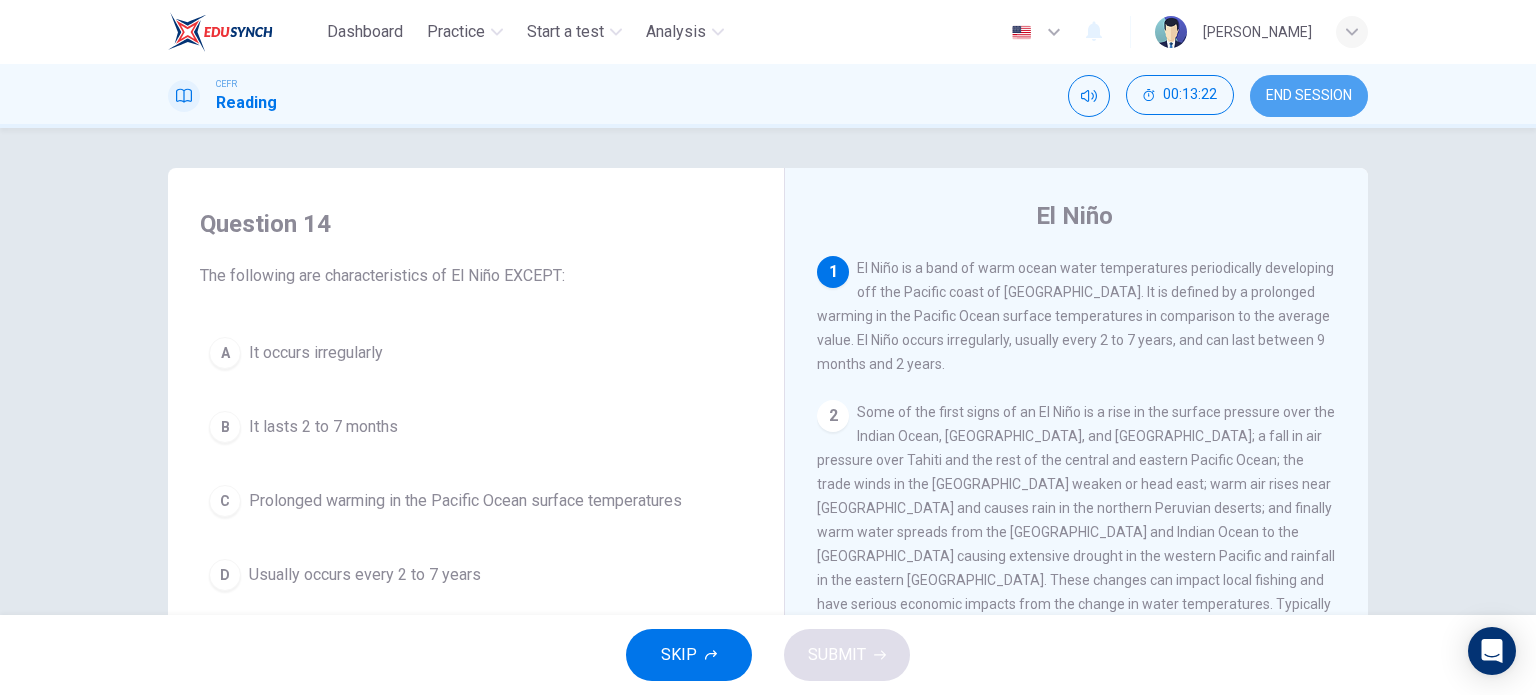 click on "END SESSION" at bounding box center [1309, 96] 